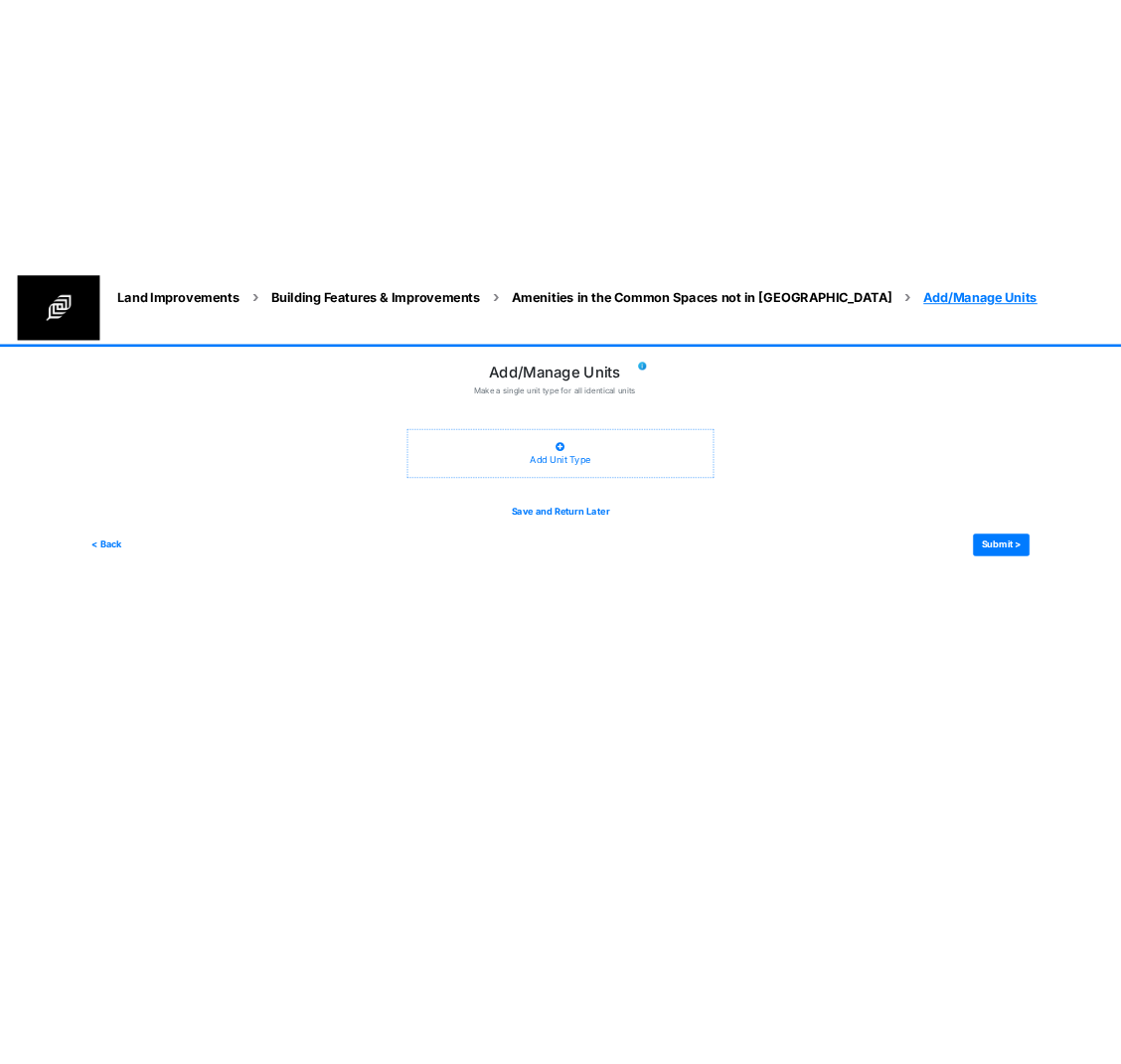 scroll, scrollTop: 0, scrollLeft: 0, axis: both 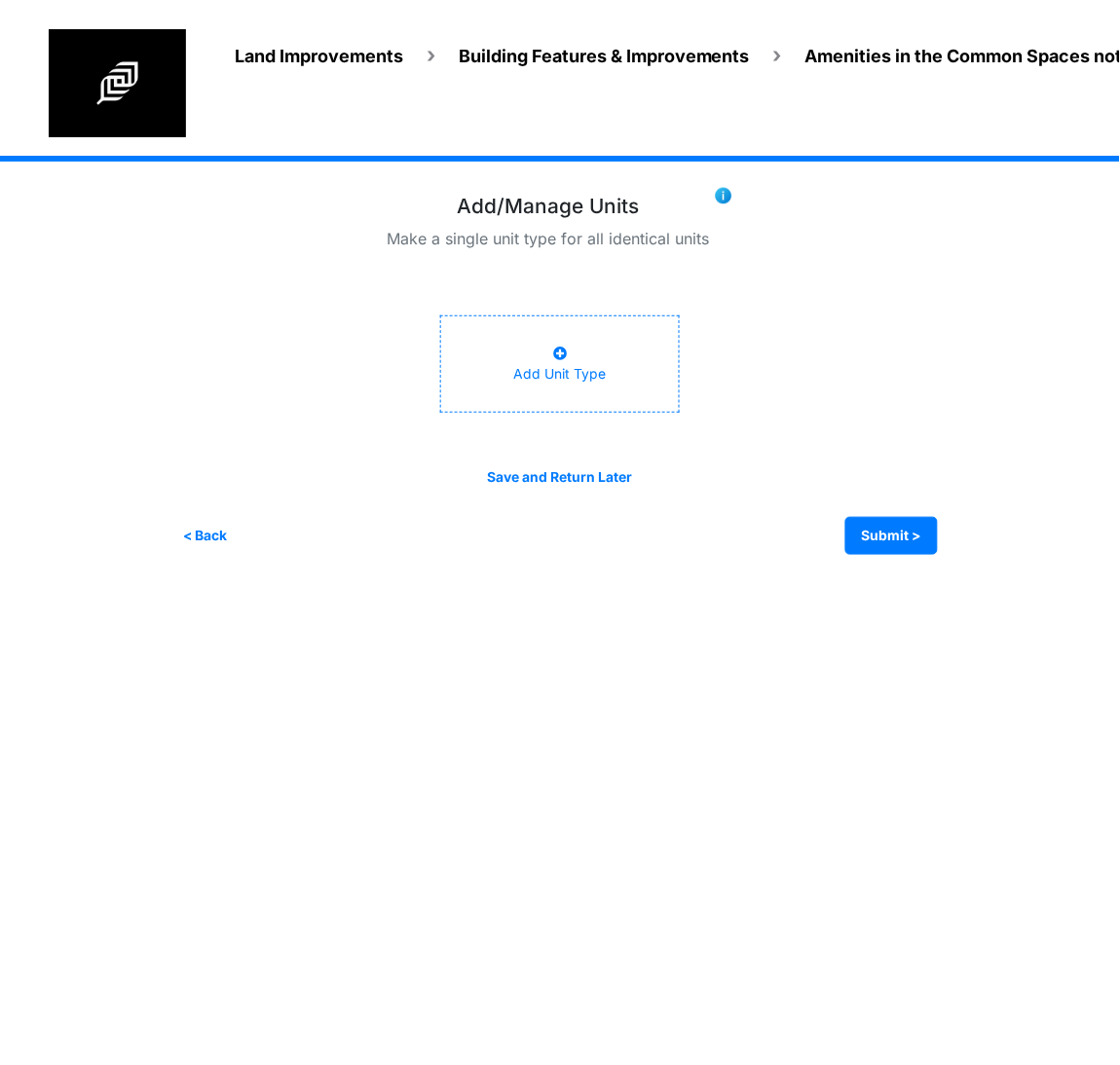 click on "Add Unit Type" at bounding box center (559, 364) 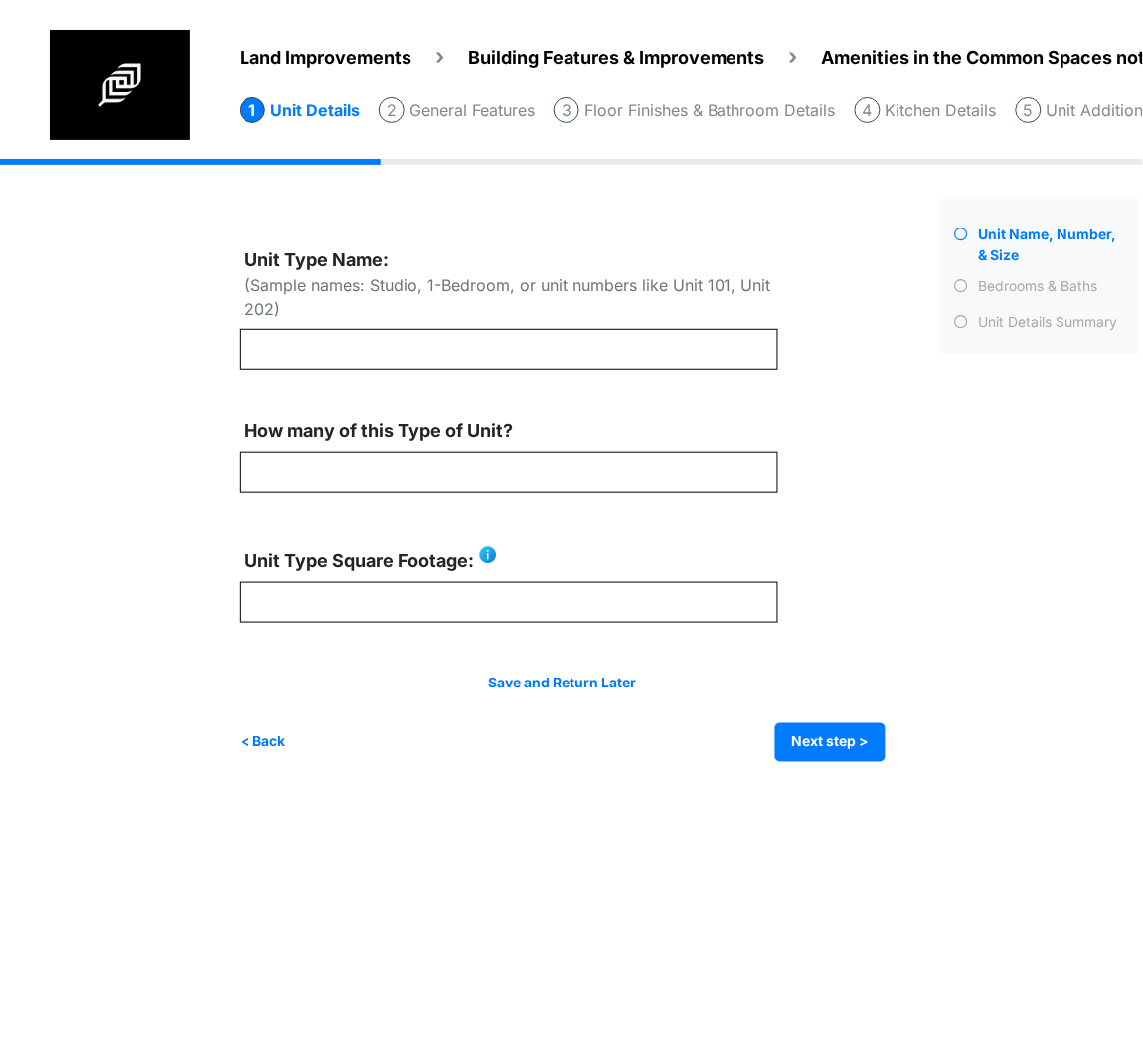 click on "Irrigation Flag pole" at bounding box center [697, 475] 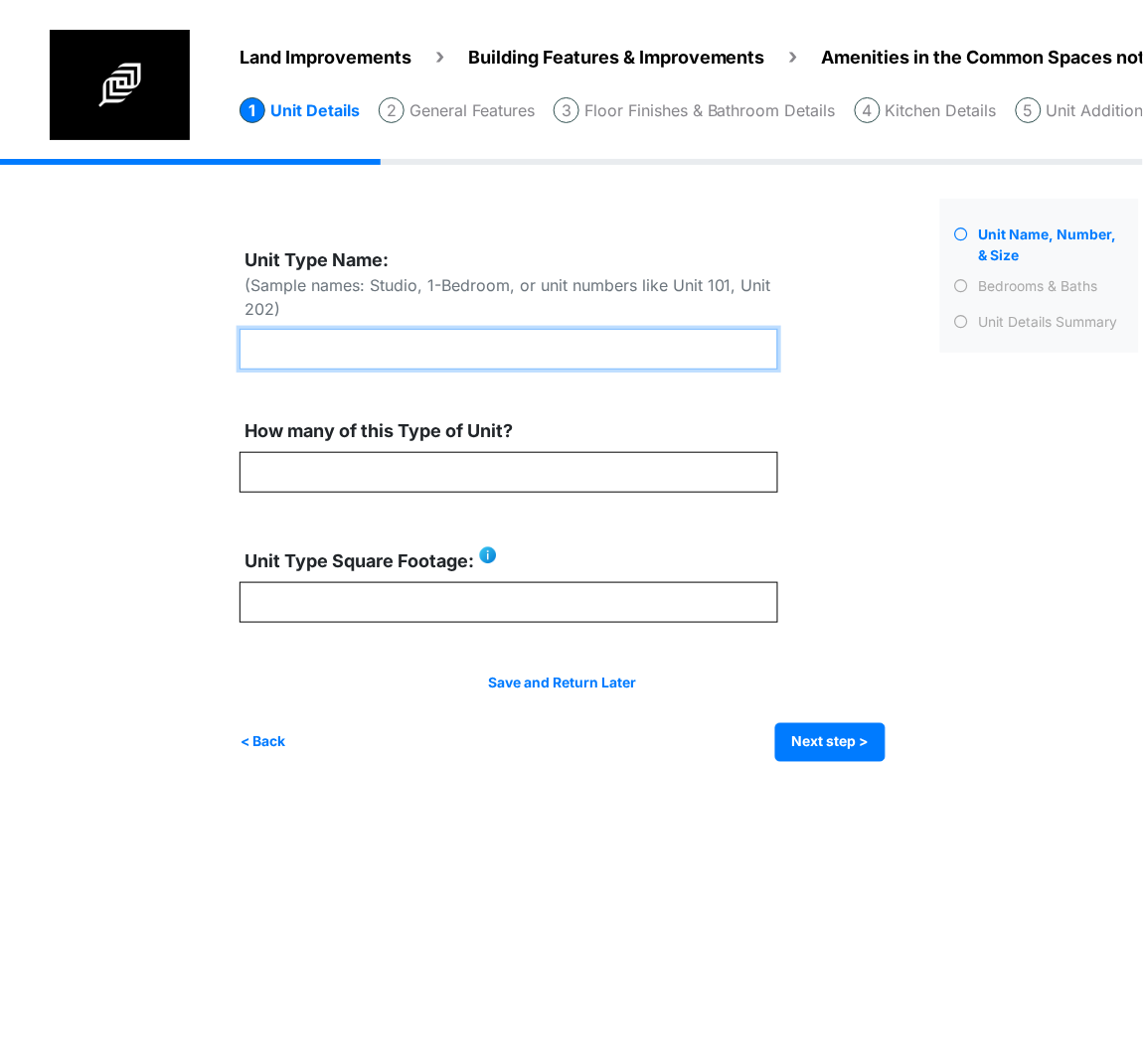 click at bounding box center (509, 349) 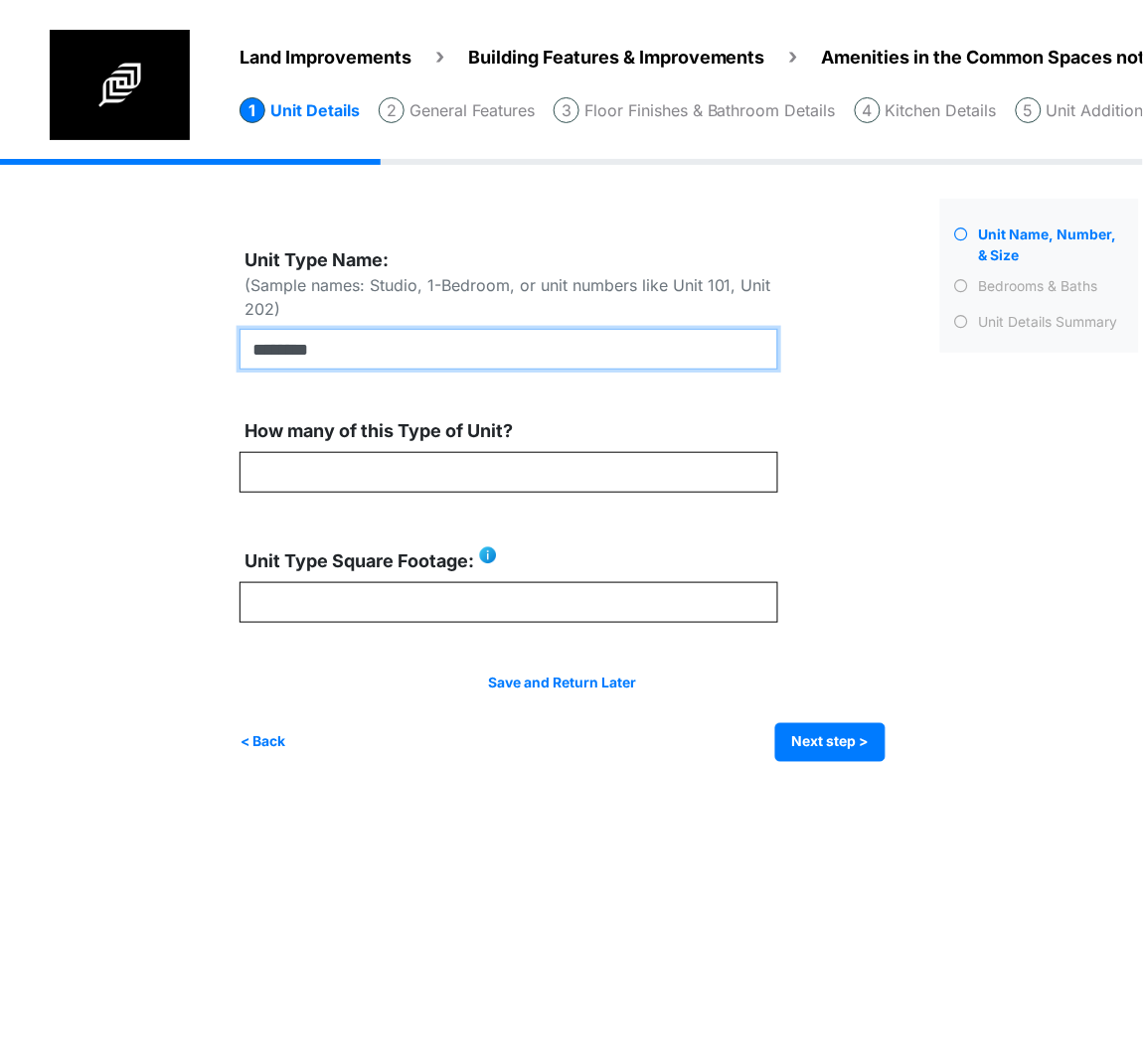 type on "********" 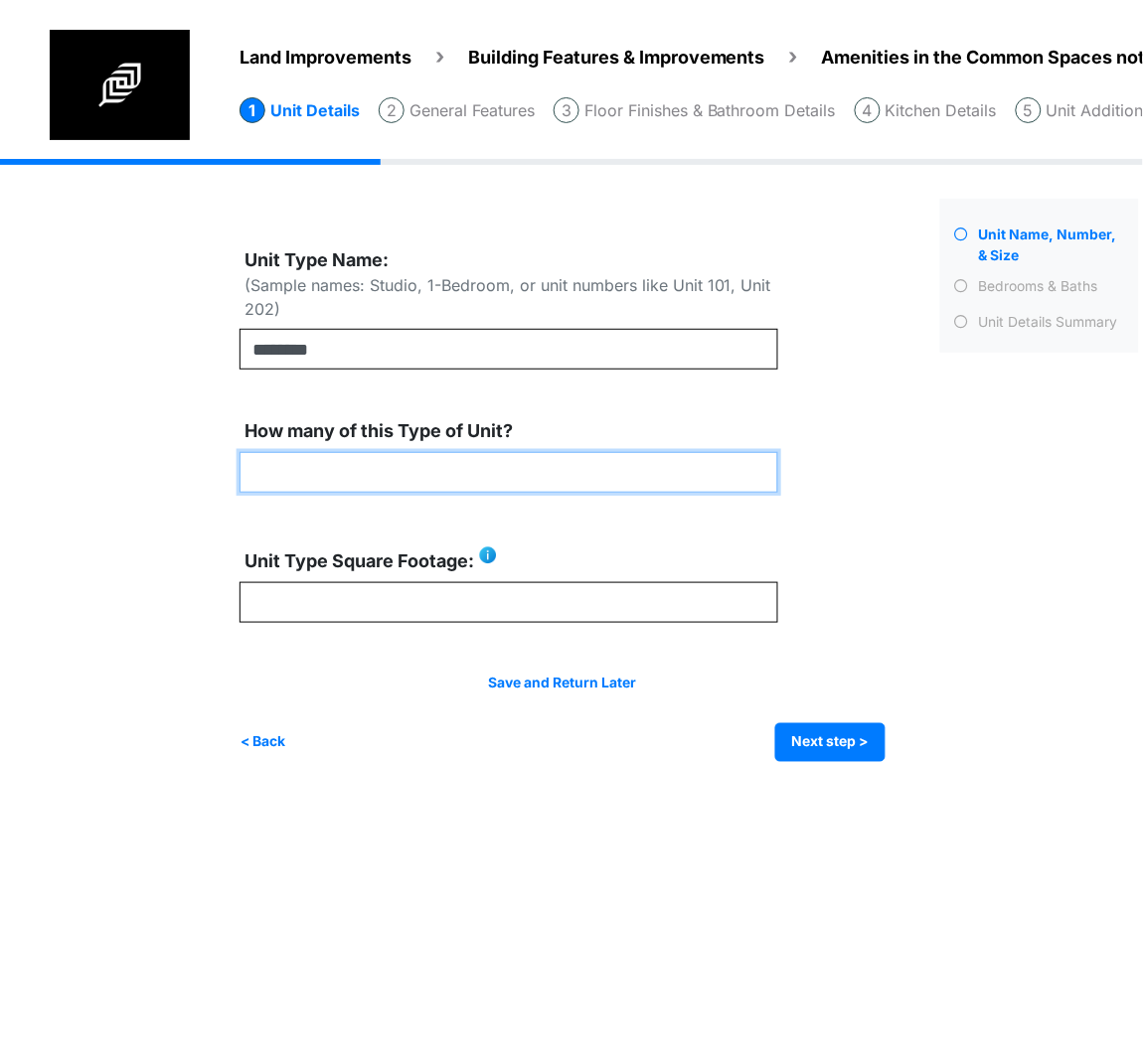 drag, startPoint x: 311, startPoint y: 473, endPoint x: 206, endPoint y: 473, distance: 105 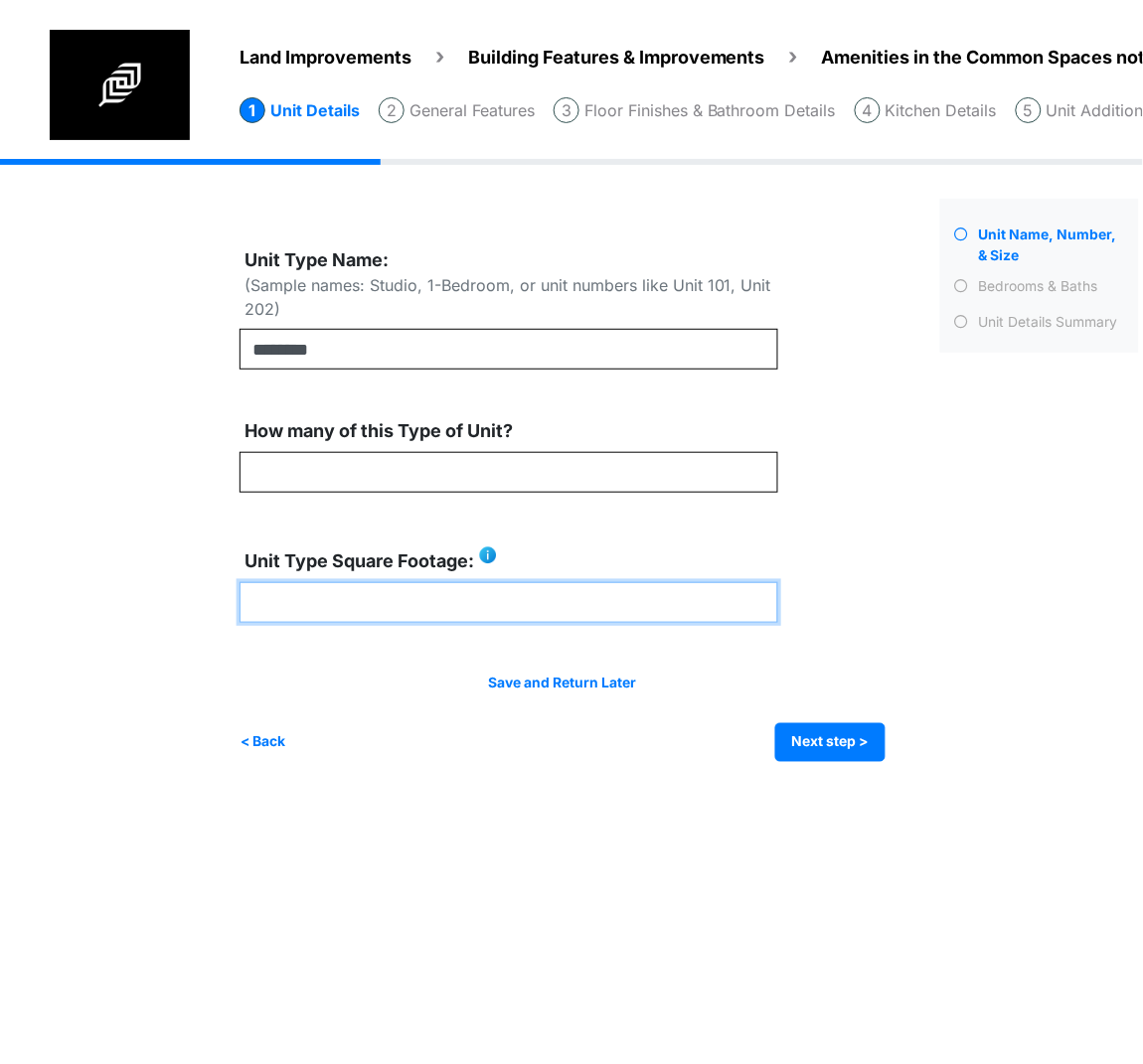 click at bounding box center (509, 602) 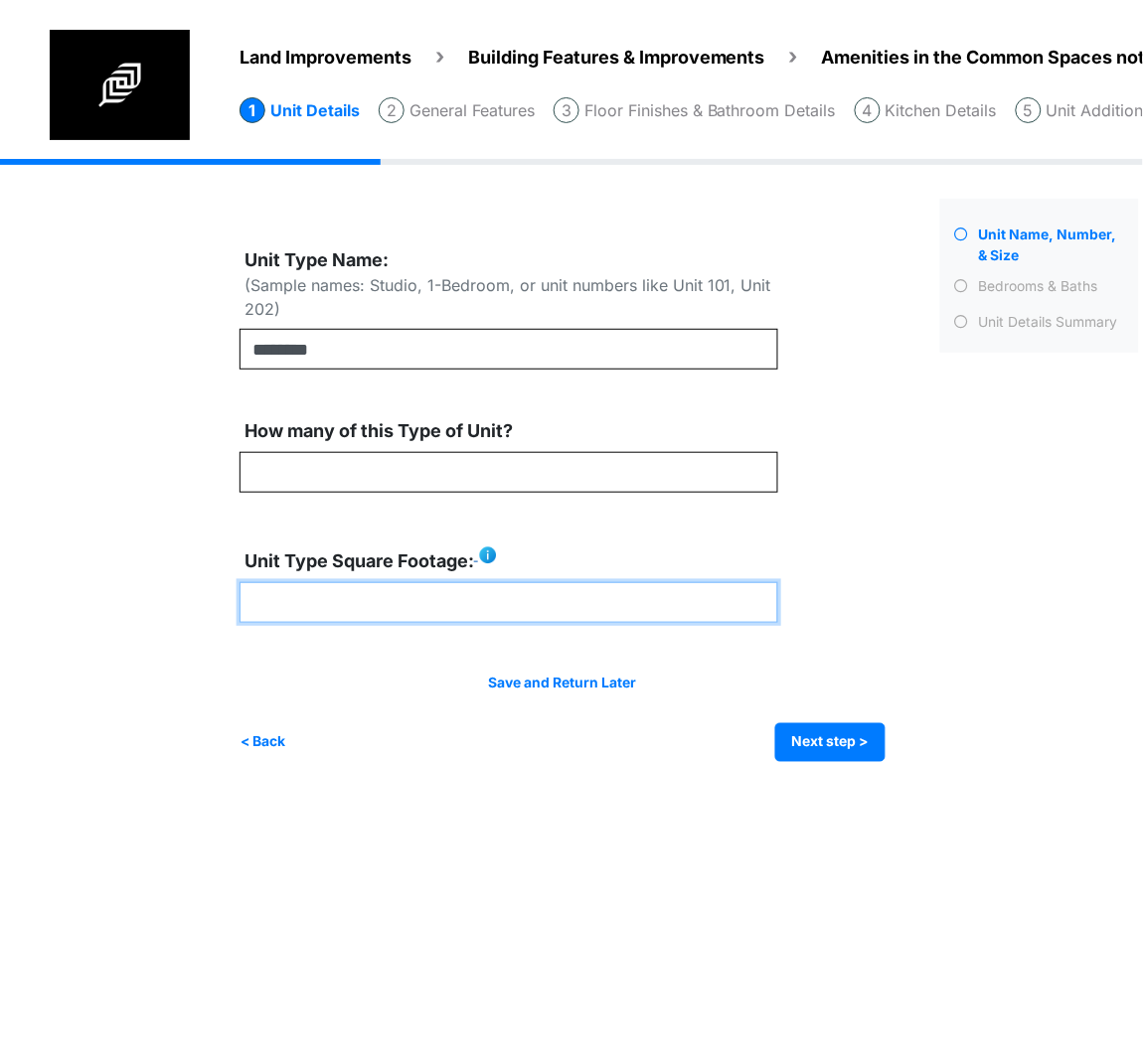 type on "****" 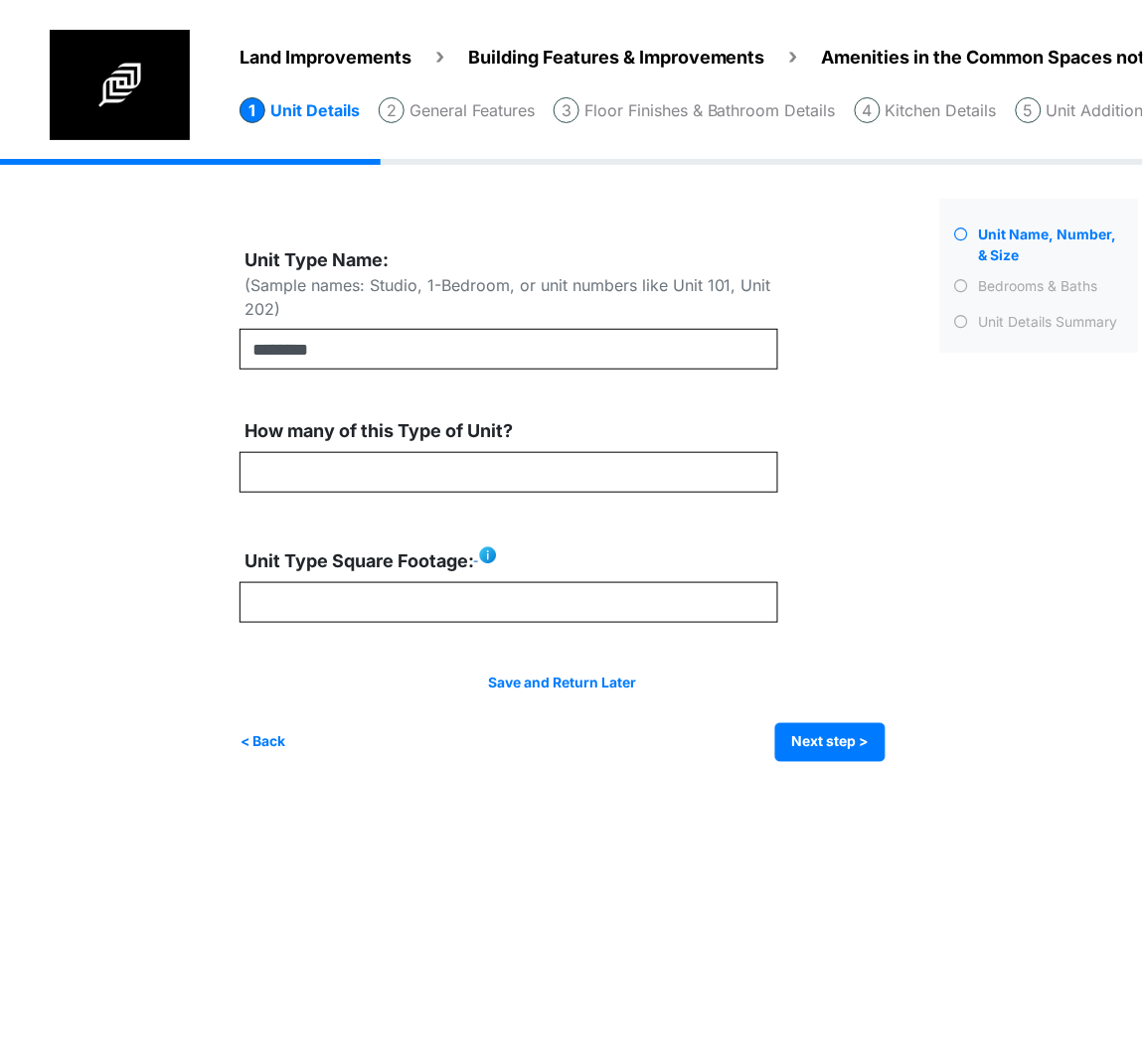 click at bounding box center [488, 555] 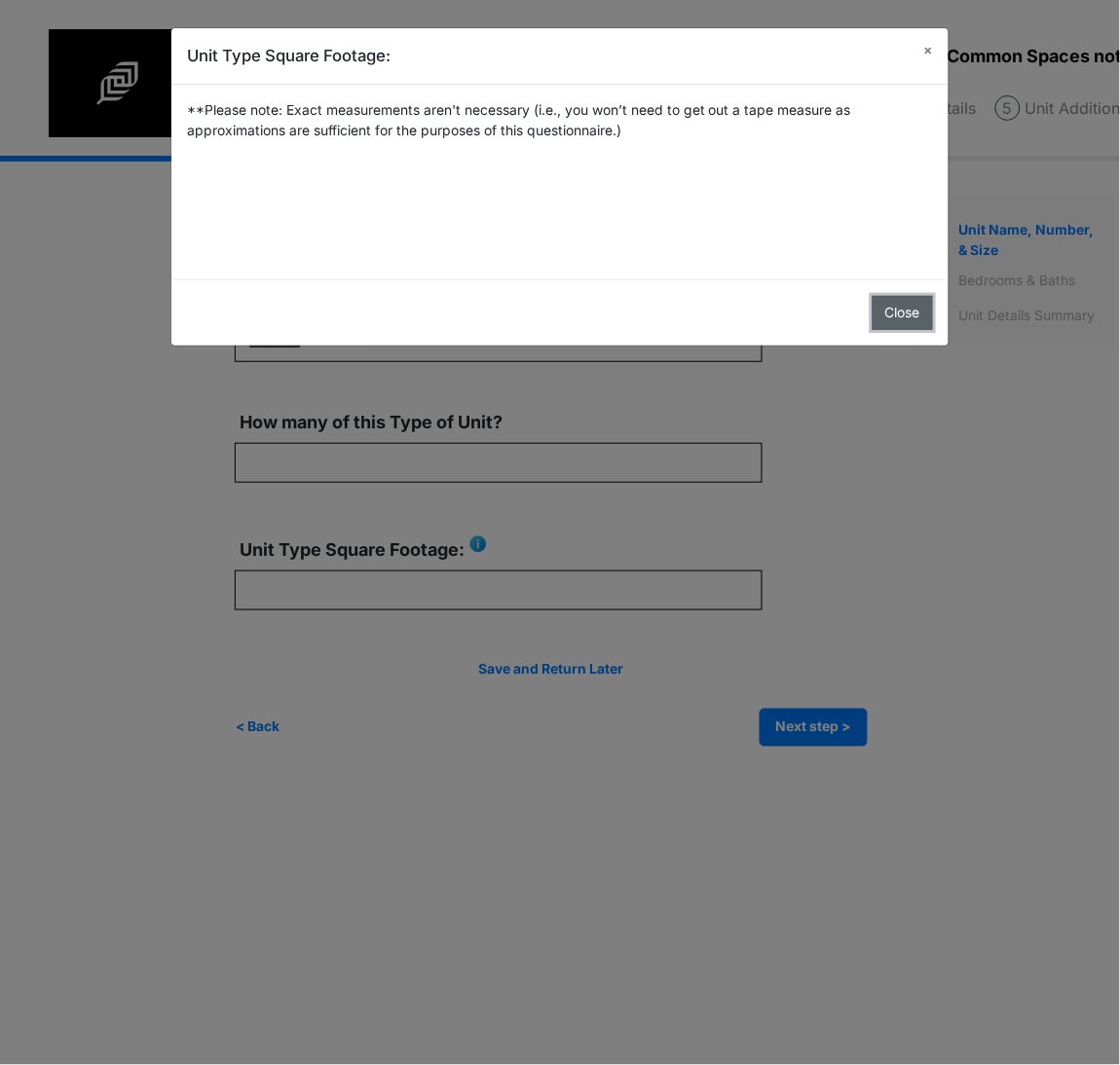 click on "Close" at bounding box center [903, 312] 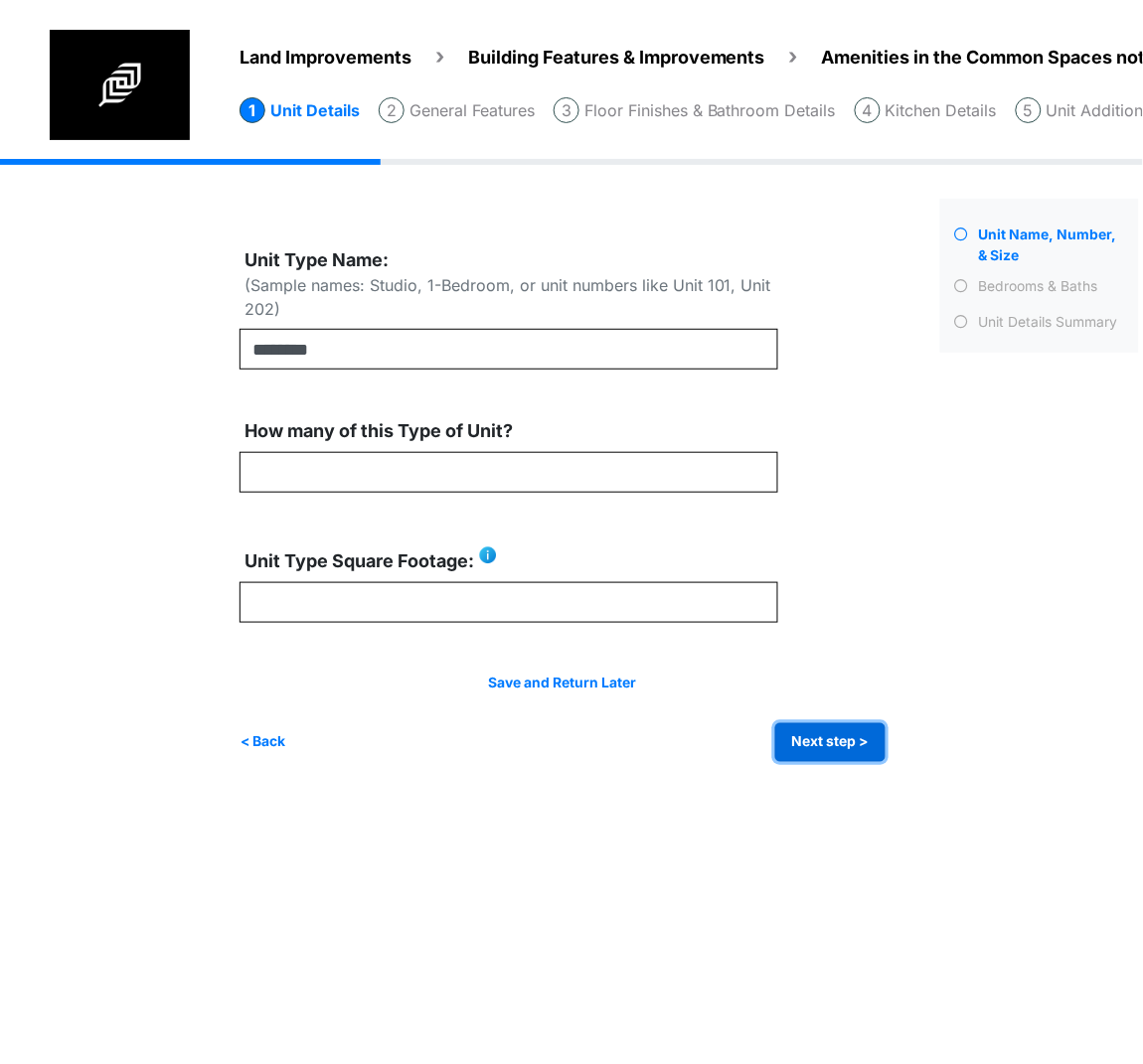 click on "Next step >" at bounding box center [830, 742] 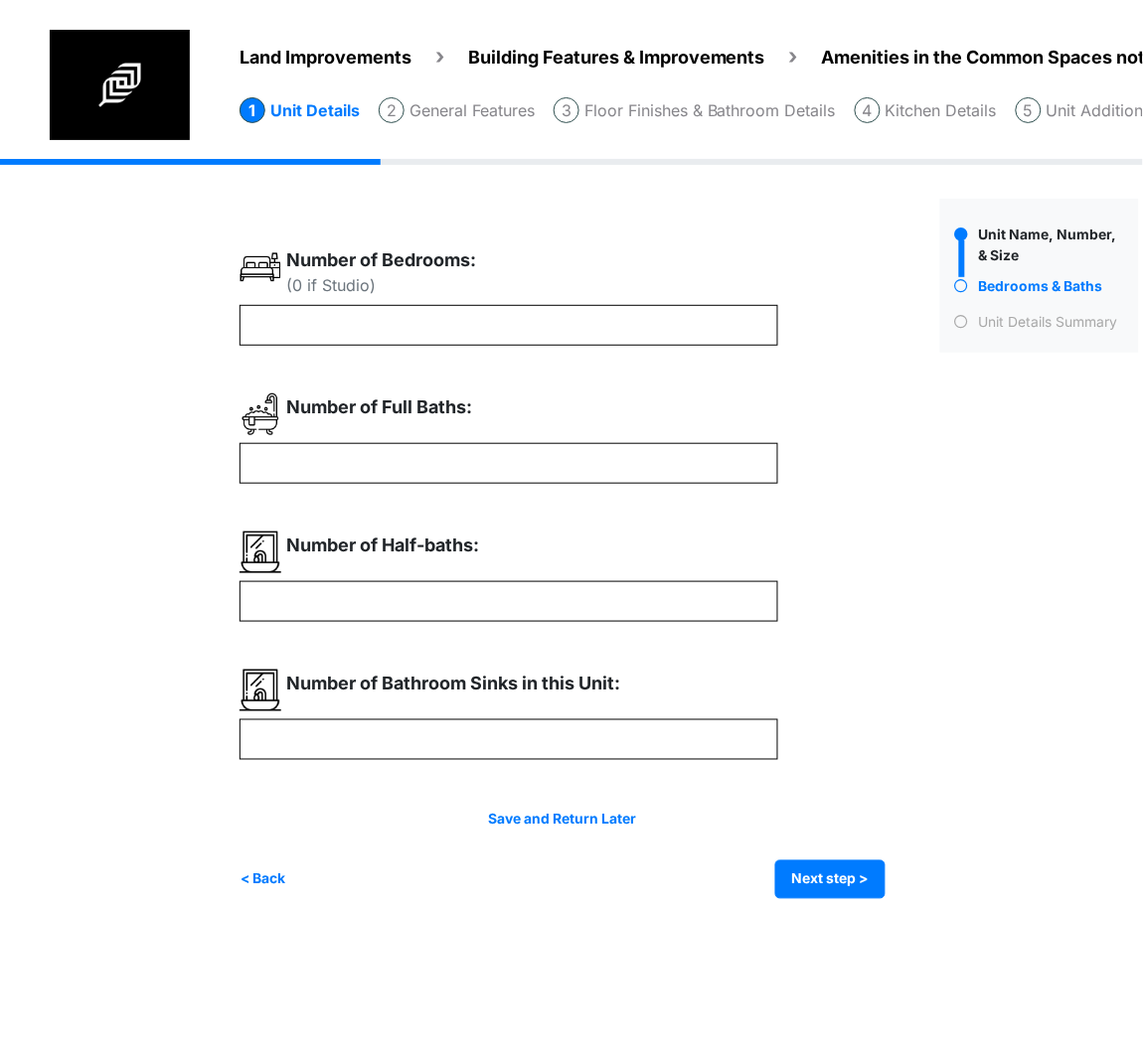 click on "Unit Name, Number, & Size" at bounding box center [1040, 548] 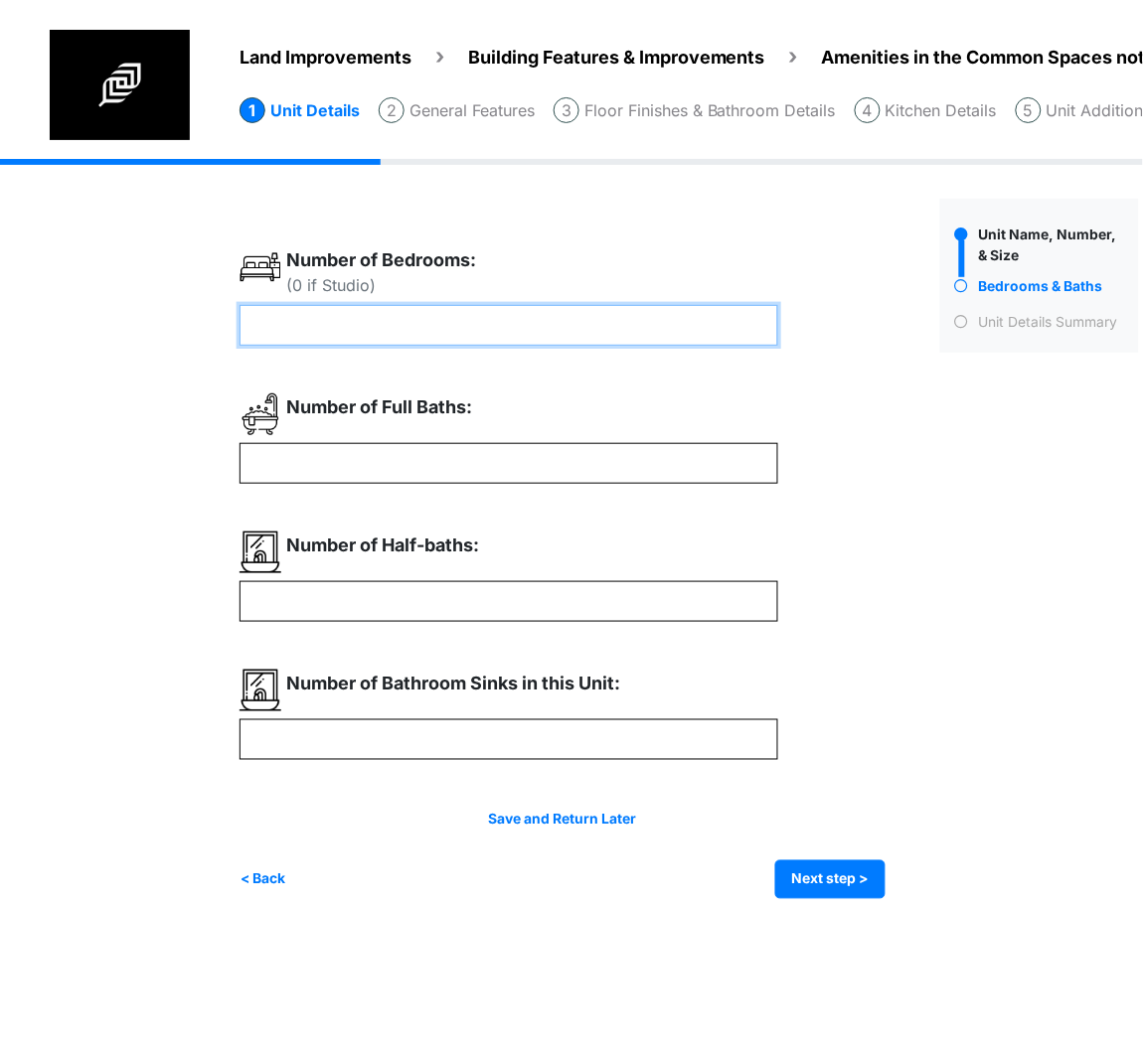 click at bounding box center (509, 325) 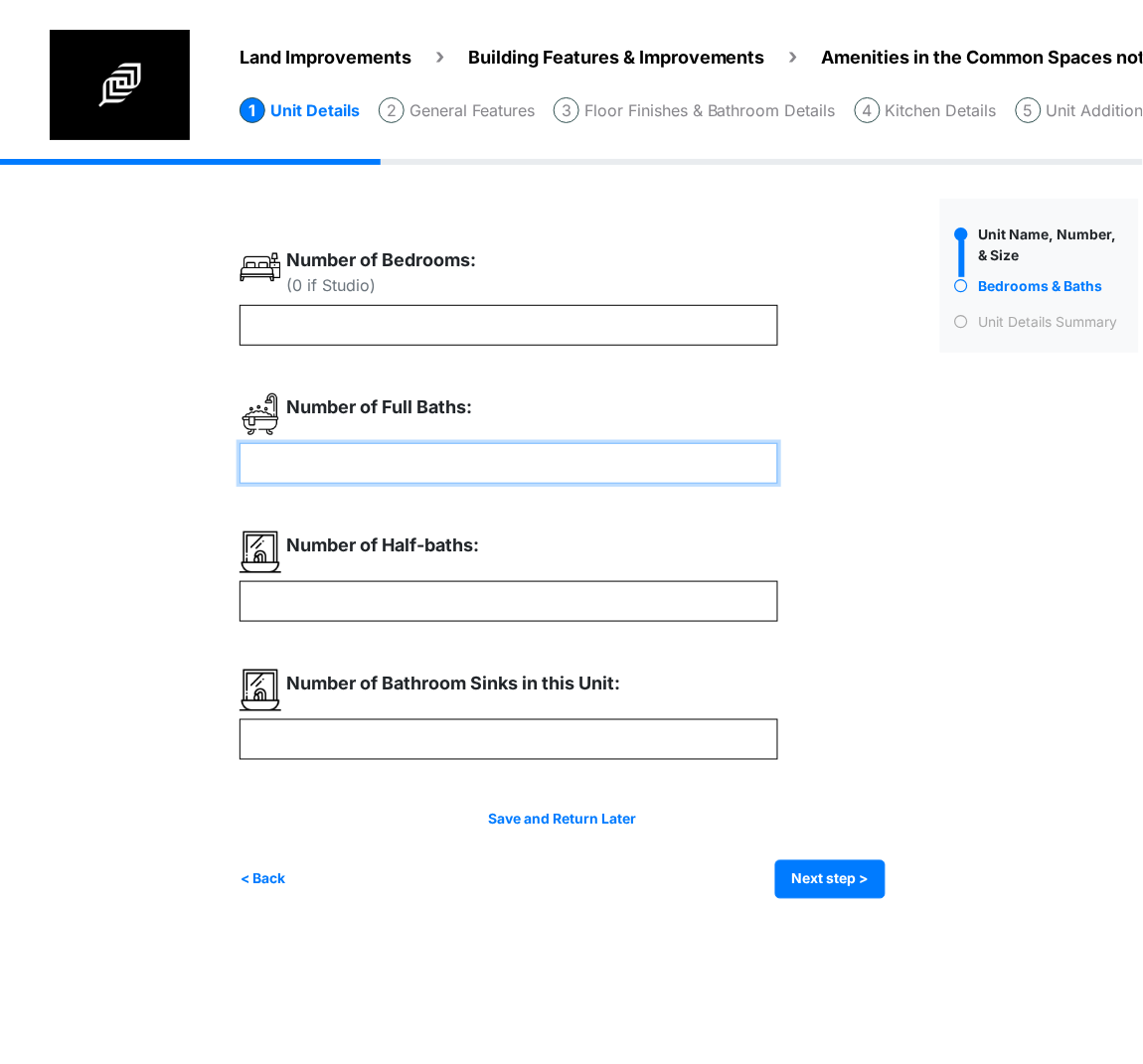 click at bounding box center (509, 463) 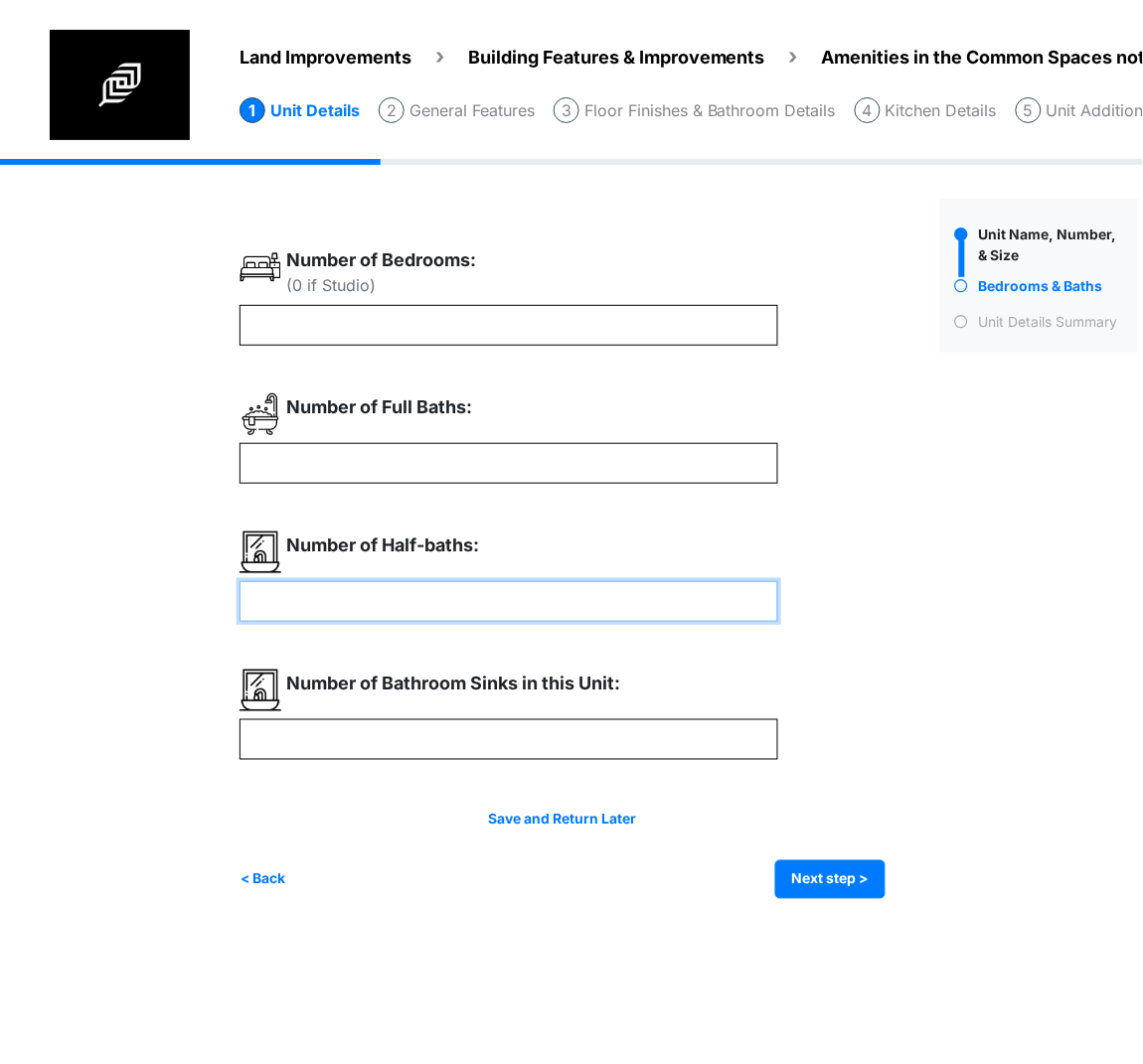 click at bounding box center [509, 601] 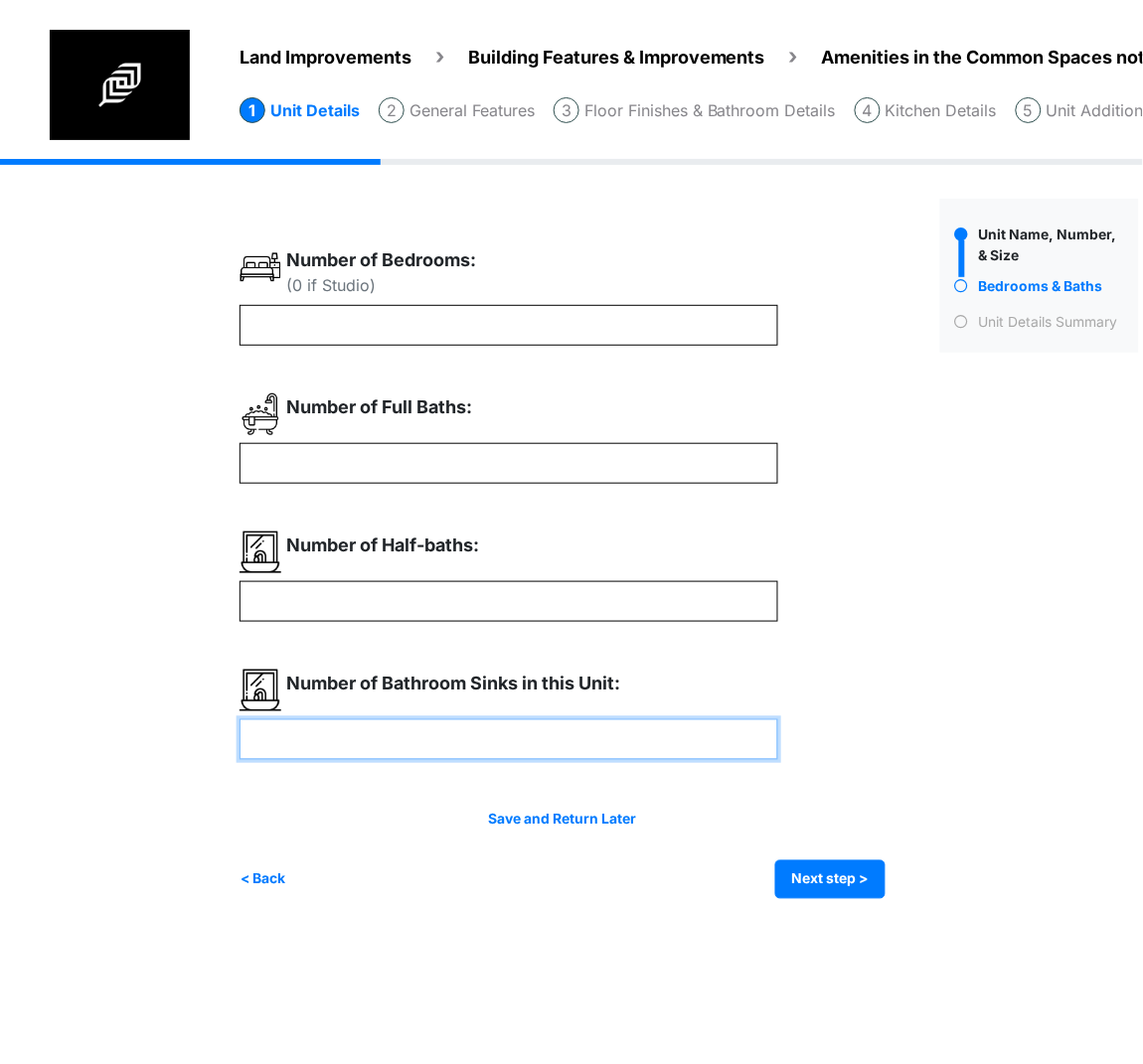 click at bounding box center [509, 739] 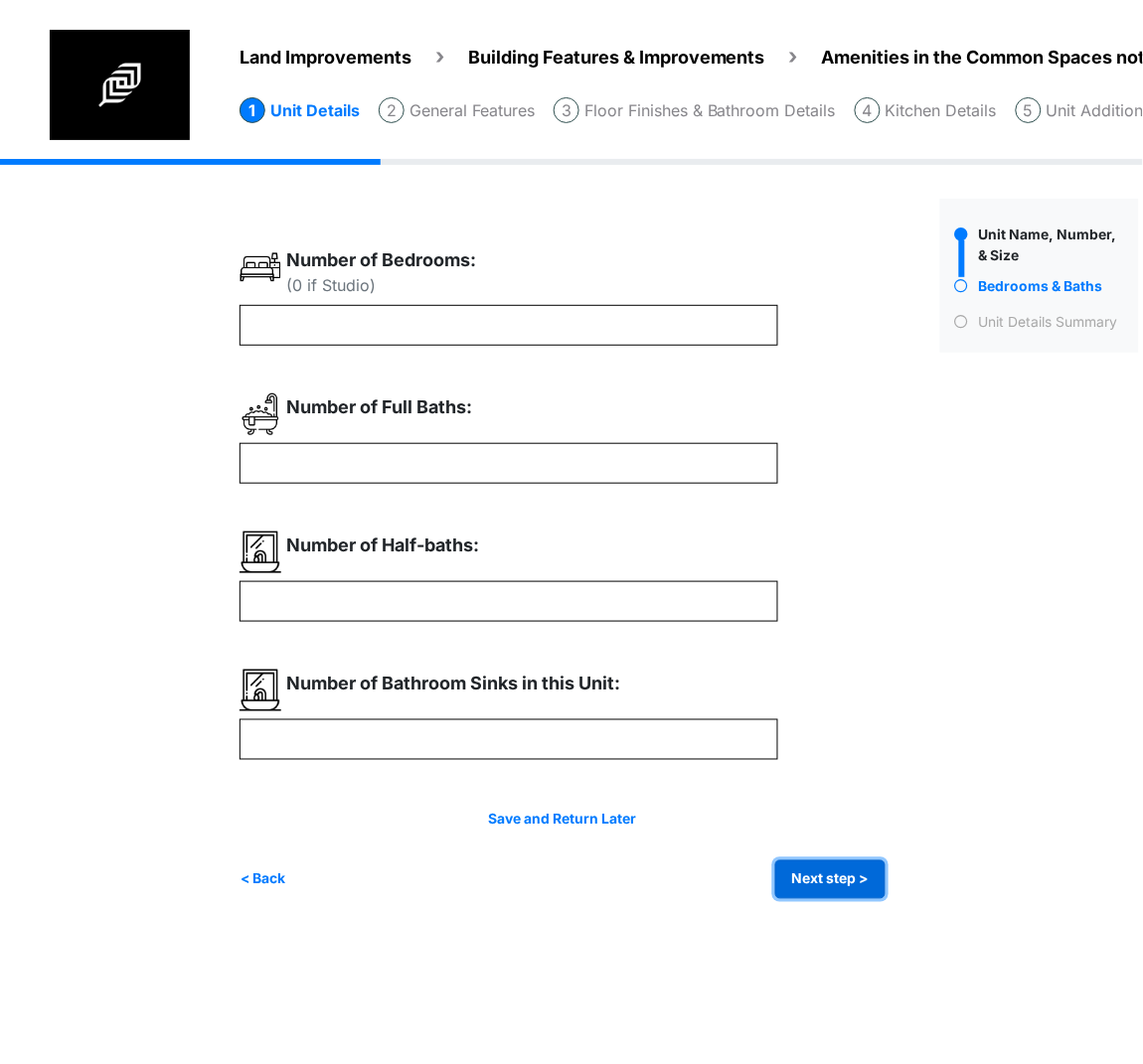 click on "Next step >" at bounding box center [830, 879] 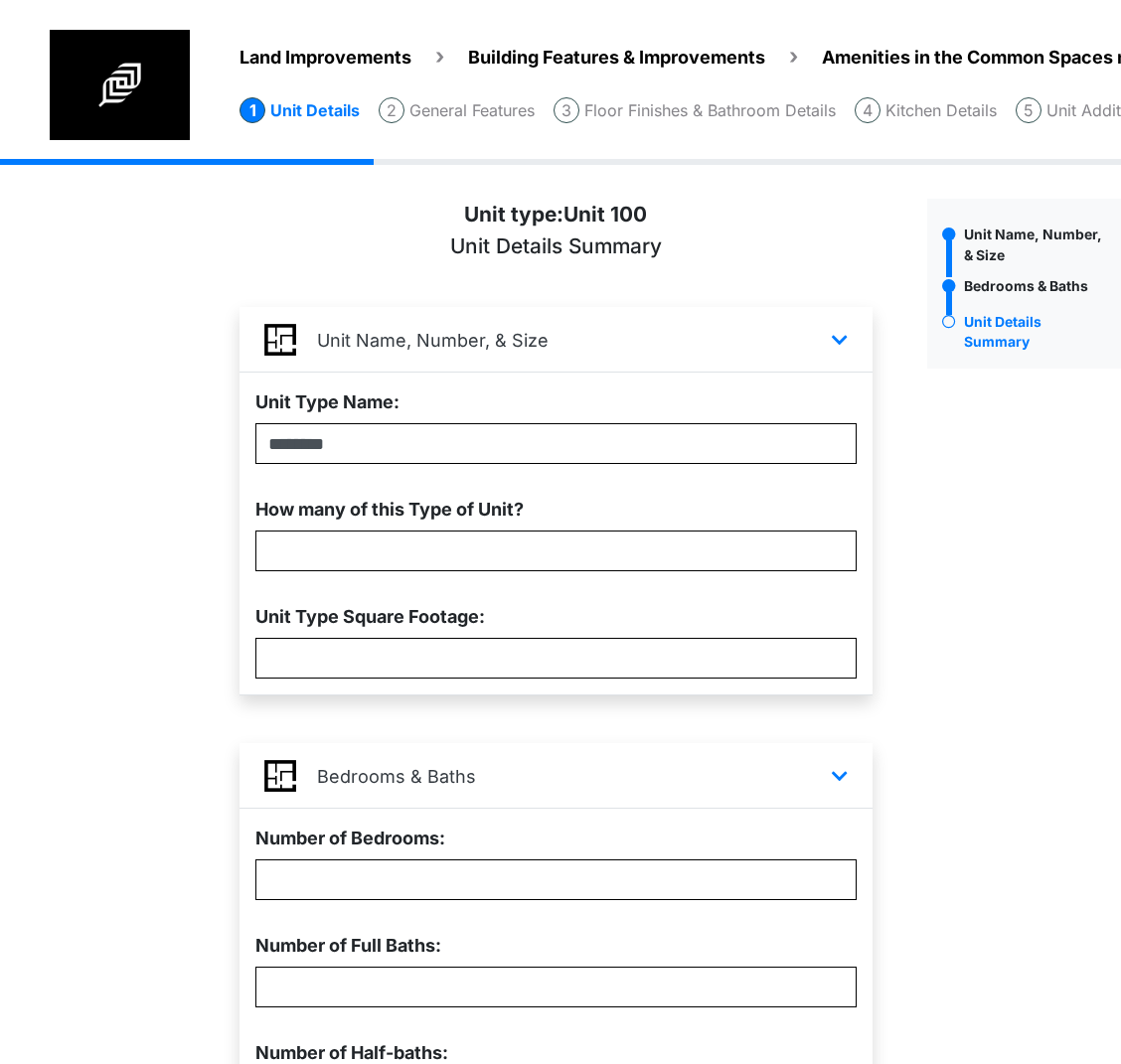 click on "Unit Name, Number, & Size" at bounding box center [1025, 783] 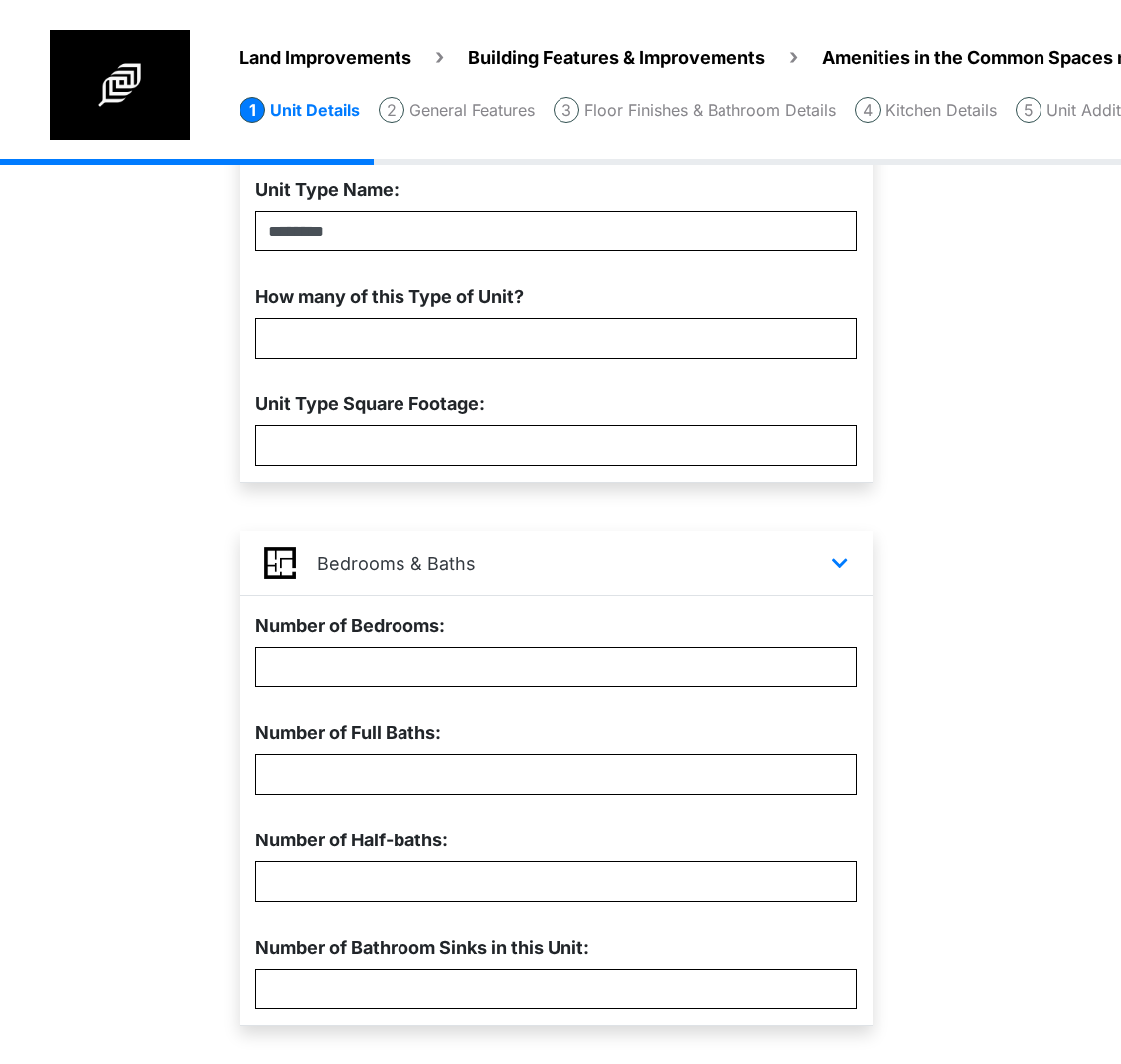 scroll, scrollTop: 333, scrollLeft: 0, axis: vertical 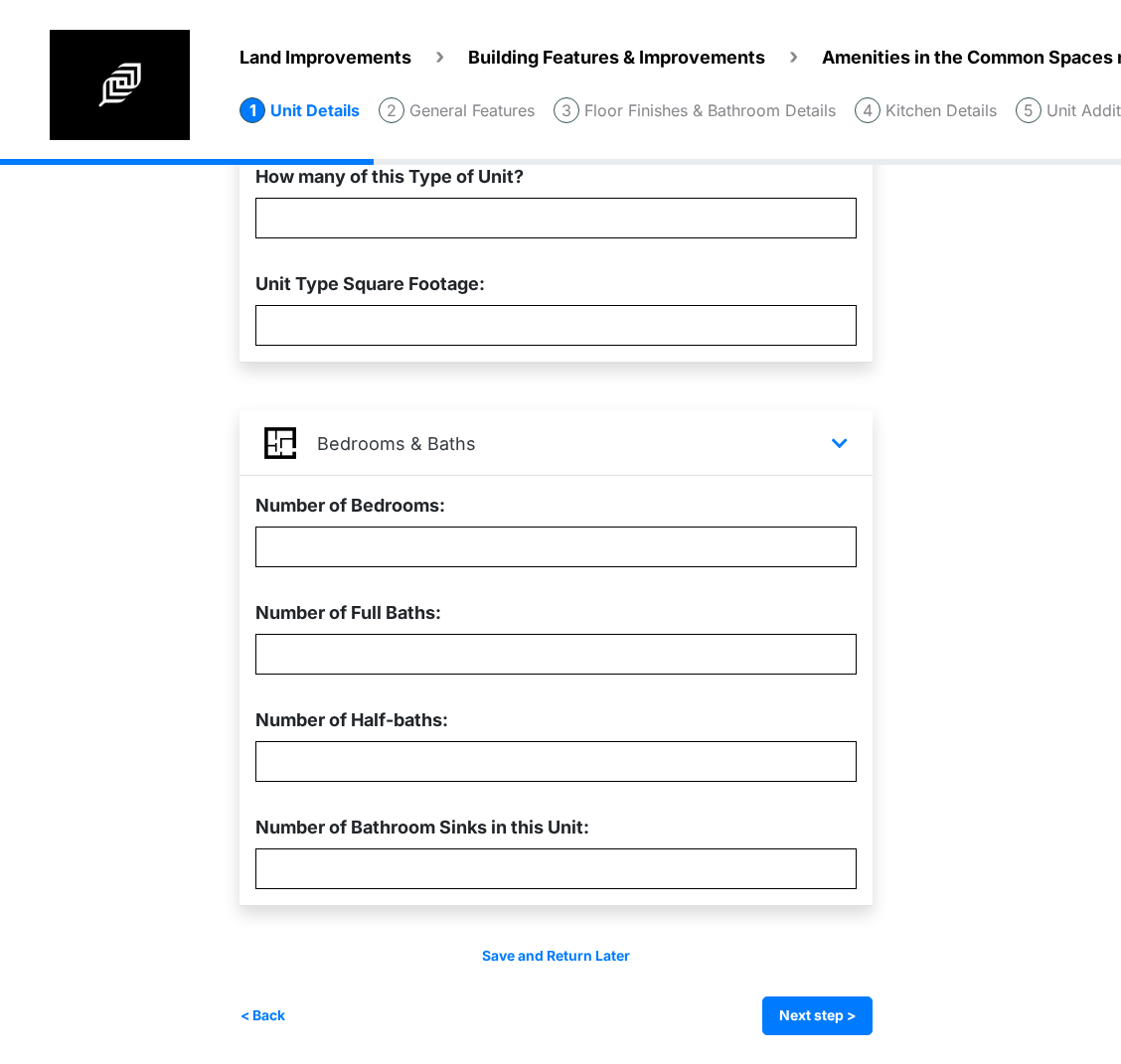 click on "Unit Name, Number, & Size" at bounding box center [1025, 450] 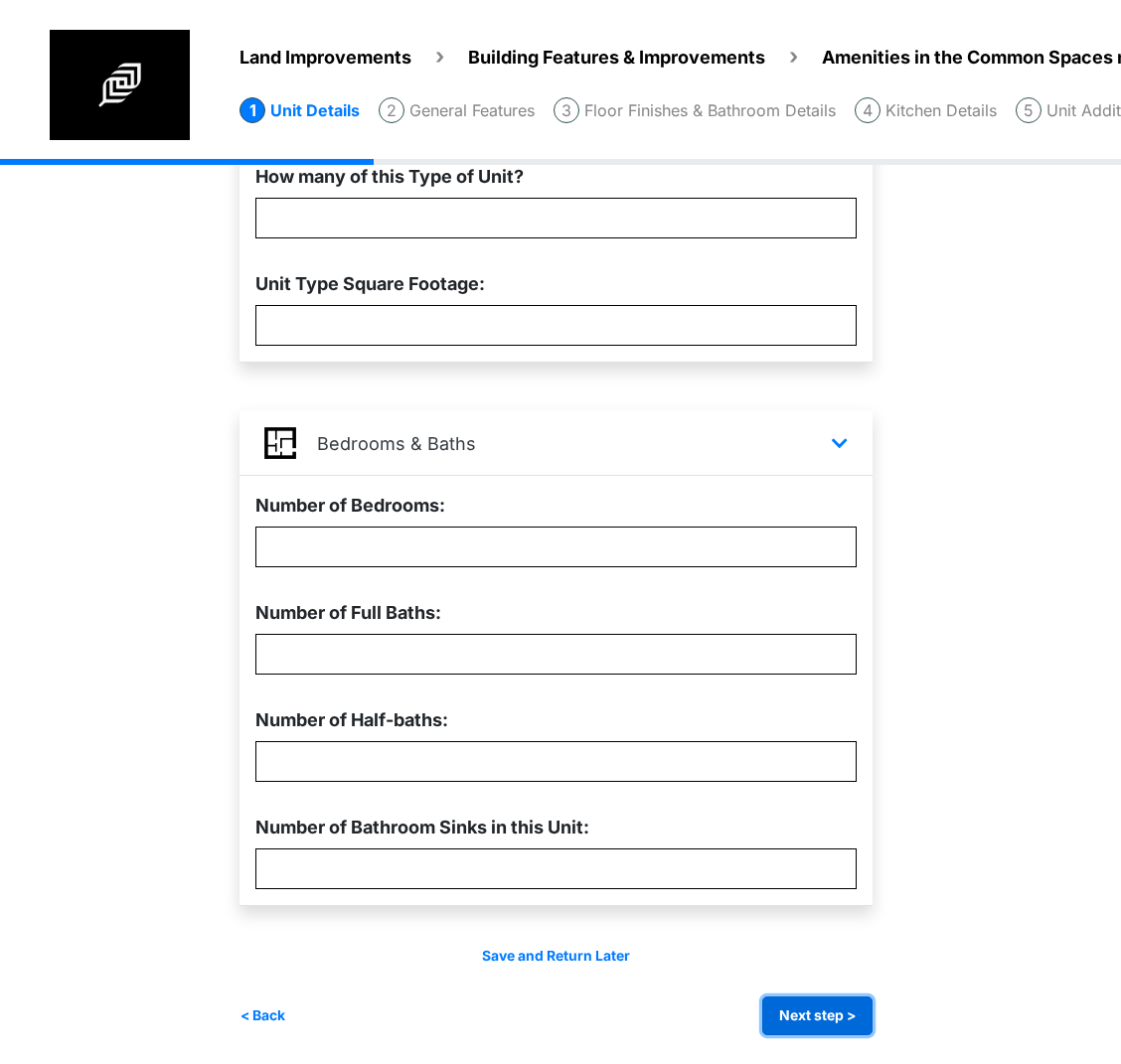 click on "Next step >" at bounding box center [817, 1015] 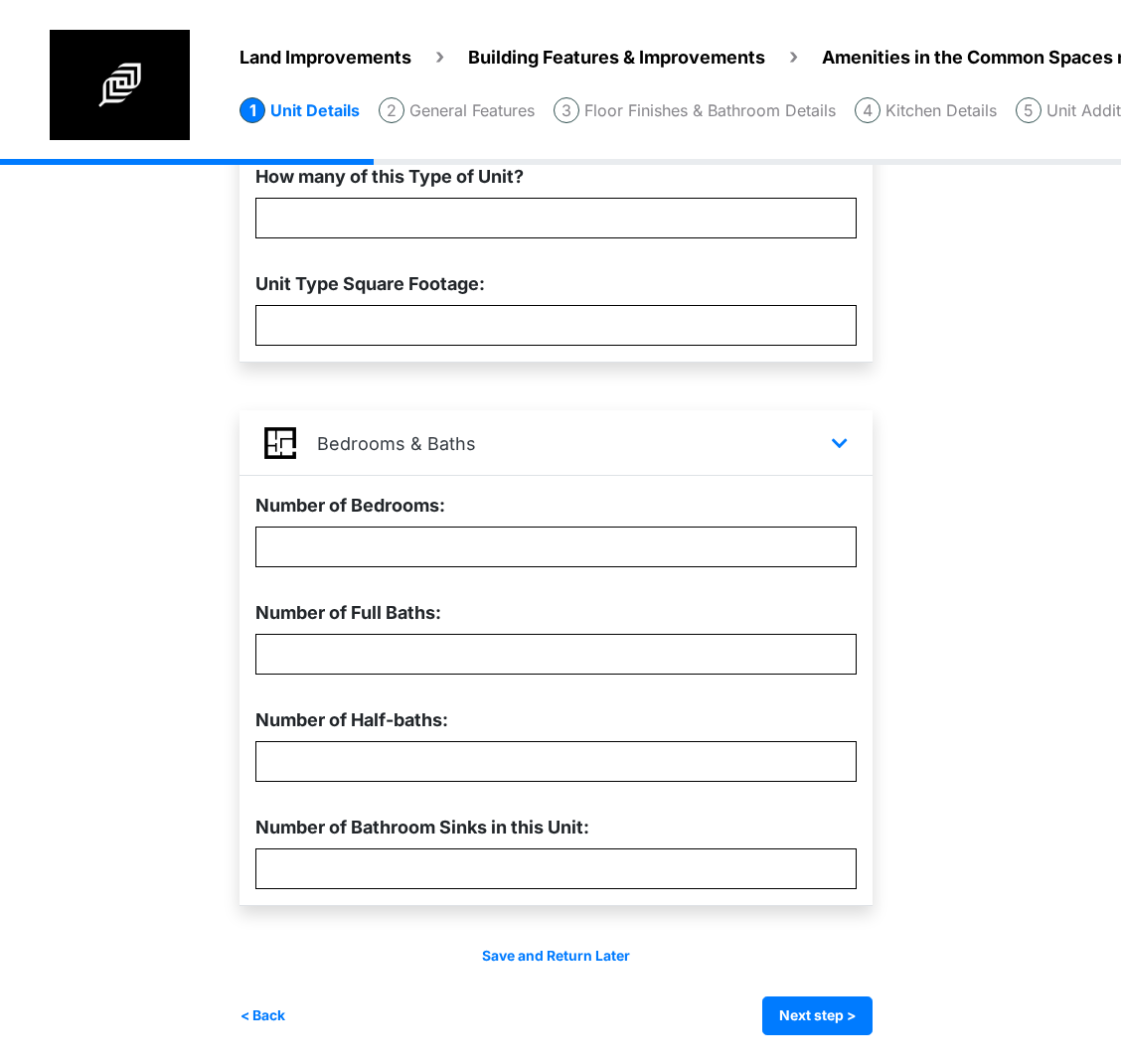 scroll, scrollTop: 0, scrollLeft: 0, axis: both 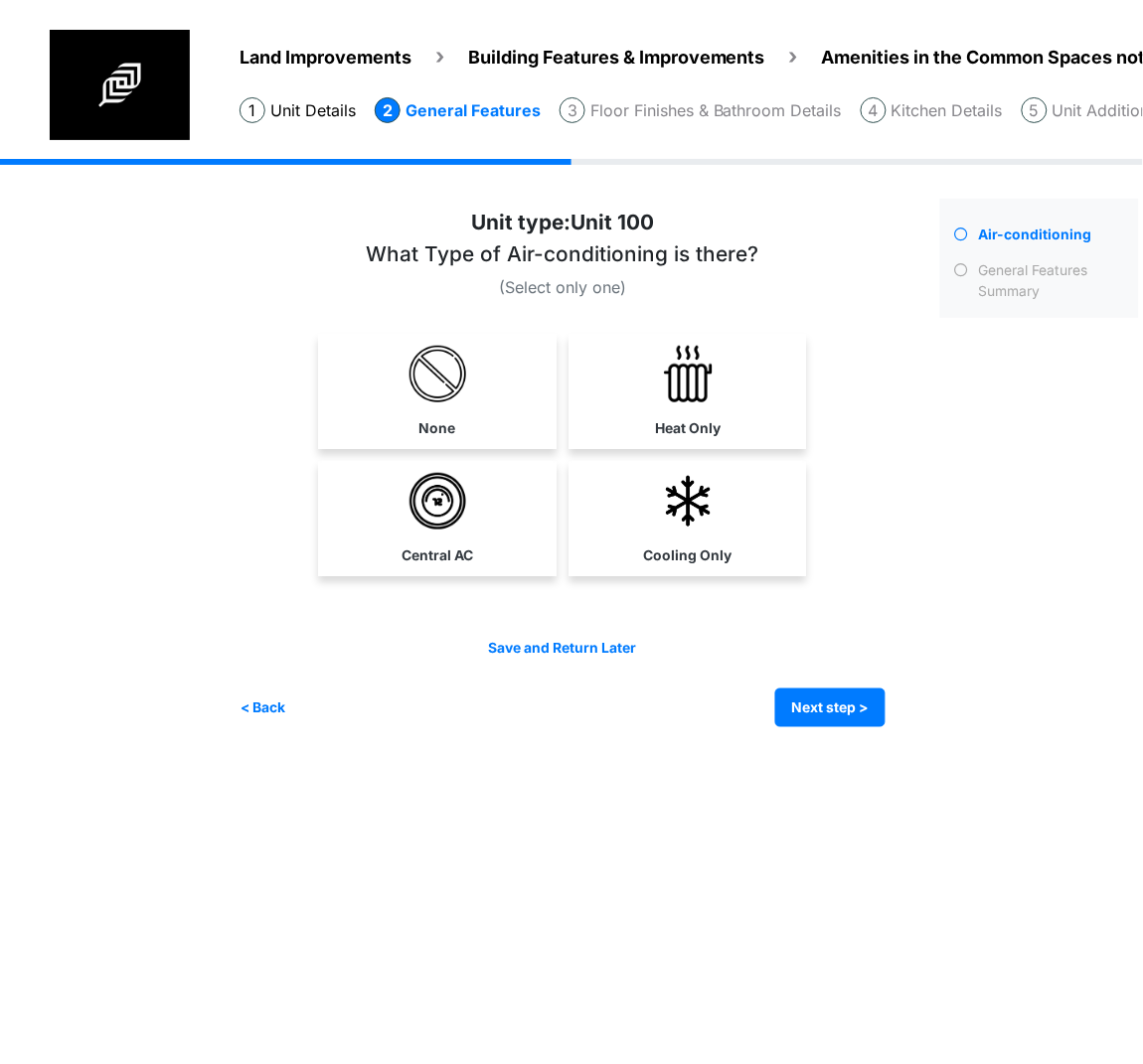 click on "Air-conditioning" at bounding box center [1040, 463] 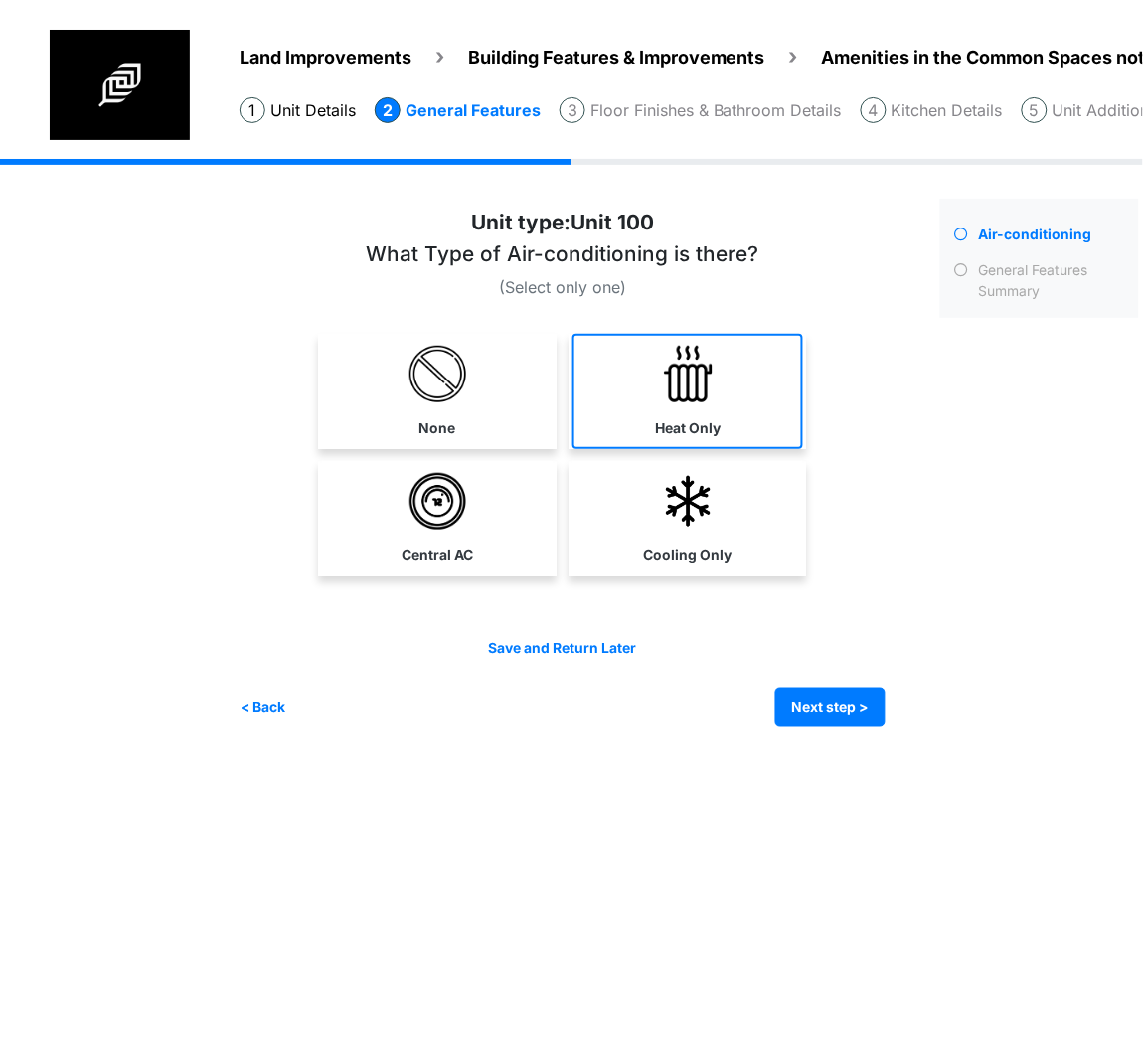 click at bounding box center [688, 374] 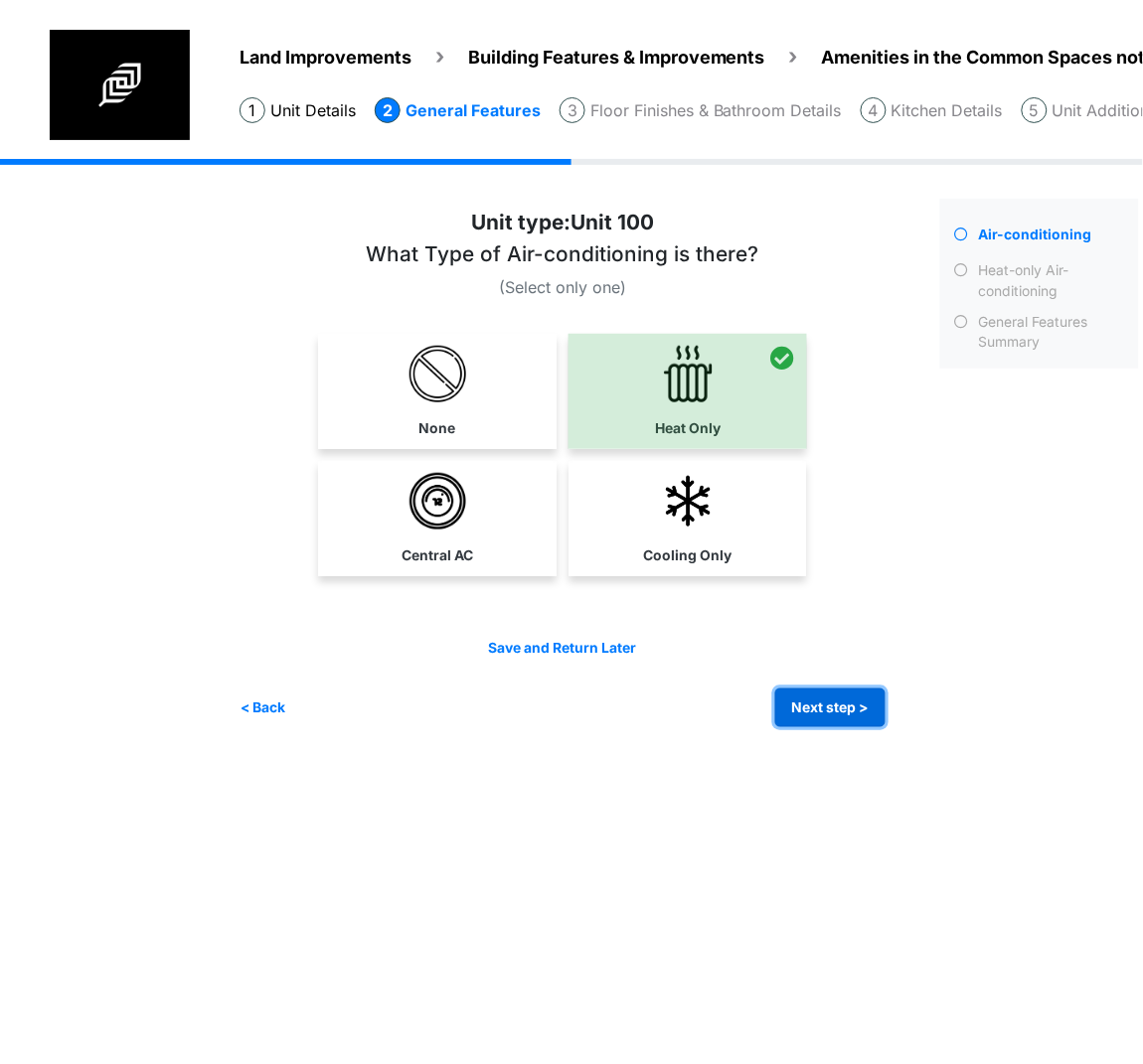 click on "Next step >" at bounding box center [830, 707] 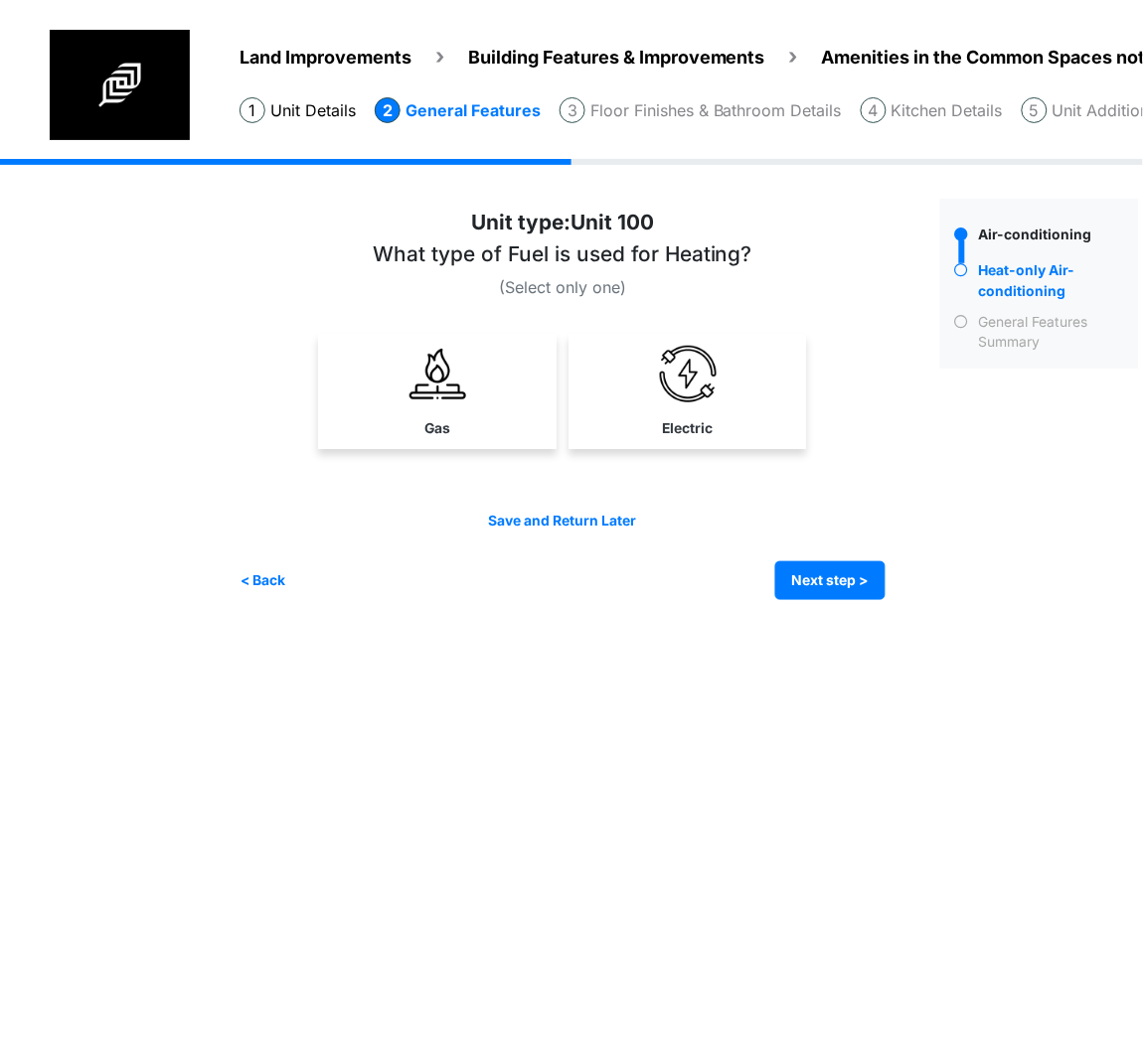 drag, startPoint x: 430, startPoint y: 393, endPoint x: 1136, endPoint y: 369, distance: 706.41 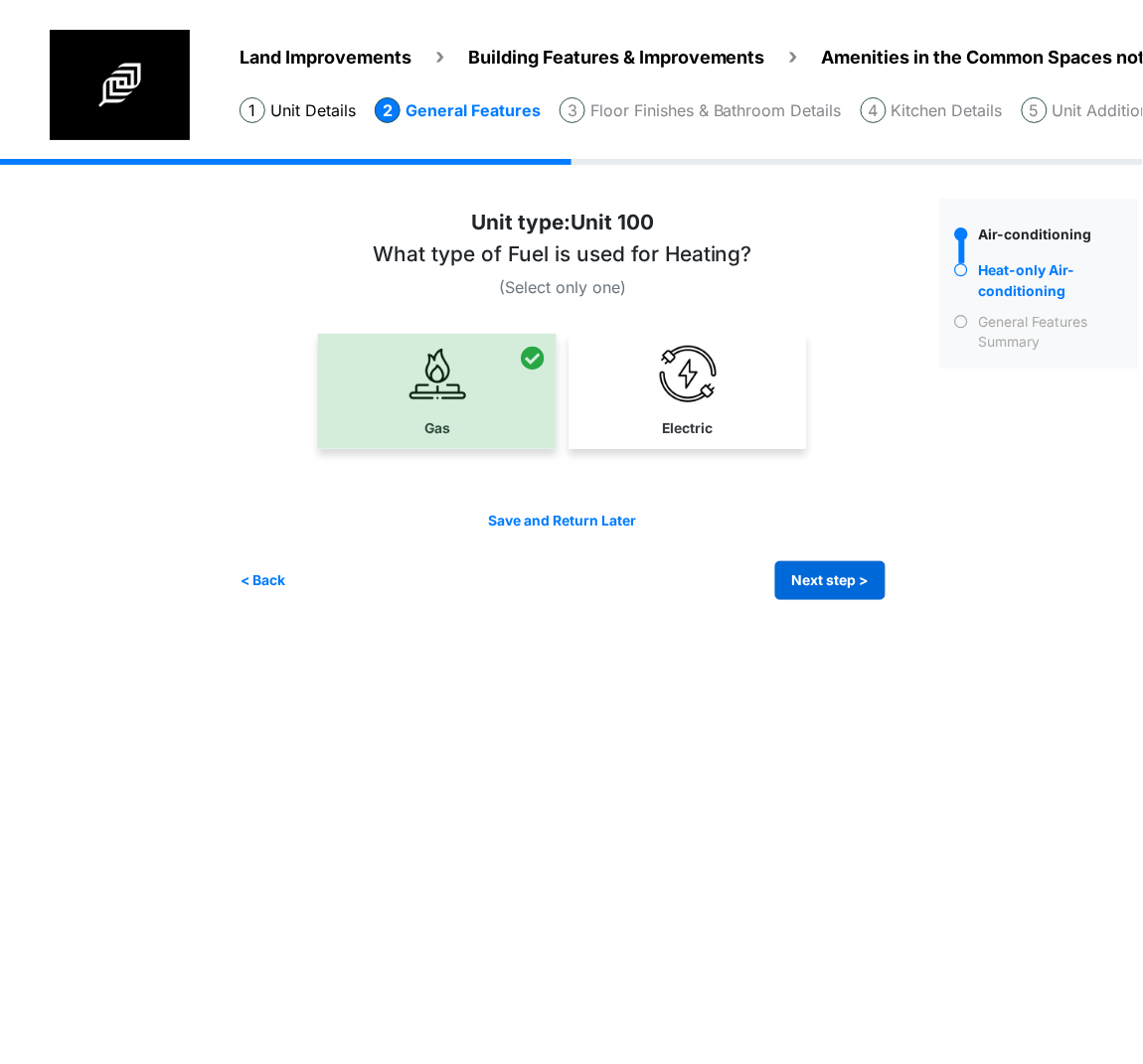 click on "Irrigation Flag pole" at bounding box center (697, 394) 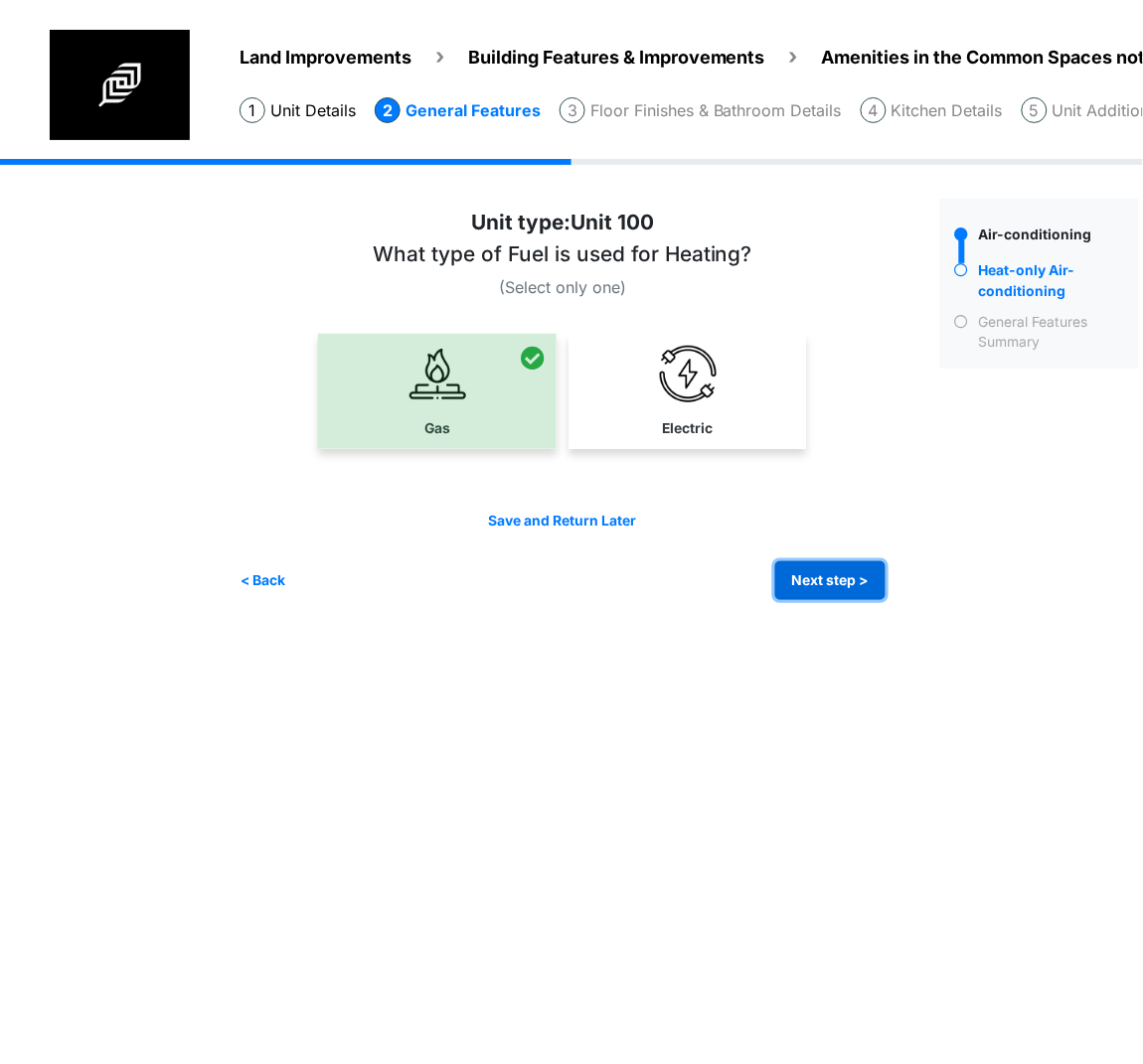 click on "Next step >" at bounding box center (830, 580) 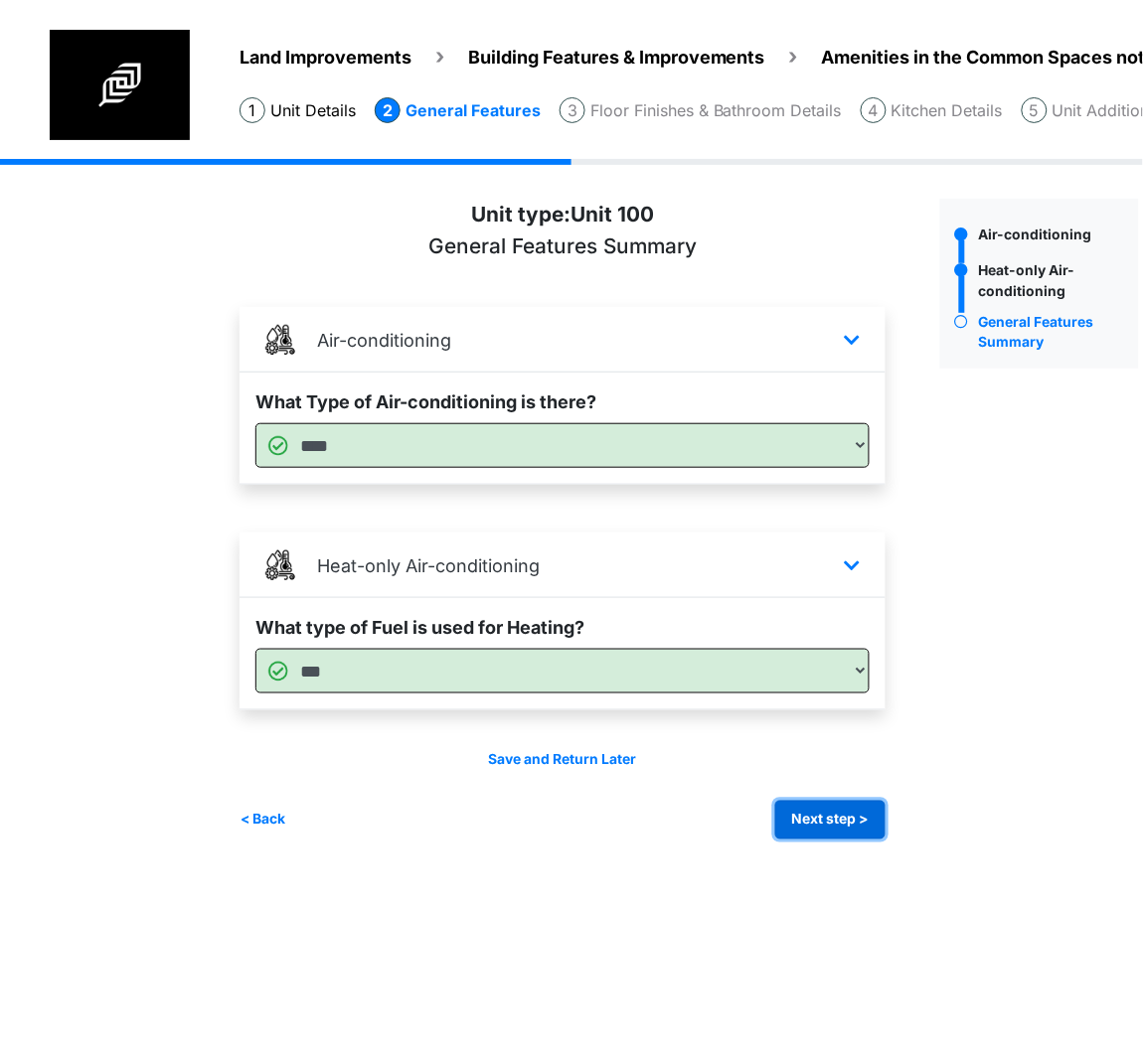 click on "Next step >" at bounding box center [830, 820] 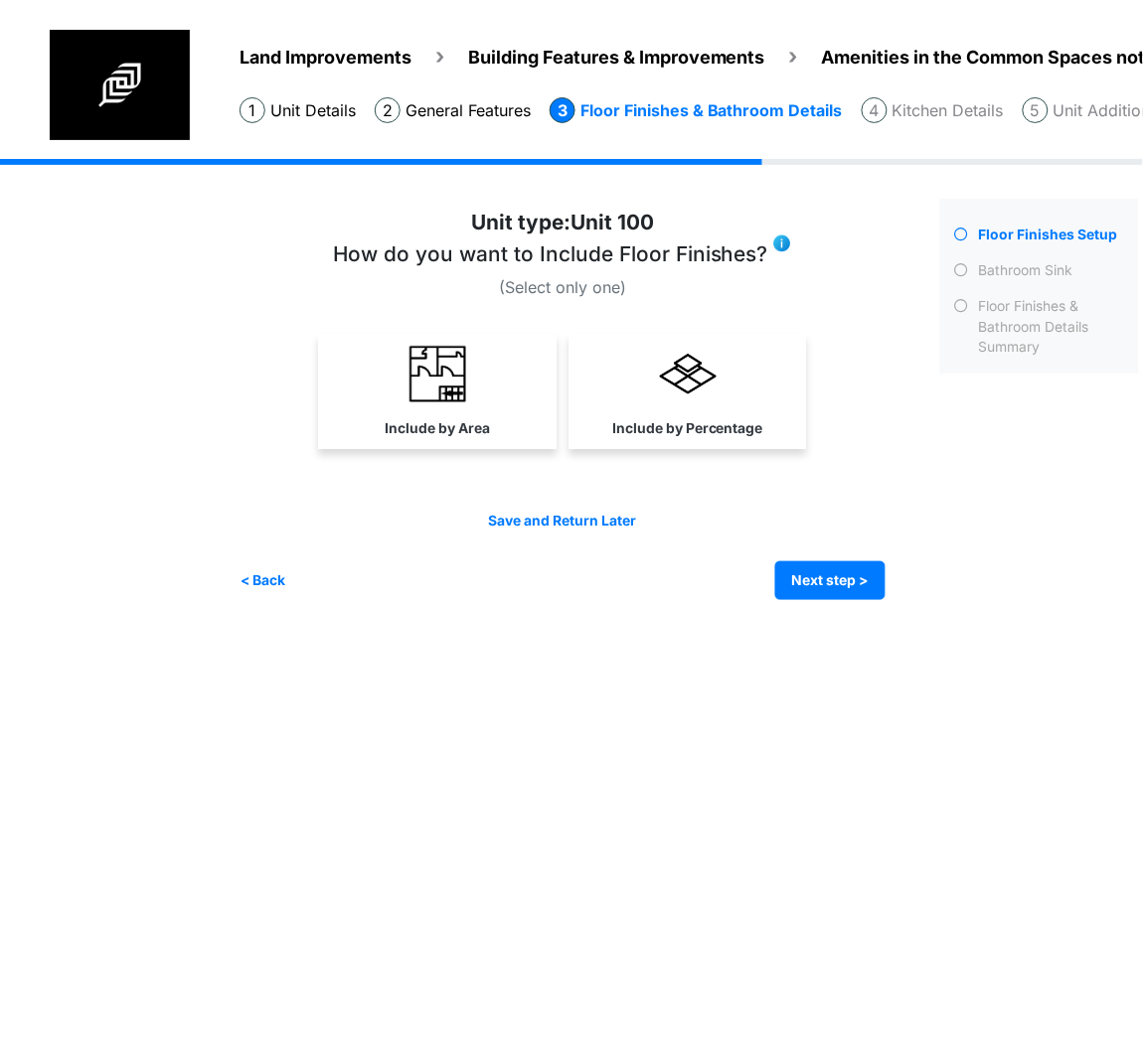drag, startPoint x: 444, startPoint y: 412, endPoint x: 938, endPoint y: 392, distance: 494.40469 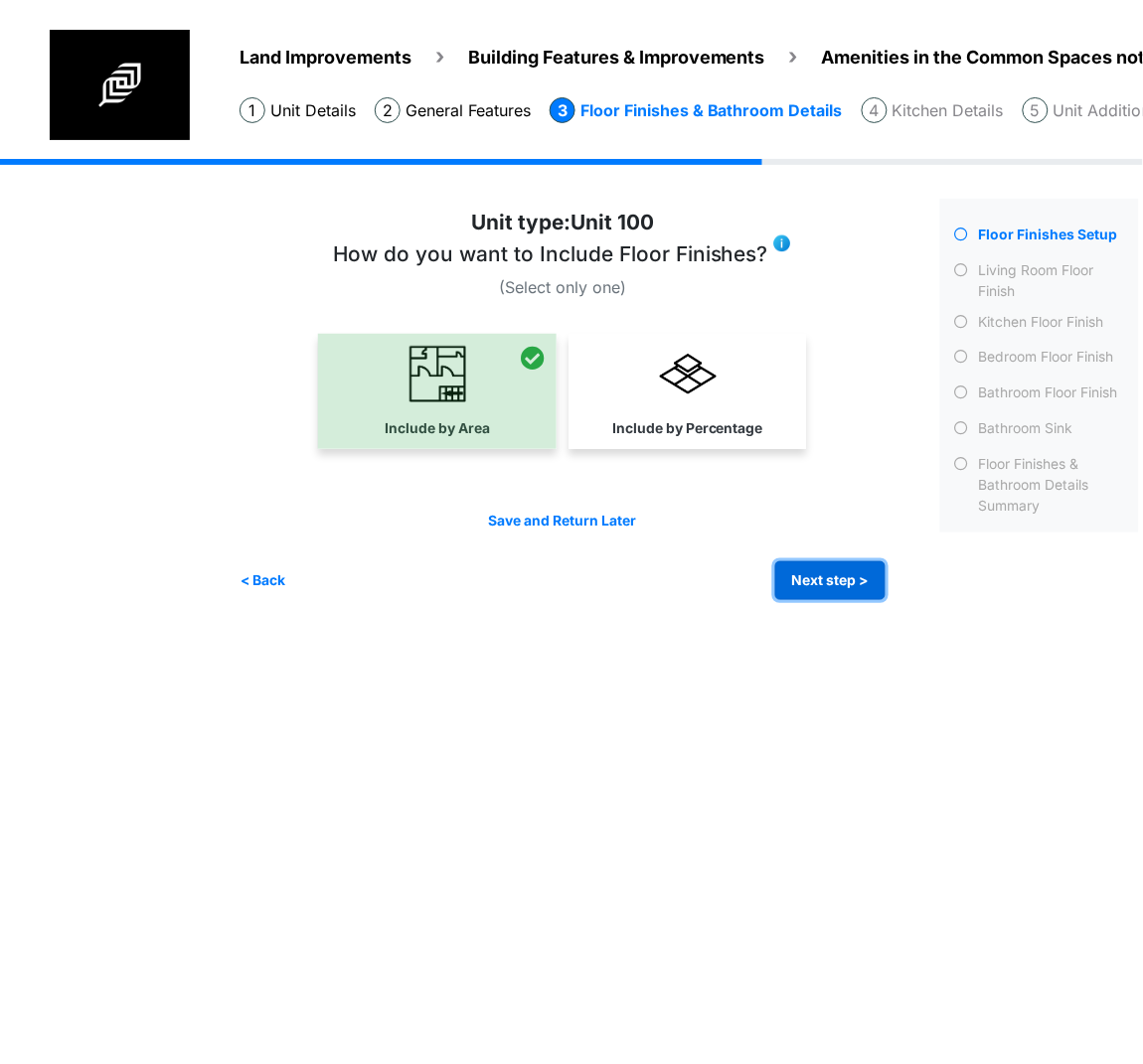 click on "Next step >" at bounding box center [830, 580] 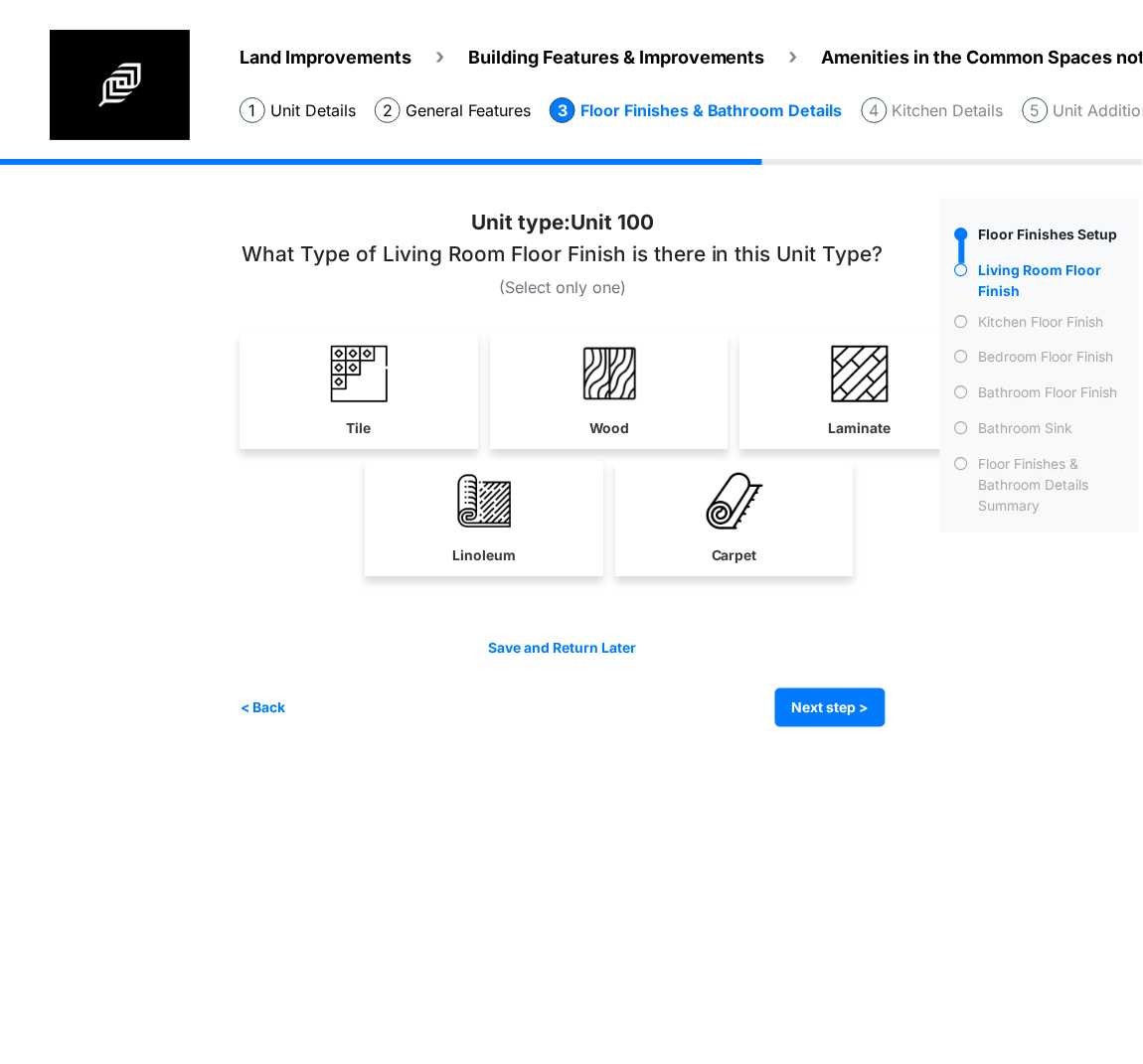drag, startPoint x: 601, startPoint y: 404, endPoint x: 1136, endPoint y: 371, distance: 536.0168 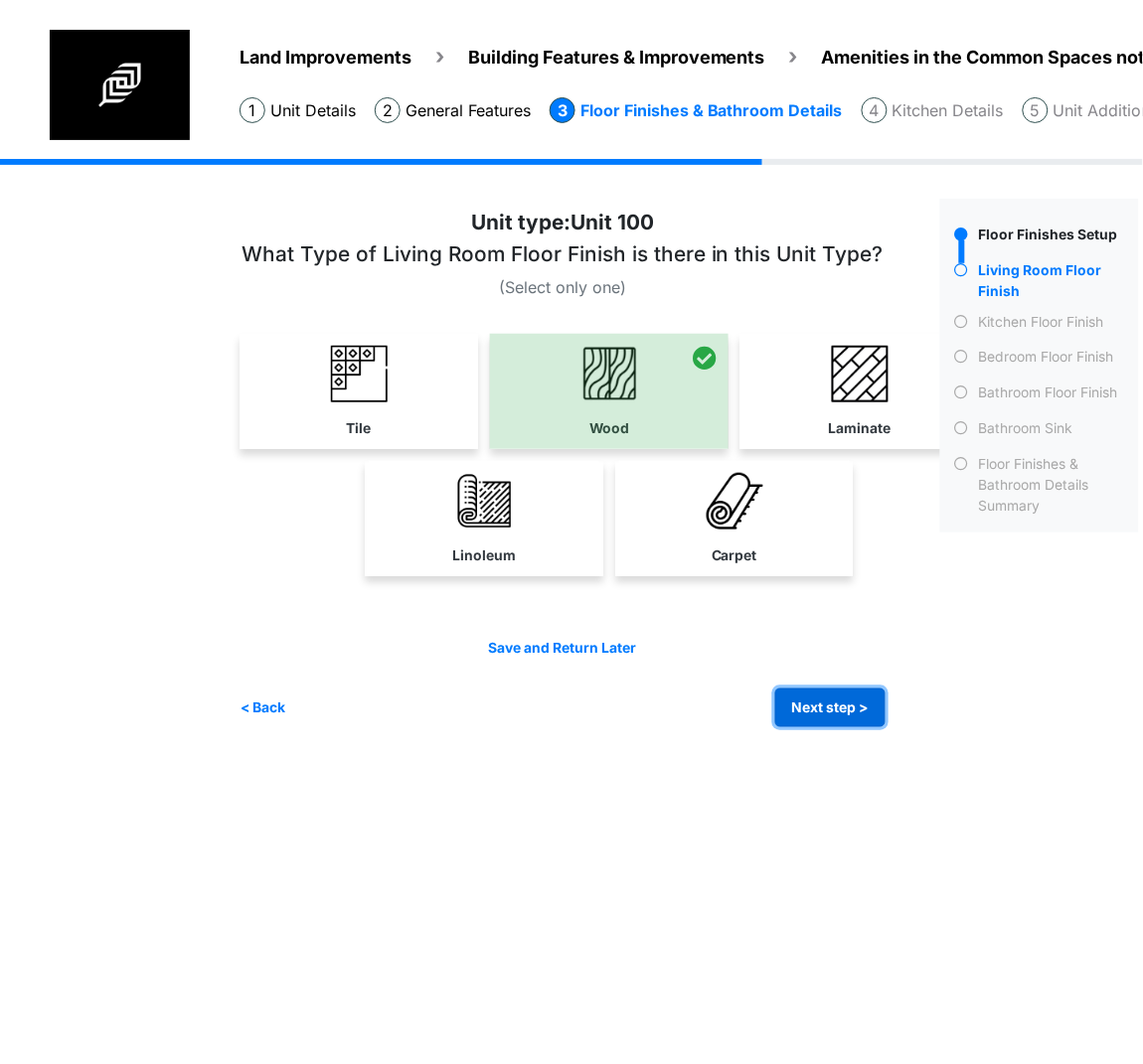 click on "Next step >" at bounding box center (830, 707) 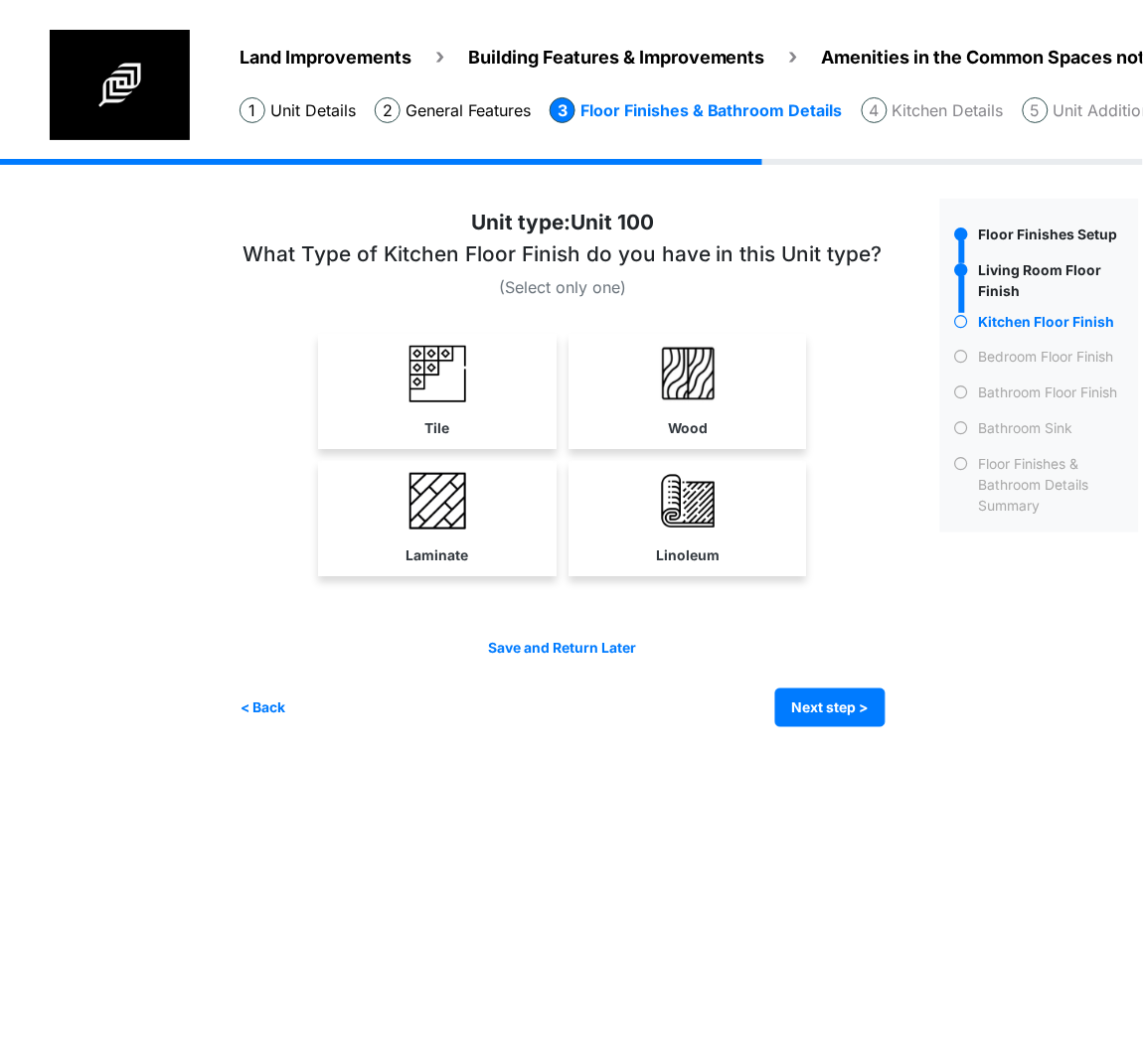 drag, startPoint x: 639, startPoint y: 360, endPoint x: 1122, endPoint y: 398, distance: 484.49252 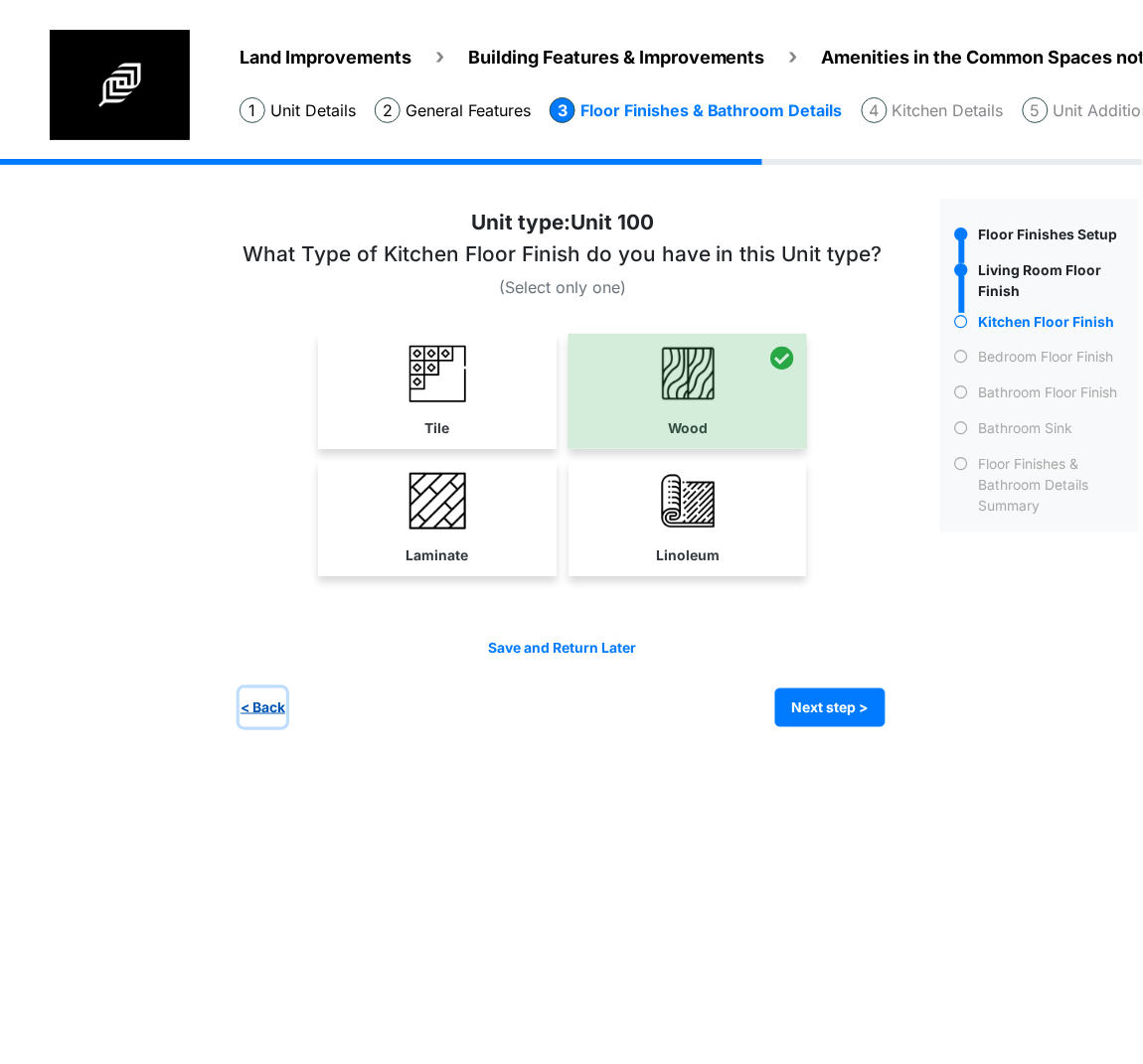 click on "< Back" at bounding box center (262, 707) 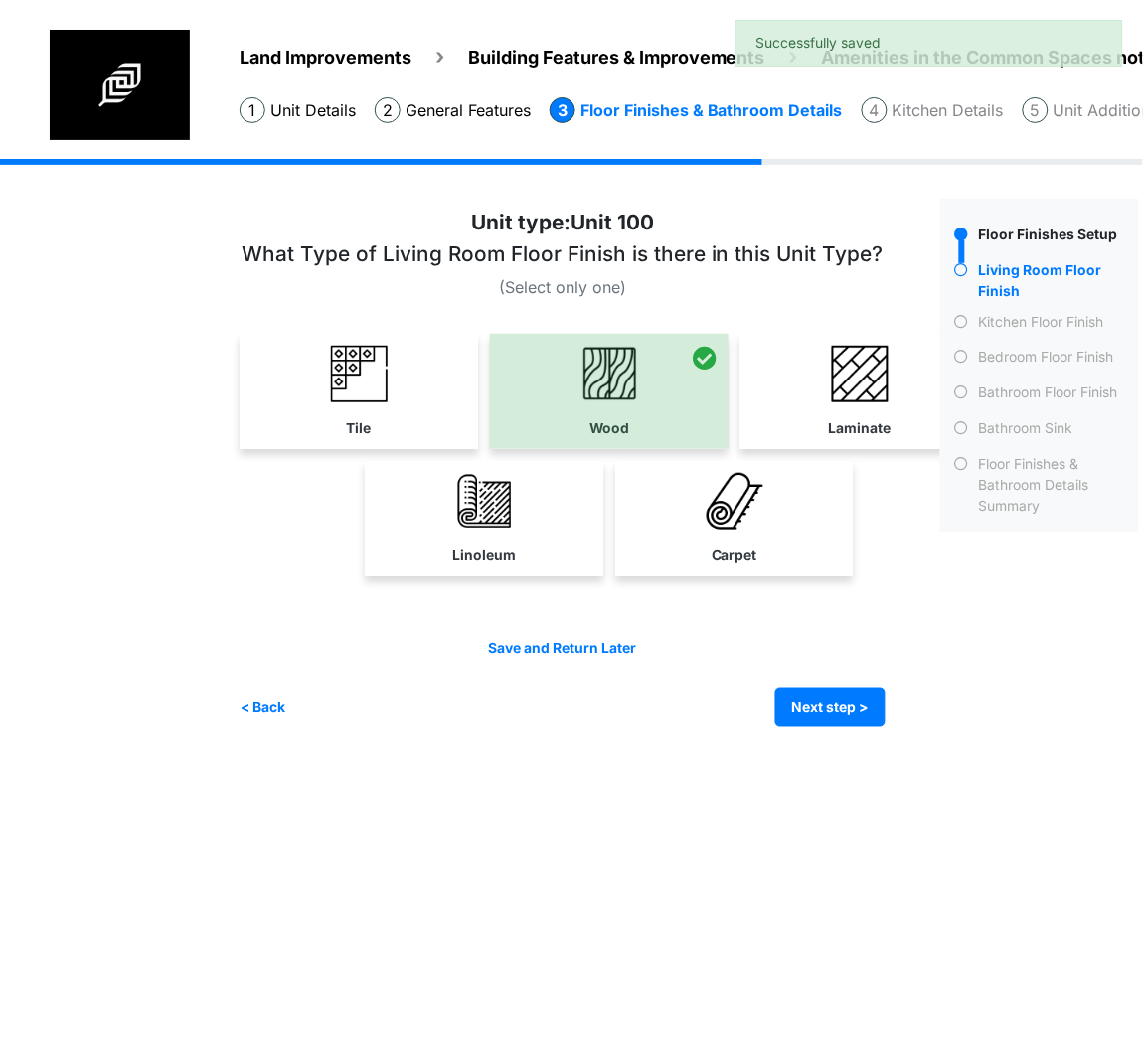 click on "Laminate" at bounding box center (860, 391) 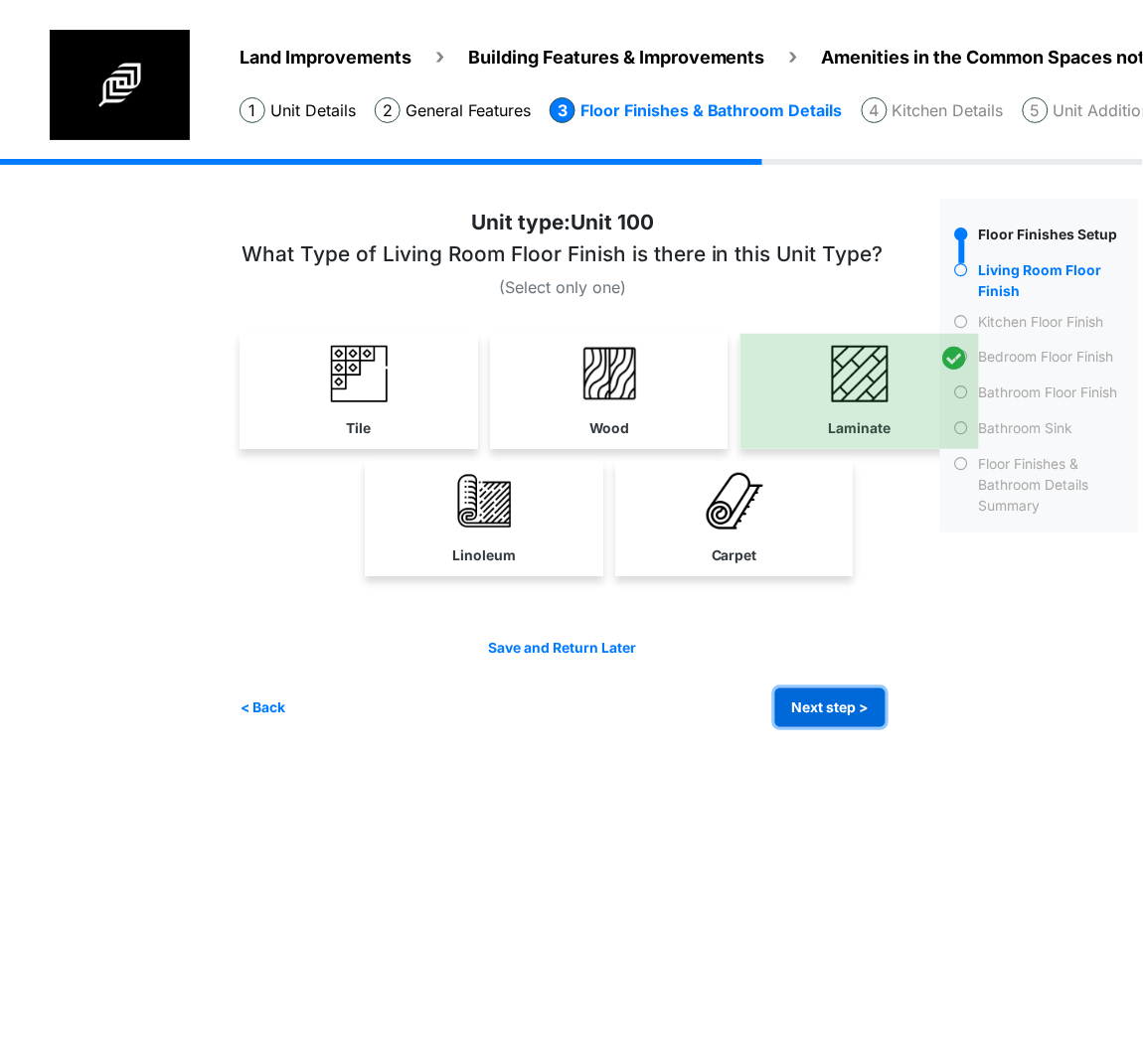 click on "Next step >" at bounding box center (830, 707) 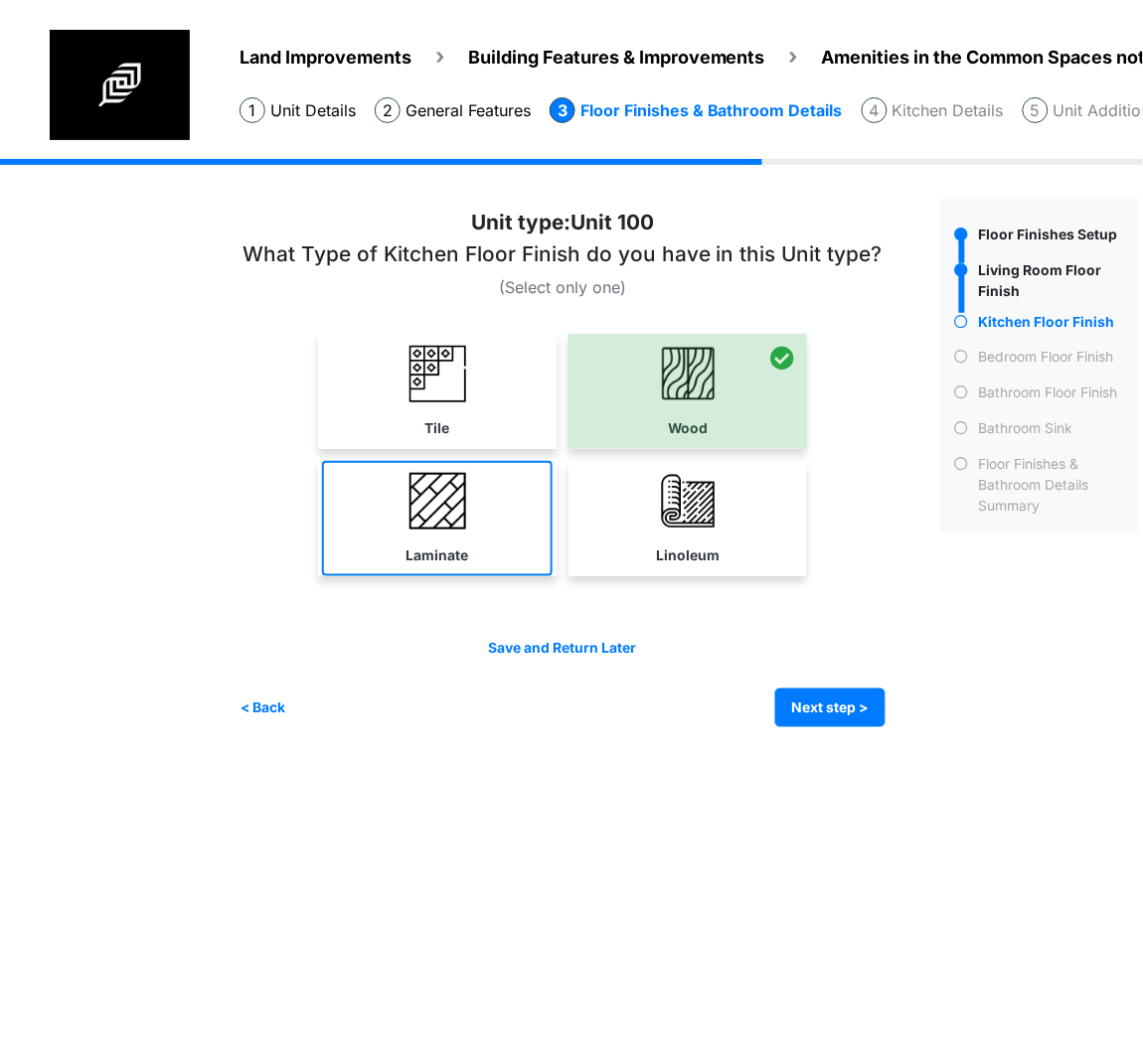 click on "Laminate" at bounding box center (437, 519) 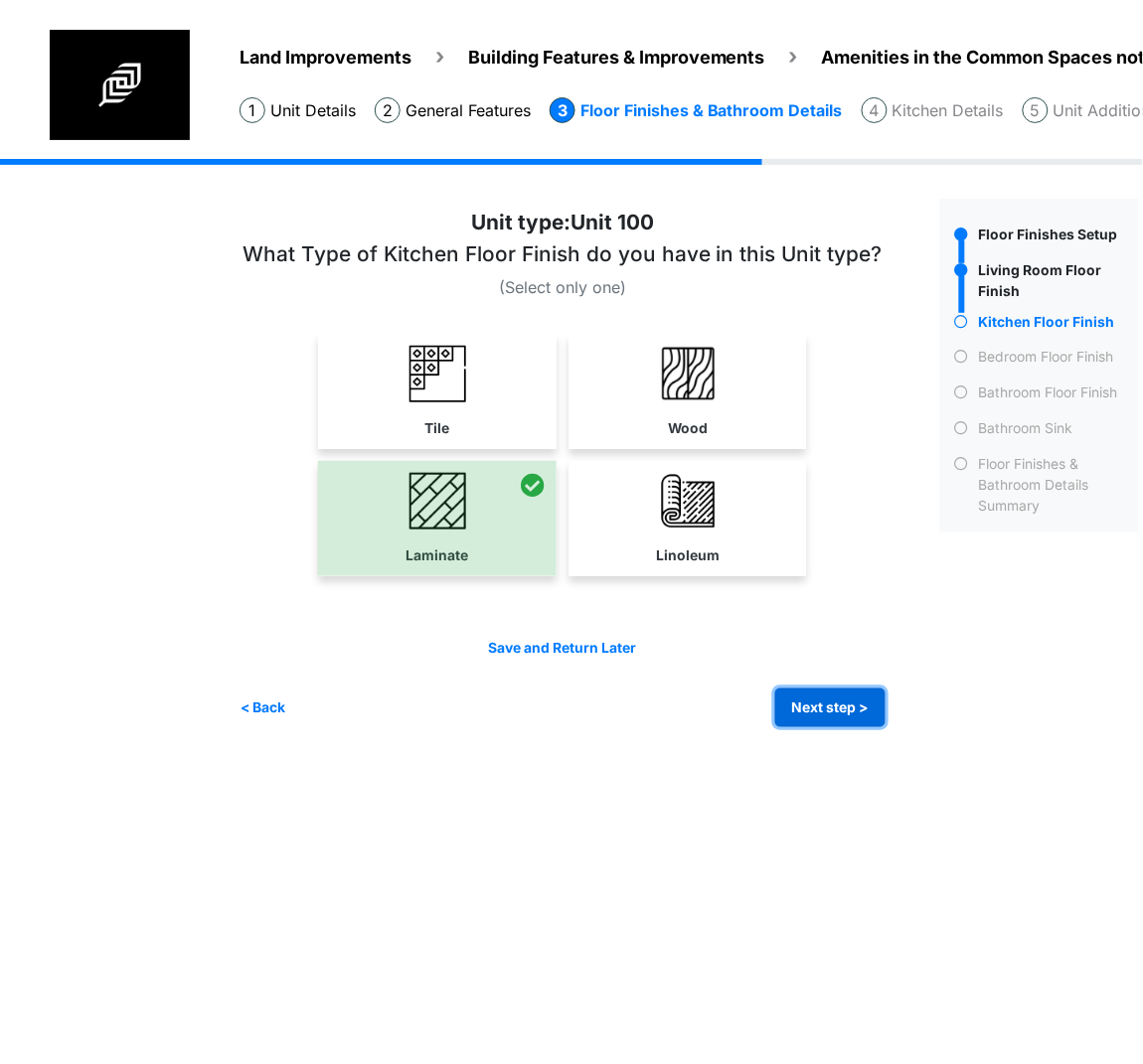 click on "Next step >" at bounding box center (830, 707) 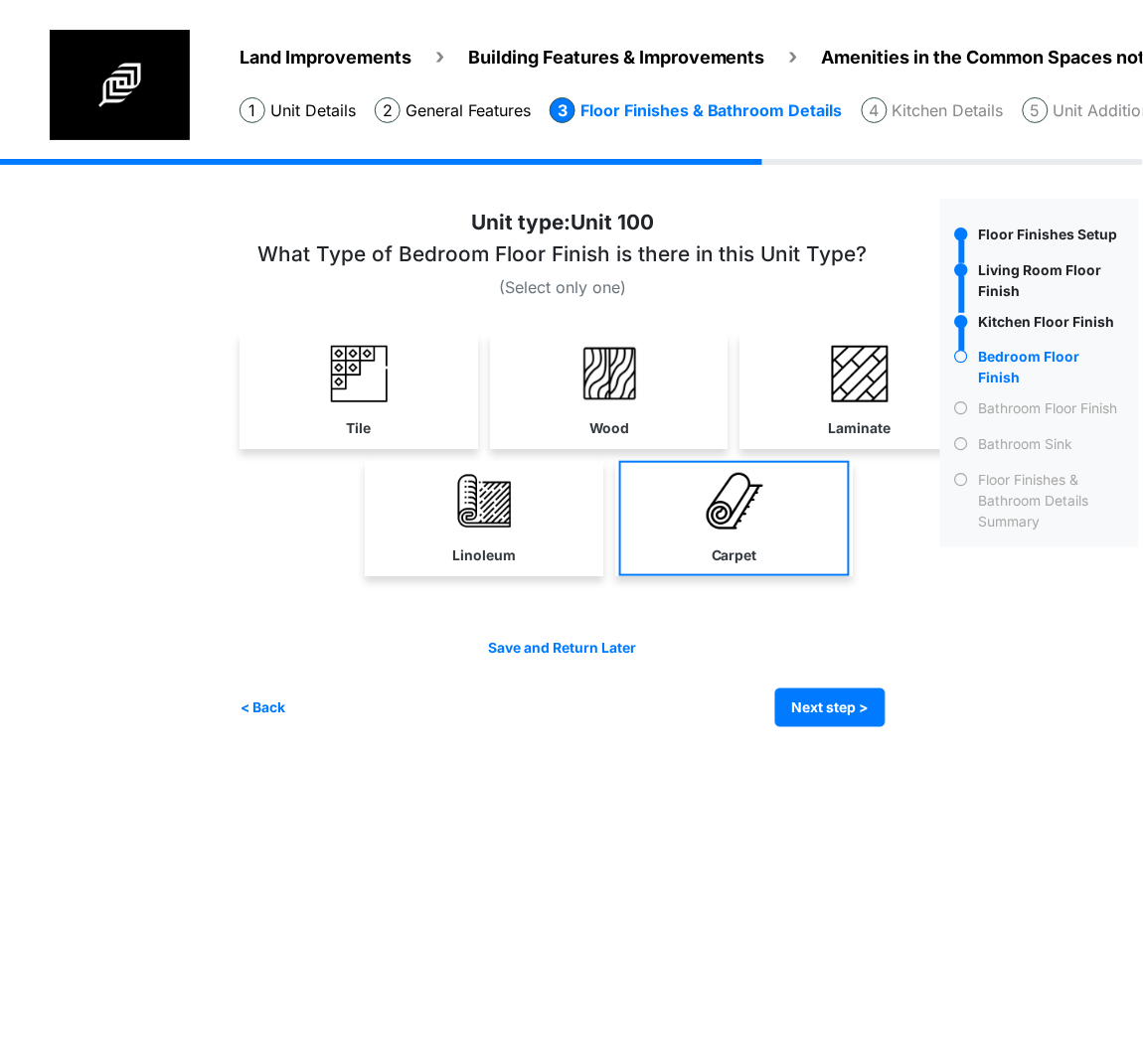 drag, startPoint x: 798, startPoint y: 393, endPoint x: 800, endPoint y: 556, distance: 163.01227 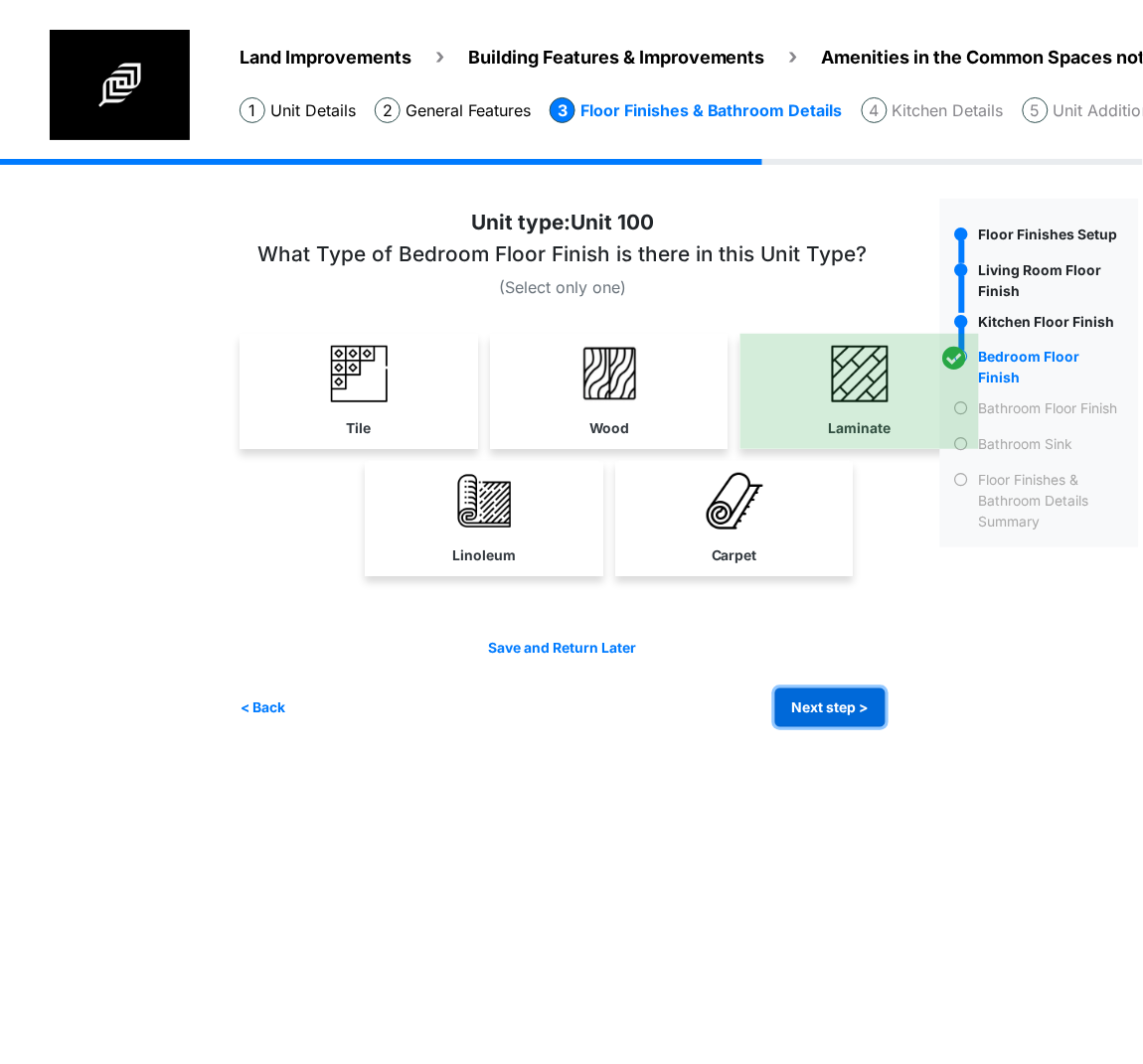 click on "Next step >" at bounding box center [830, 707] 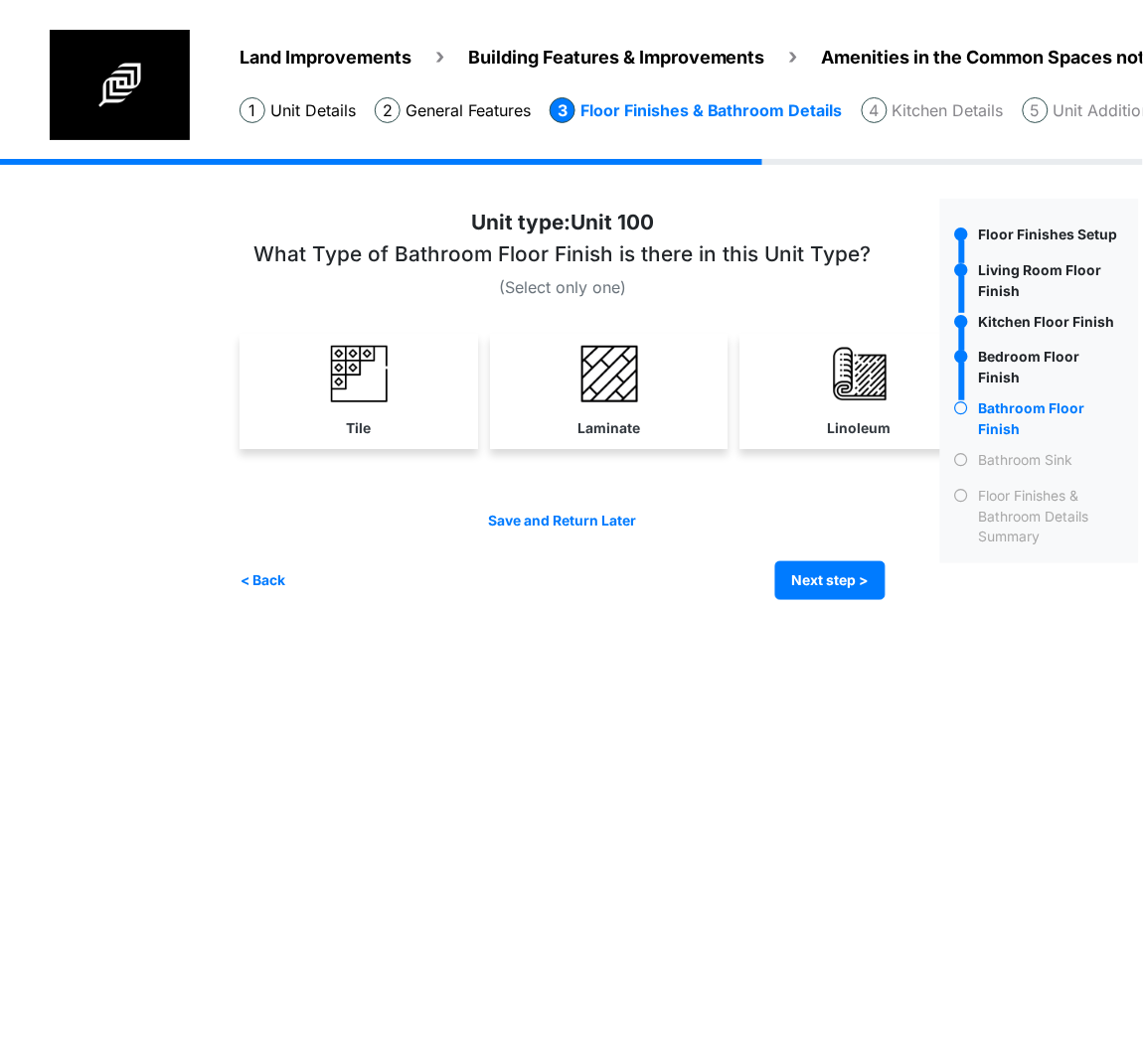 click on "Land Improvements
Building Features & Improvements
Amenities in the Common Spaces not in [GEOGRAPHIC_DATA]
Add/Manage Units" at bounding box center (572, 315) 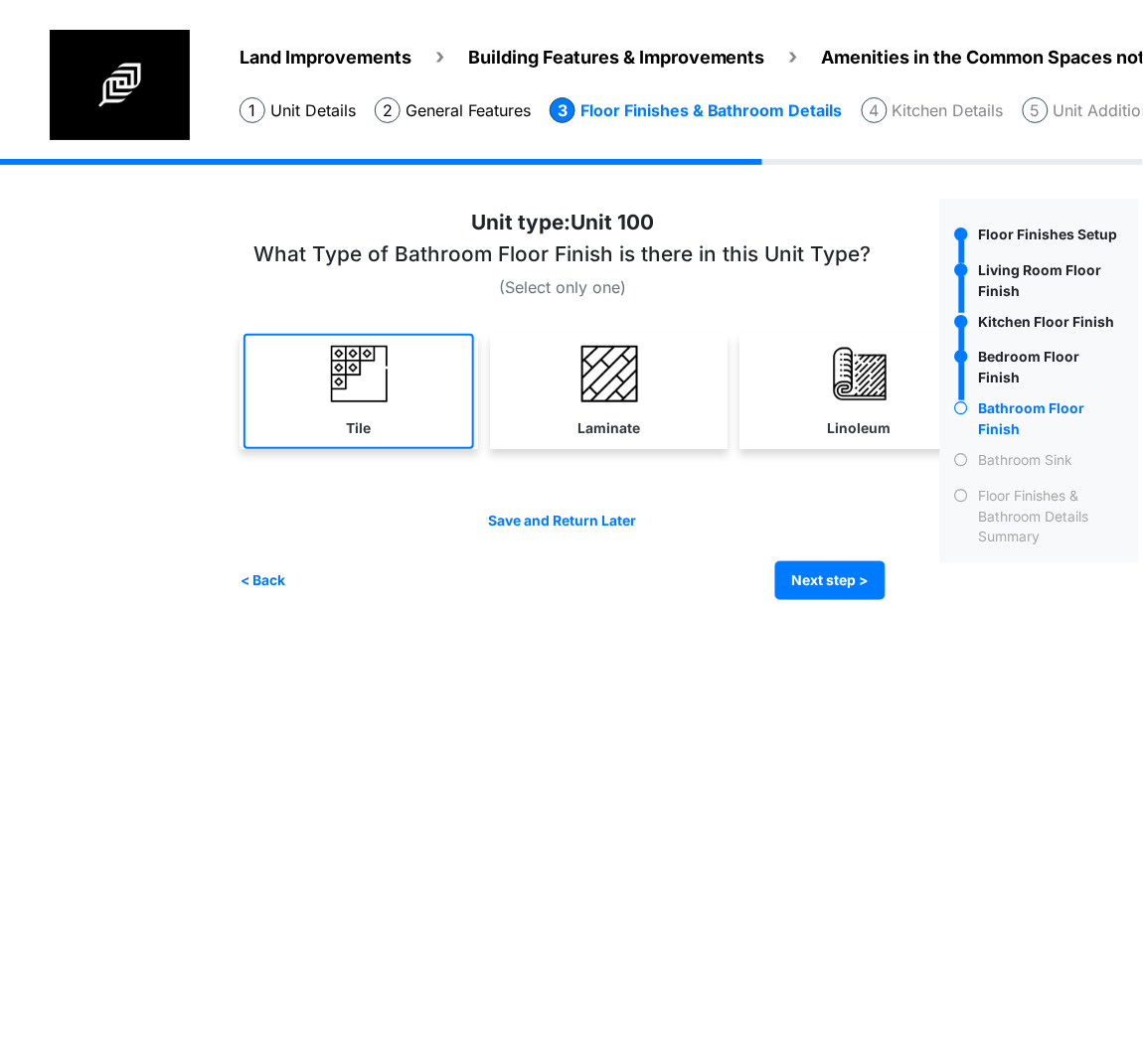 click at bounding box center [359, 374] 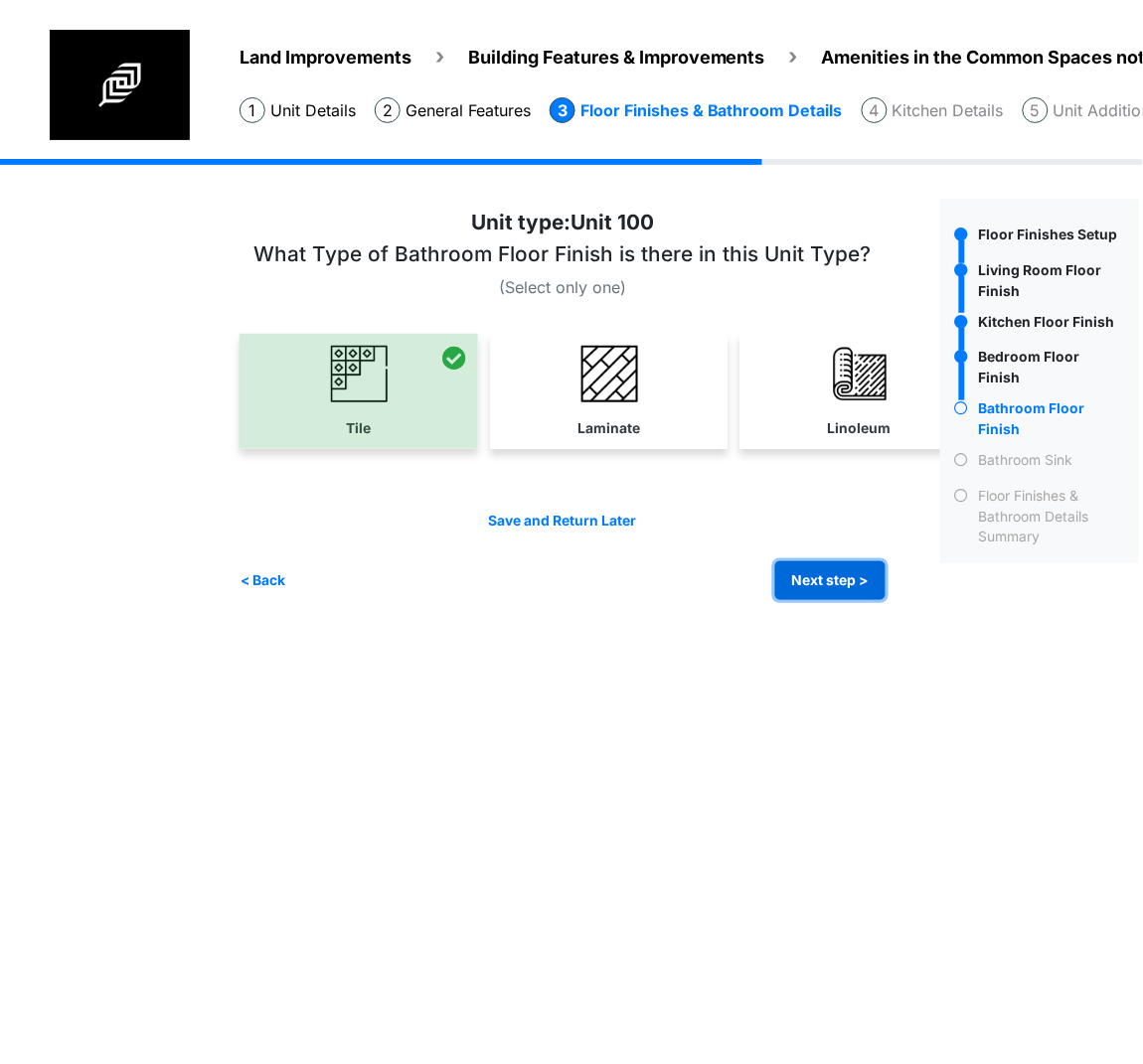 click on "Next step >" at bounding box center (830, 580) 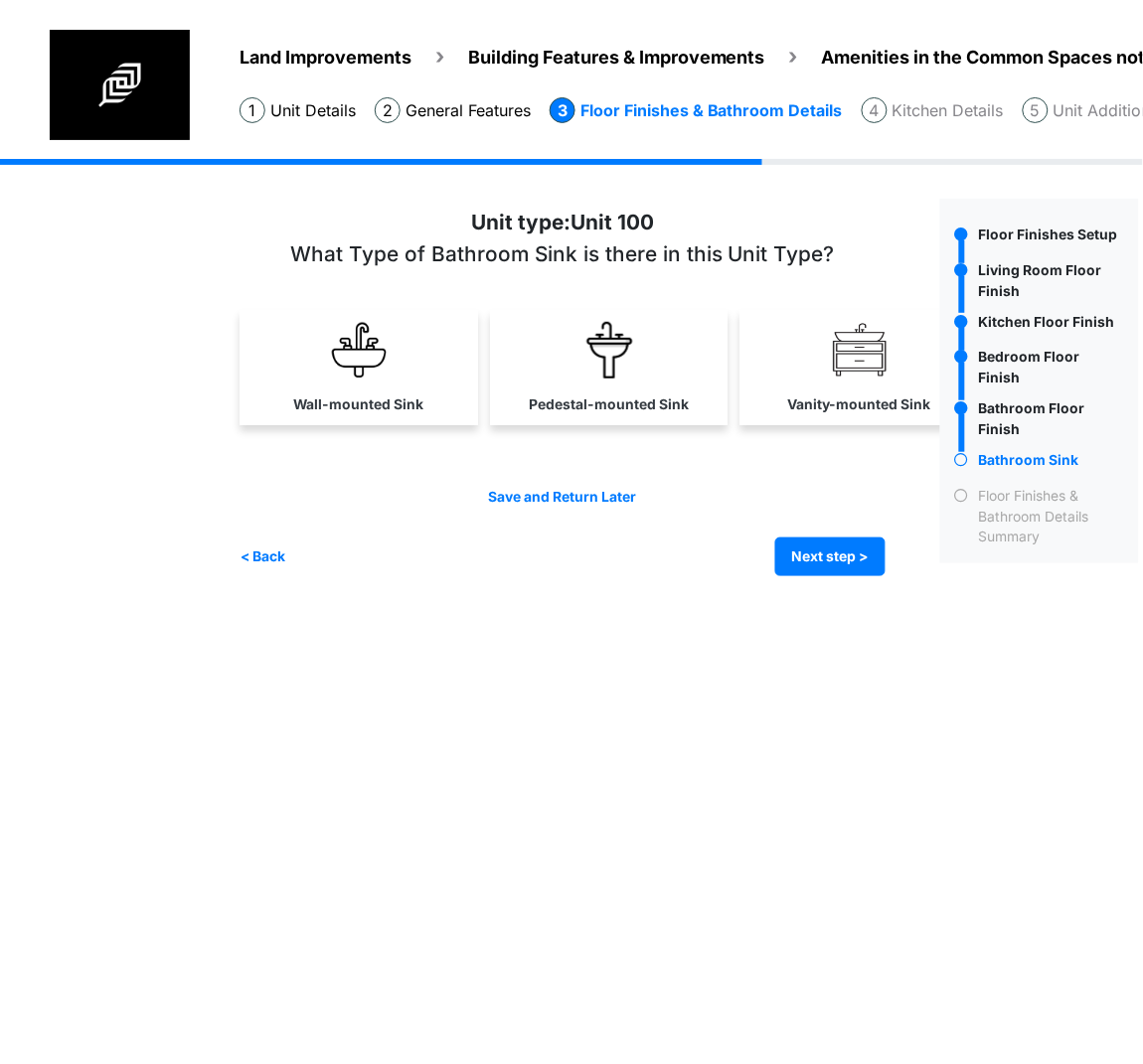drag, startPoint x: 875, startPoint y: 373, endPoint x: 907, endPoint y: 373, distance: 32 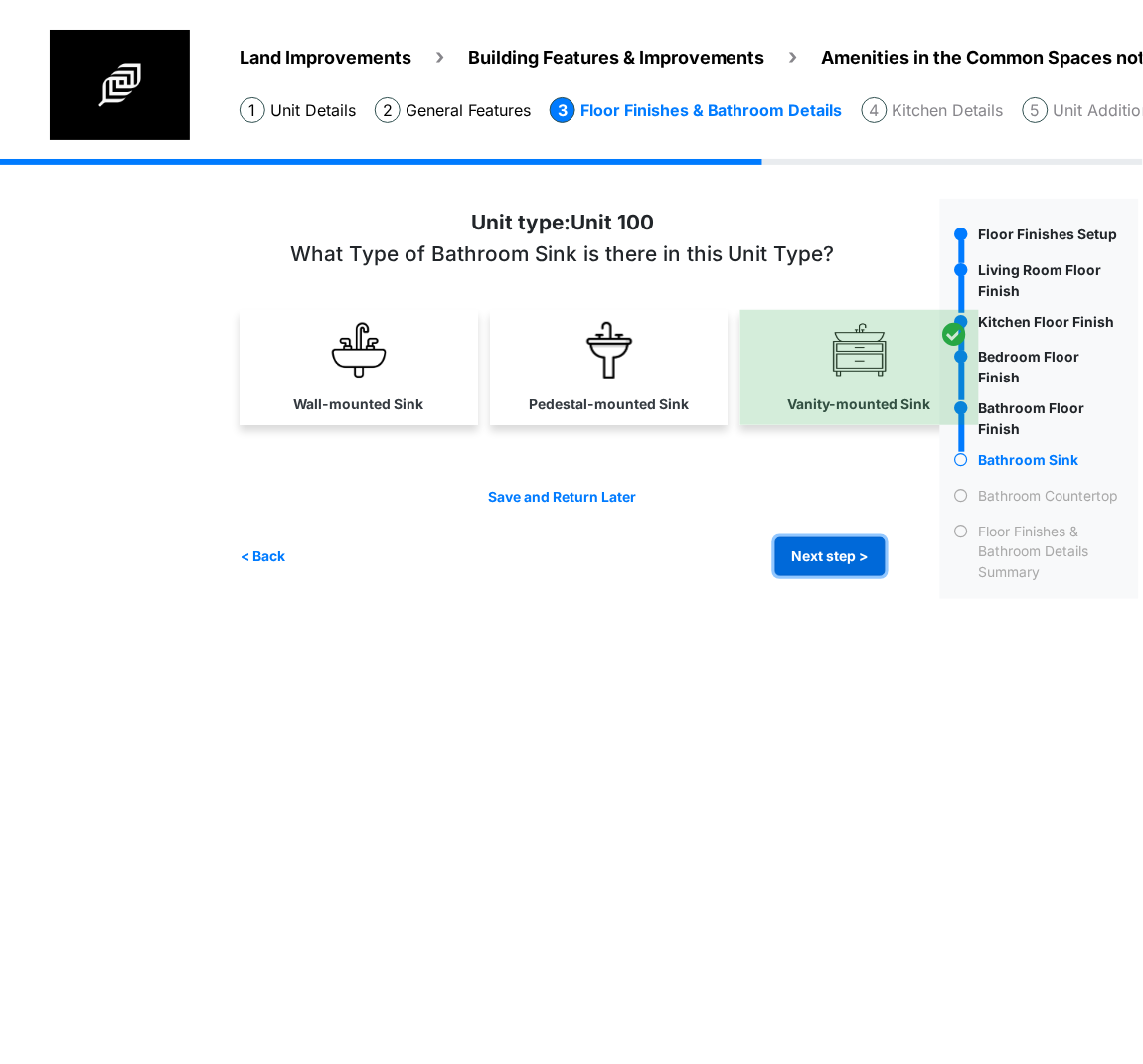 click on "Next step >" at bounding box center [830, 556] 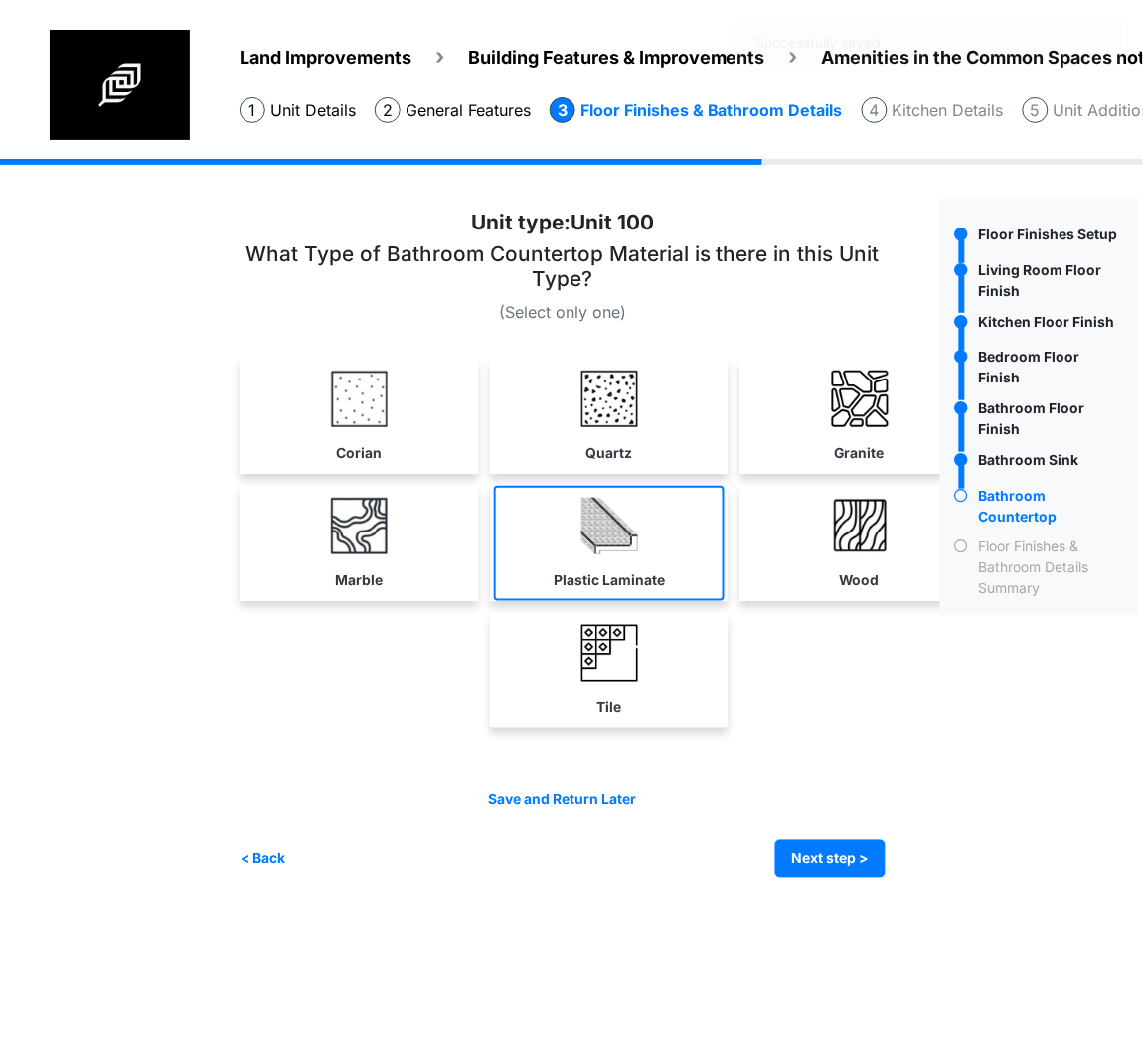 click on "Plastic Laminate" at bounding box center (609, 543) 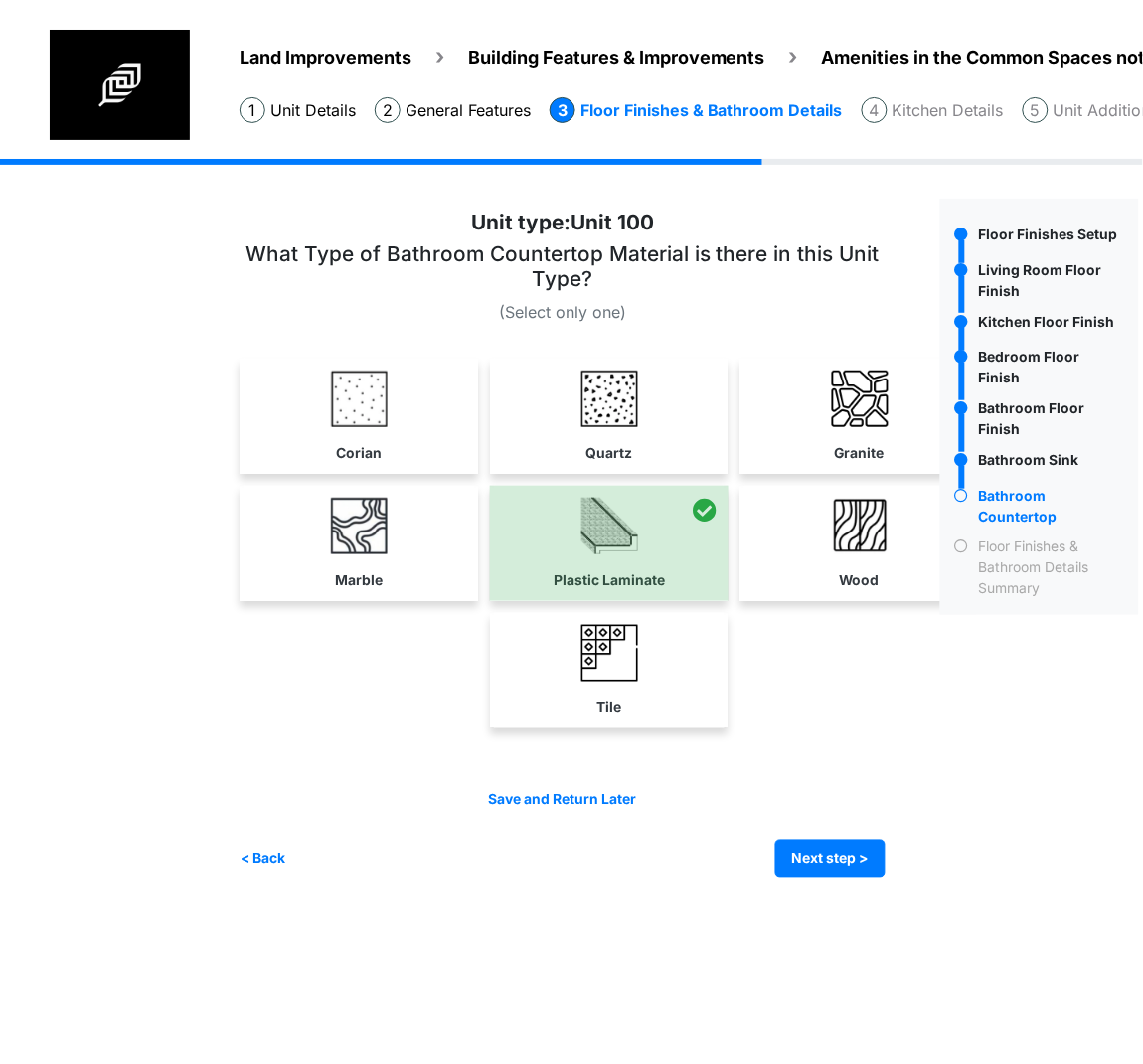 click on "Irrigation Flag pole" at bounding box center [697, 533] 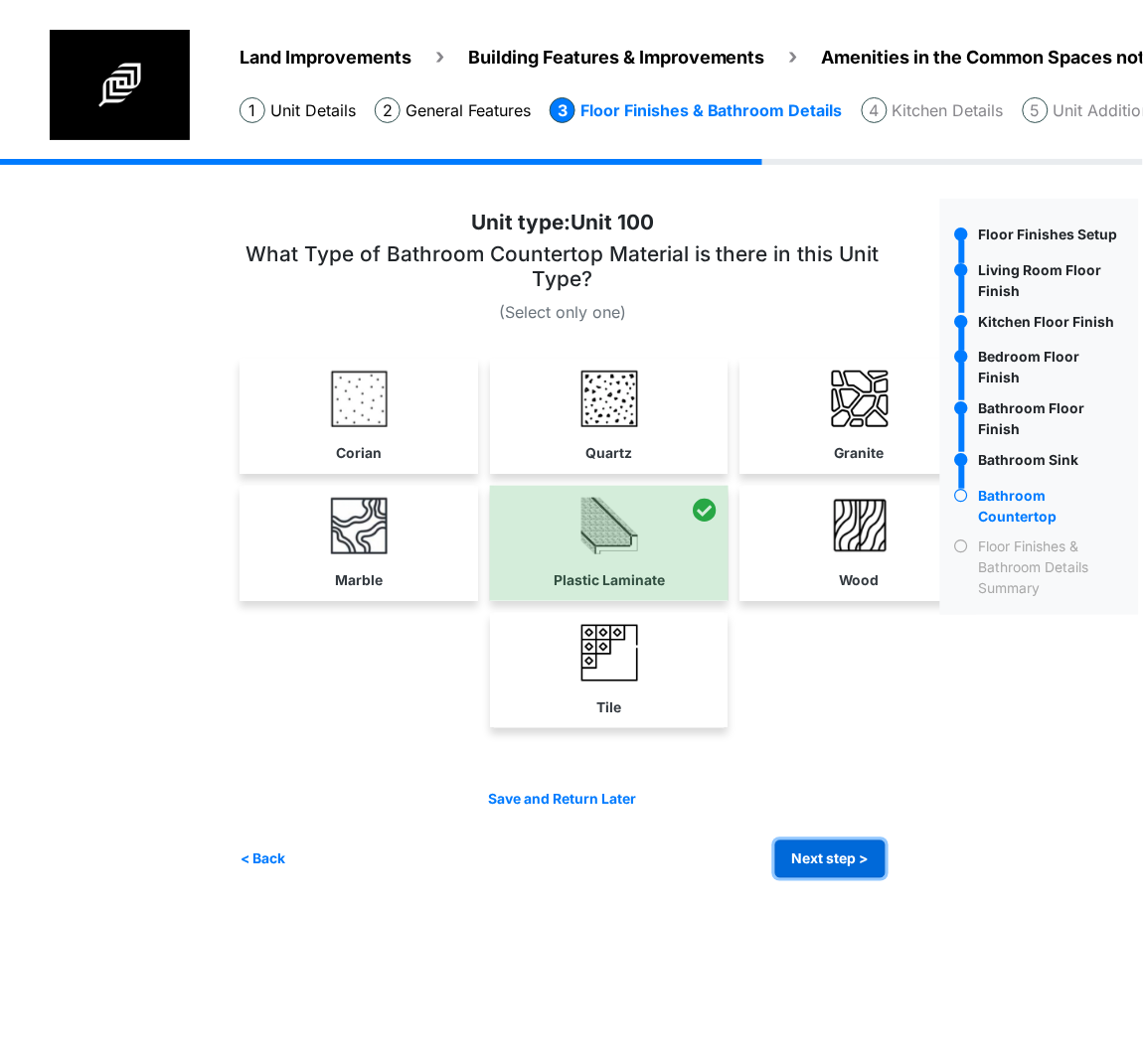 click on "Next step >" at bounding box center [830, 859] 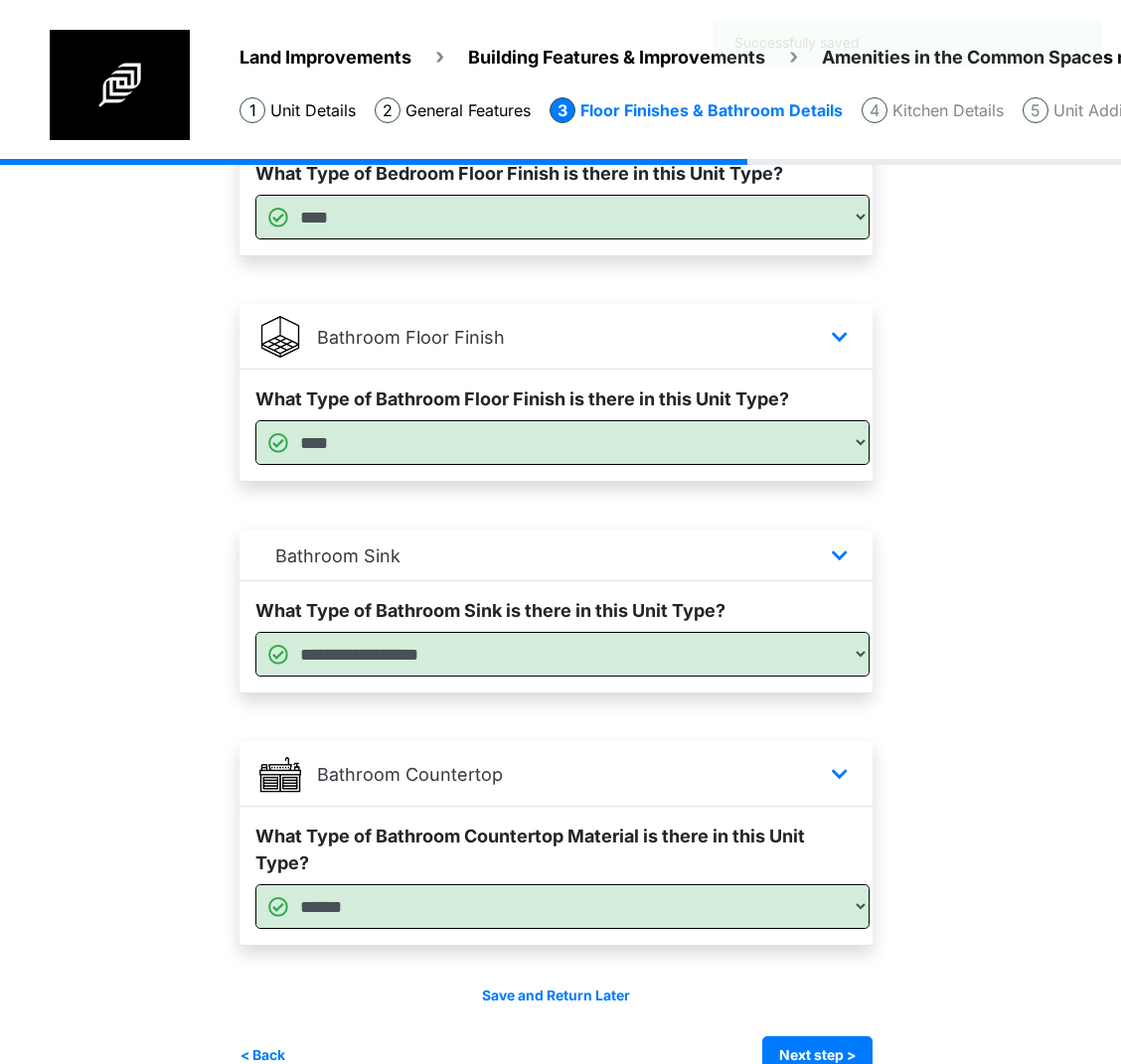 scroll, scrollTop: 921, scrollLeft: 0, axis: vertical 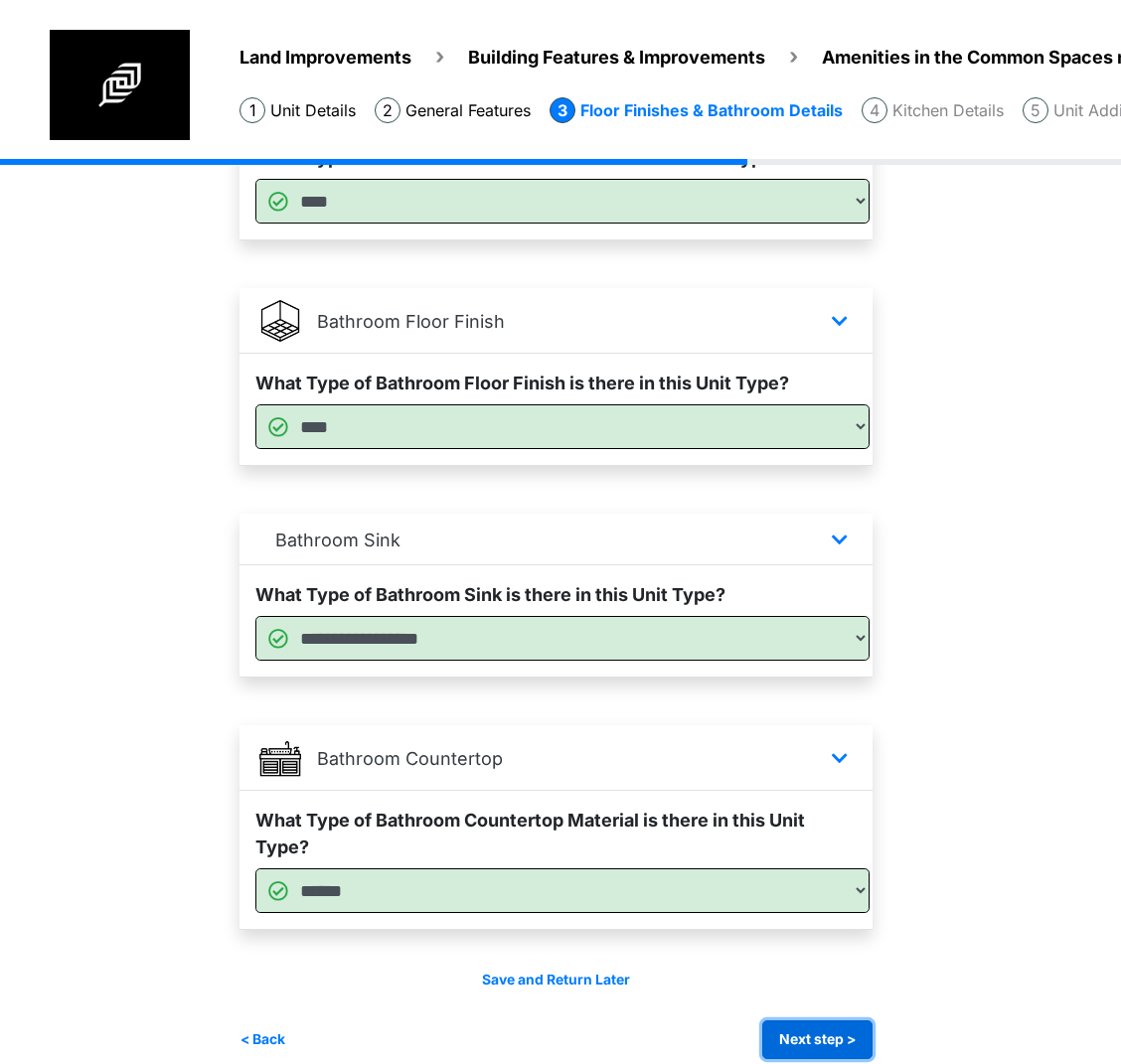click on "Next step >" at bounding box center [817, 1039] 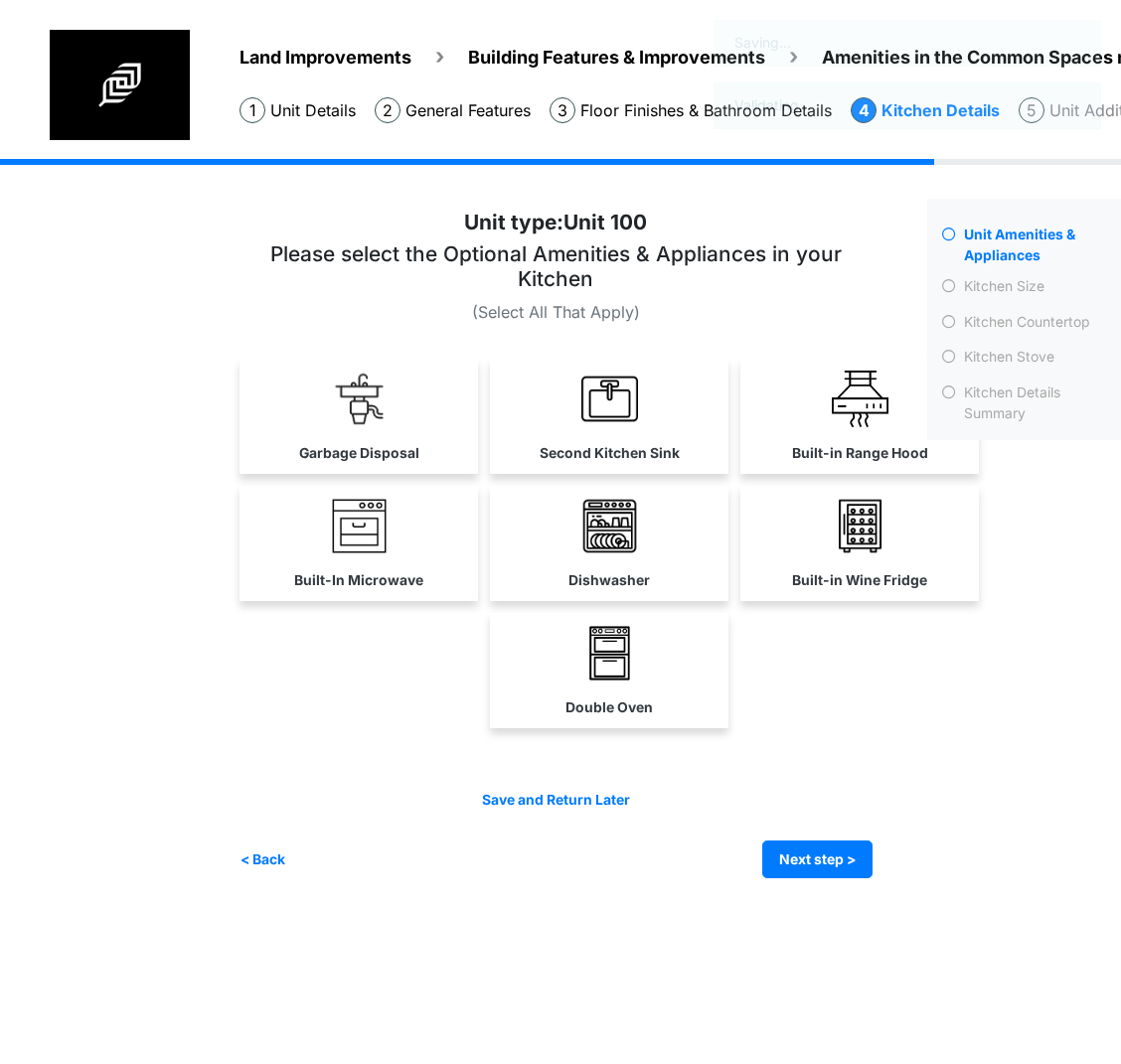scroll, scrollTop: 0, scrollLeft: 0, axis: both 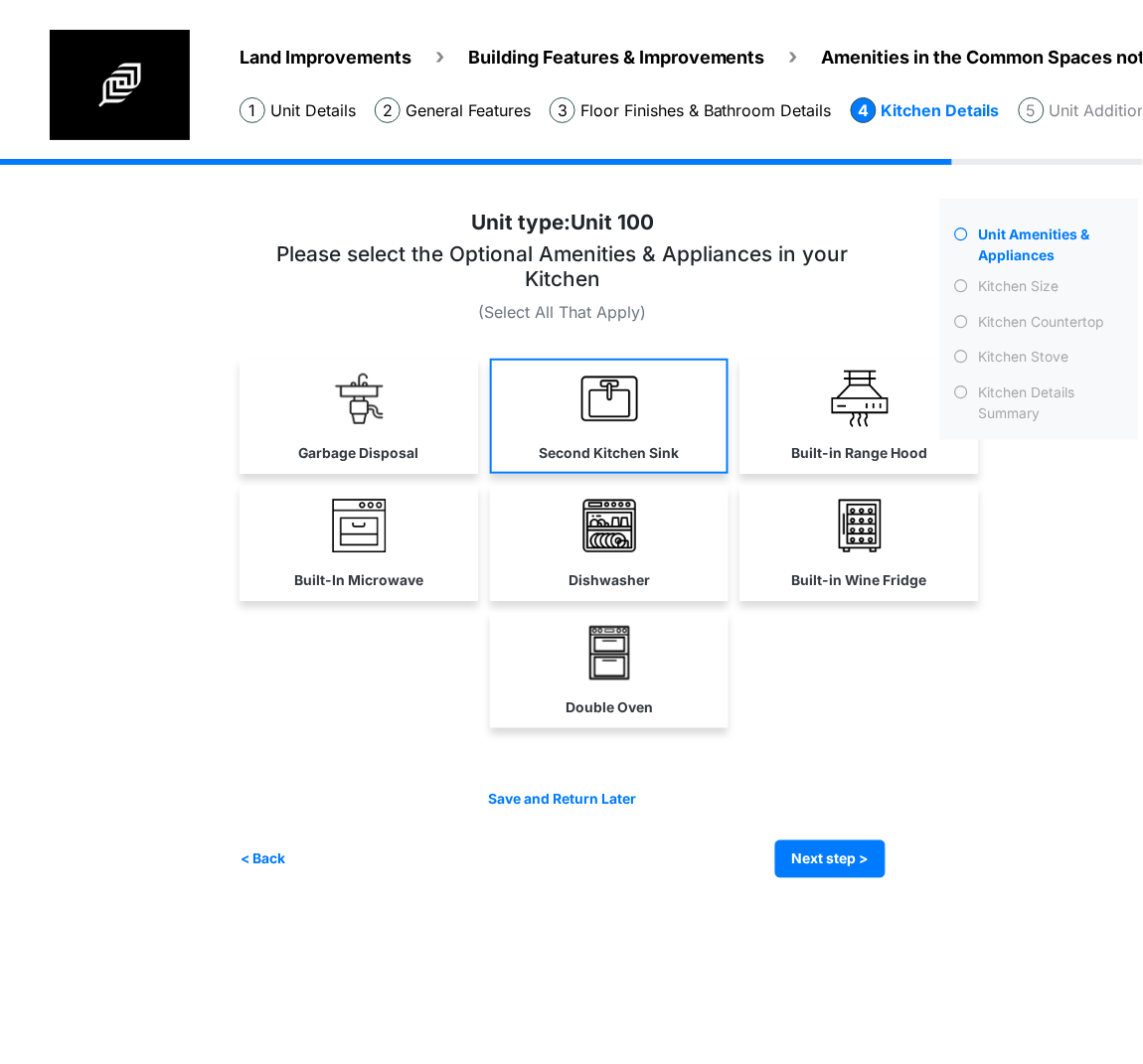 click on "Garbage Disposal" at bounding box center (359, 416) 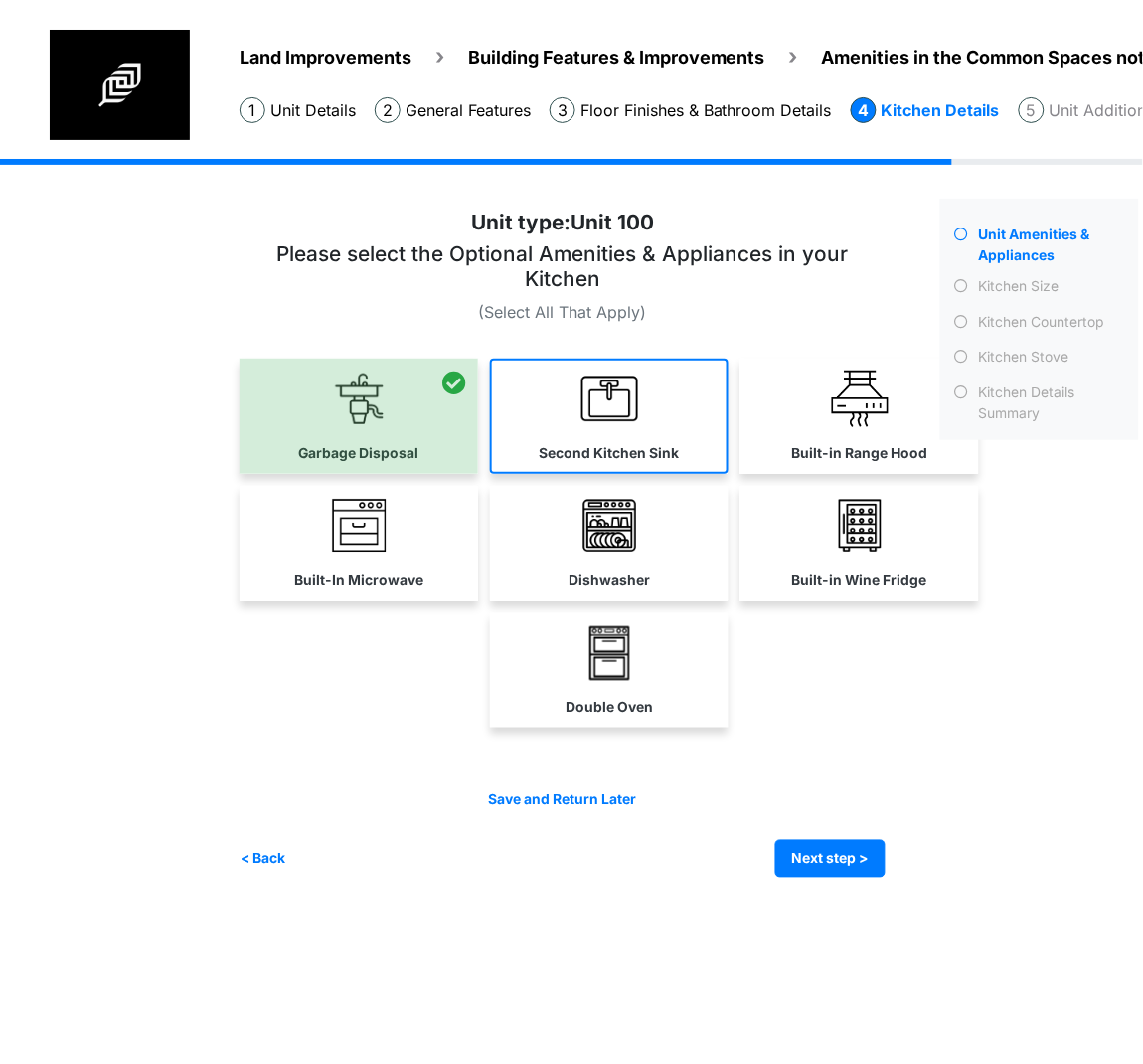 click on "Second Kitchen Sink" at bounding box center [609, 416] 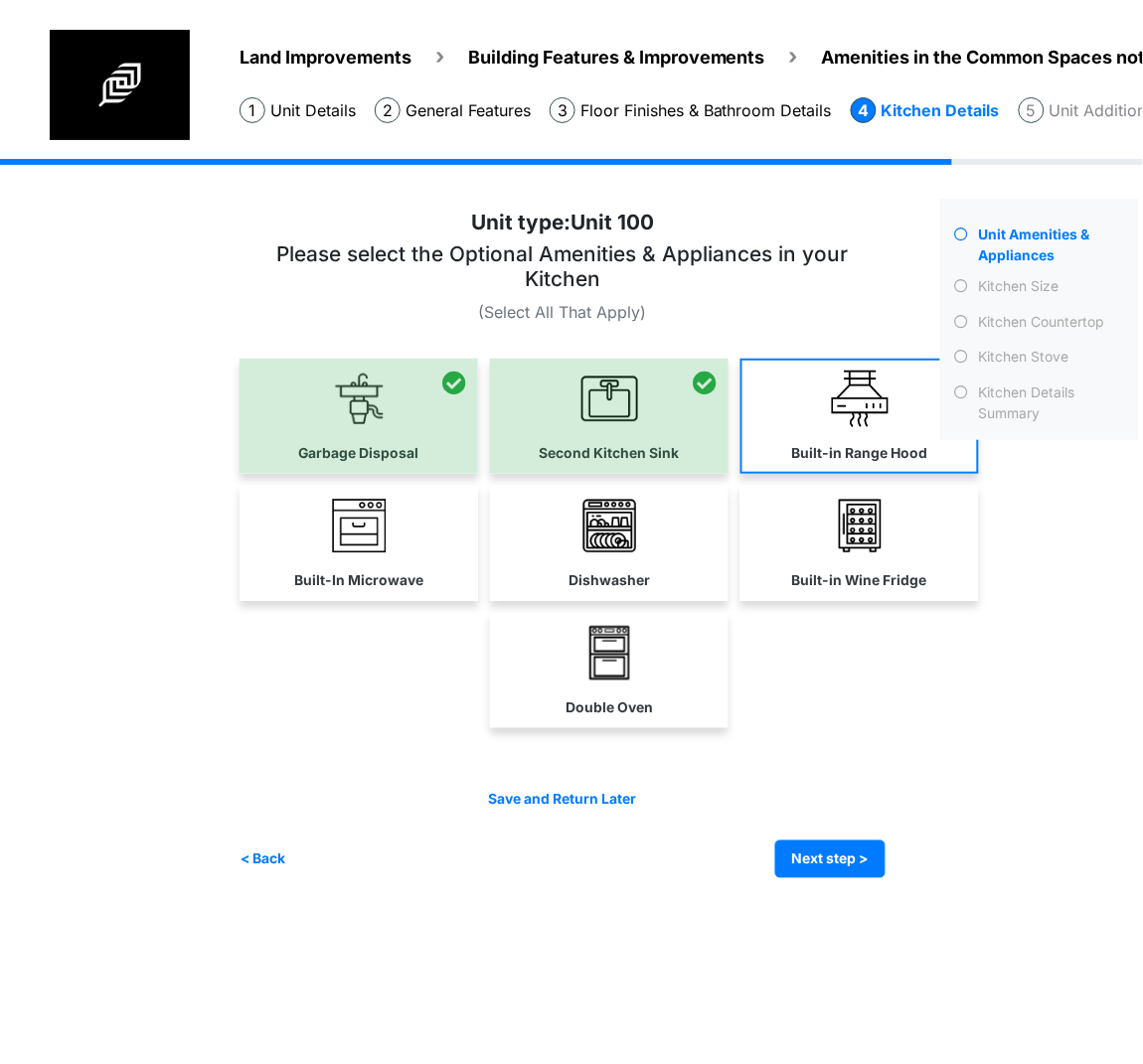 click at bounding box center [860, 398] 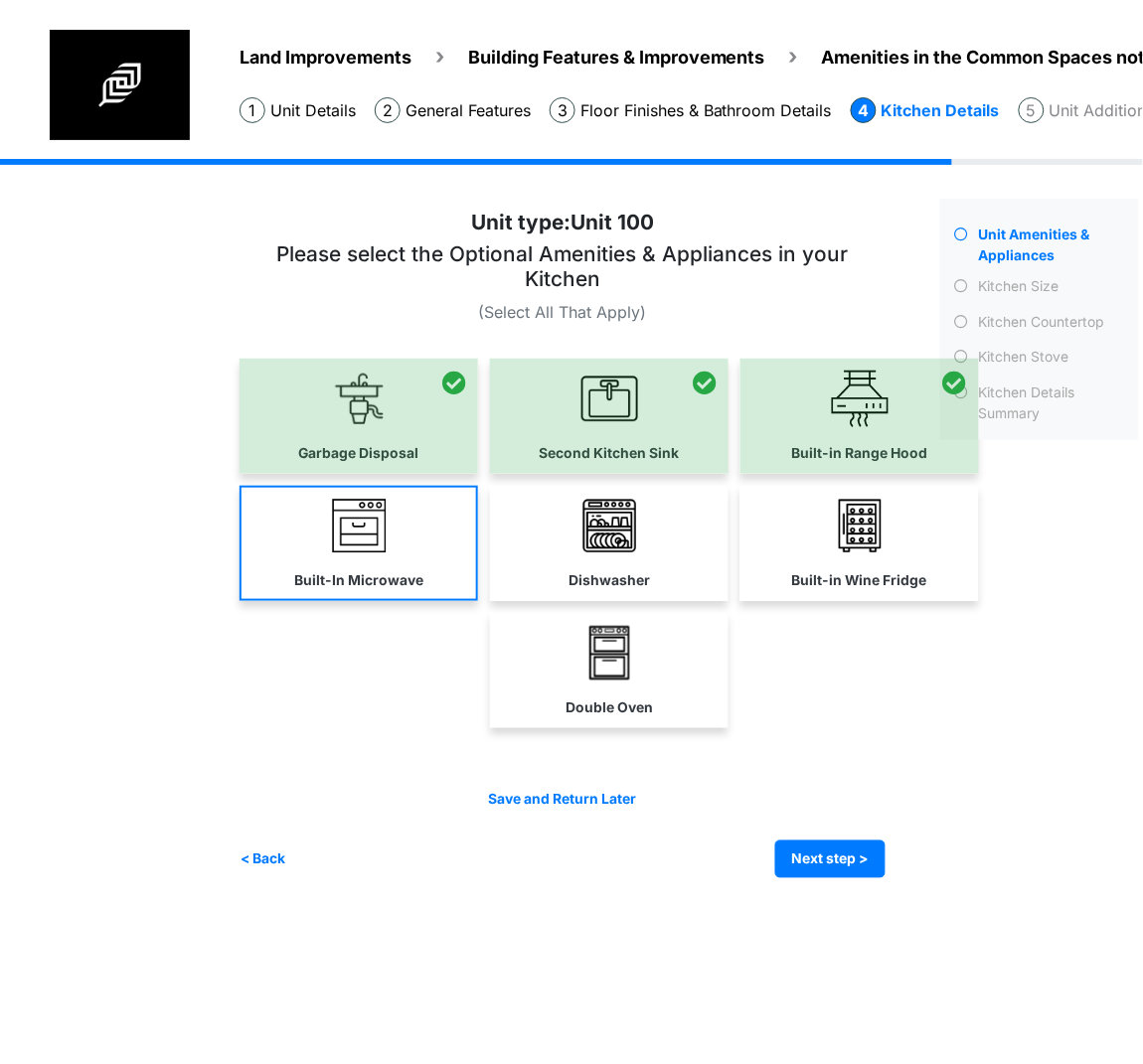 click on "Built-In Microwave" at bounding box center [359, 543] 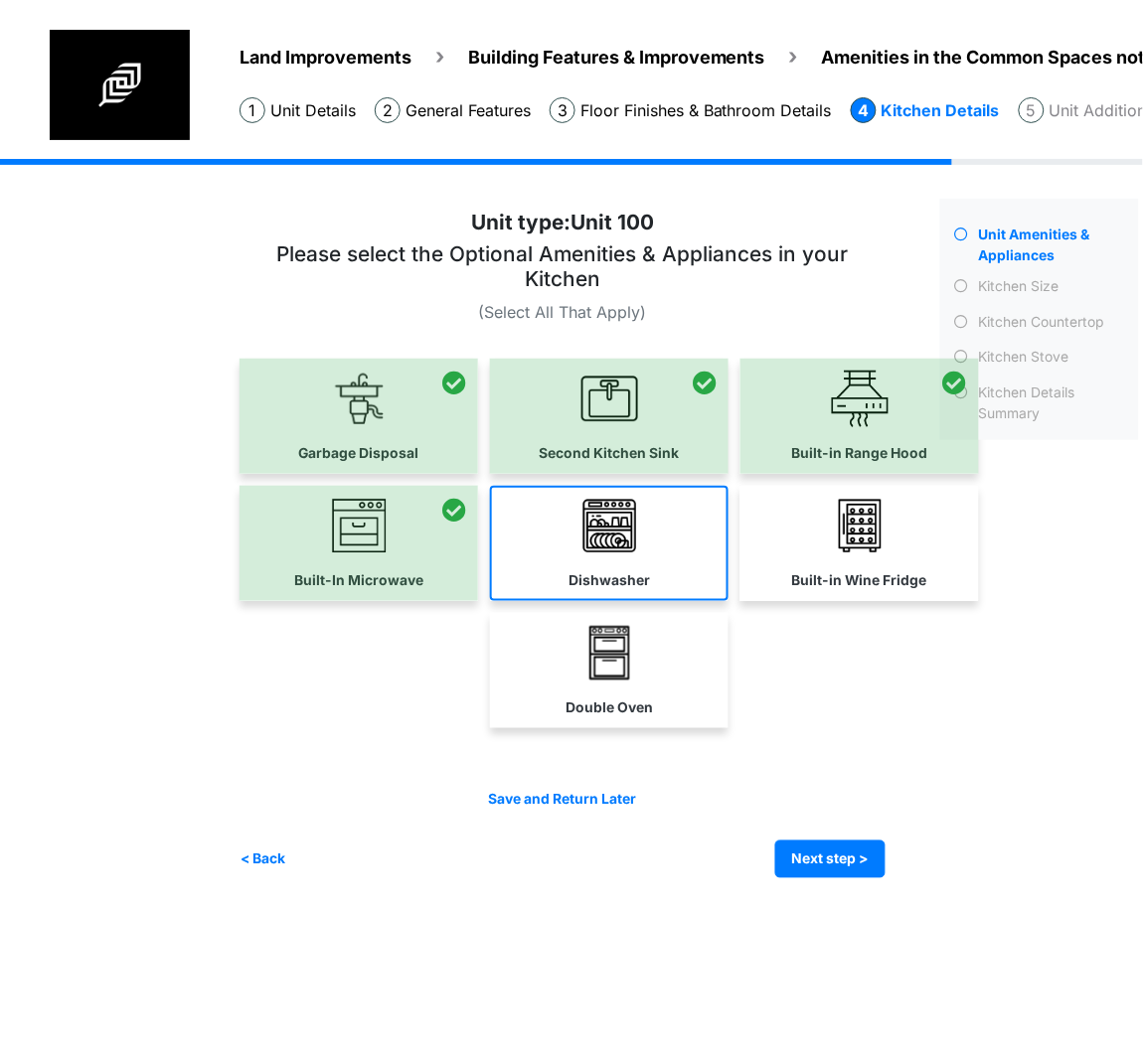 click on "Dishwasher" at bounding box center (609, 543) 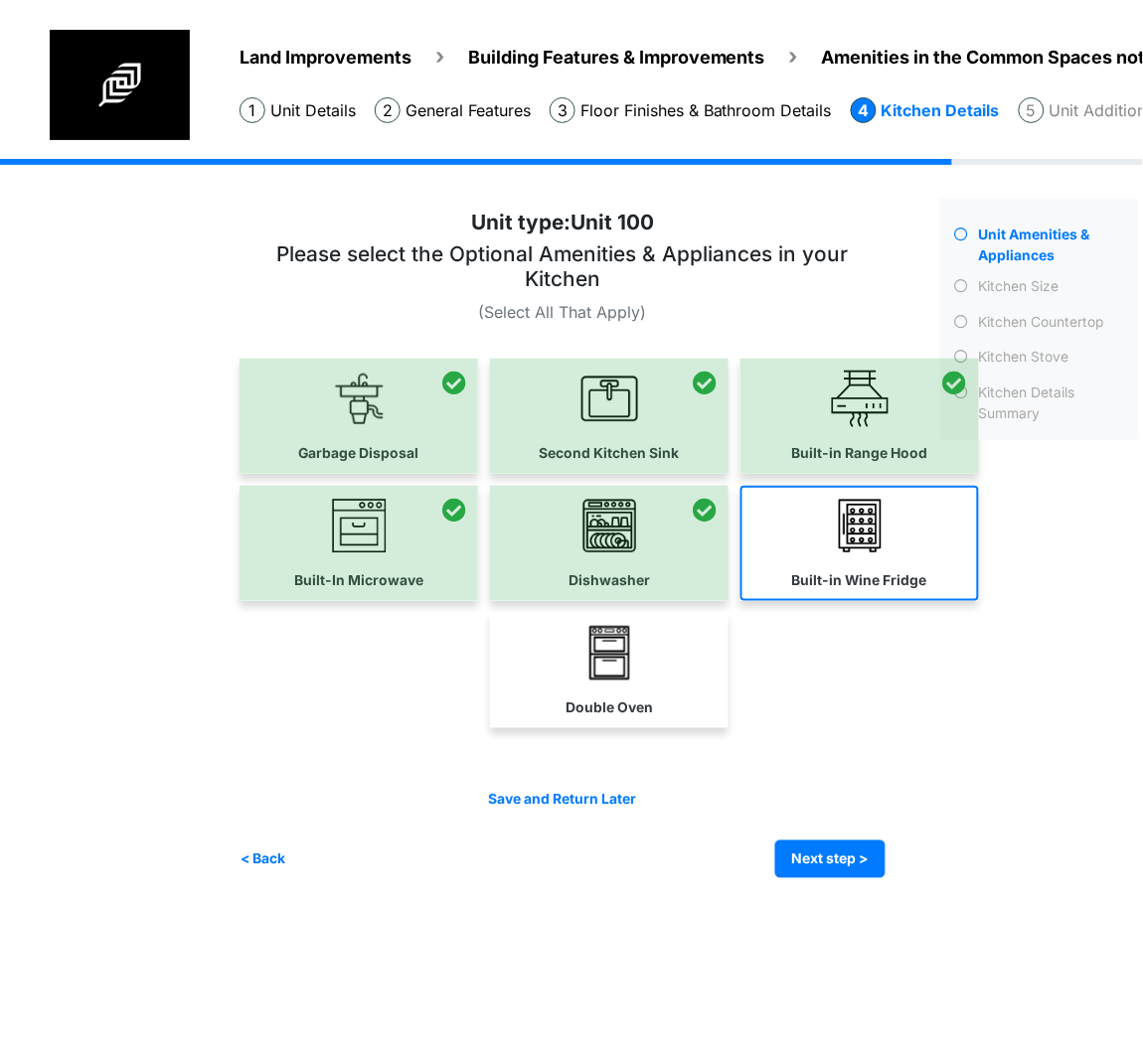 click at bounding box center (860, 526) 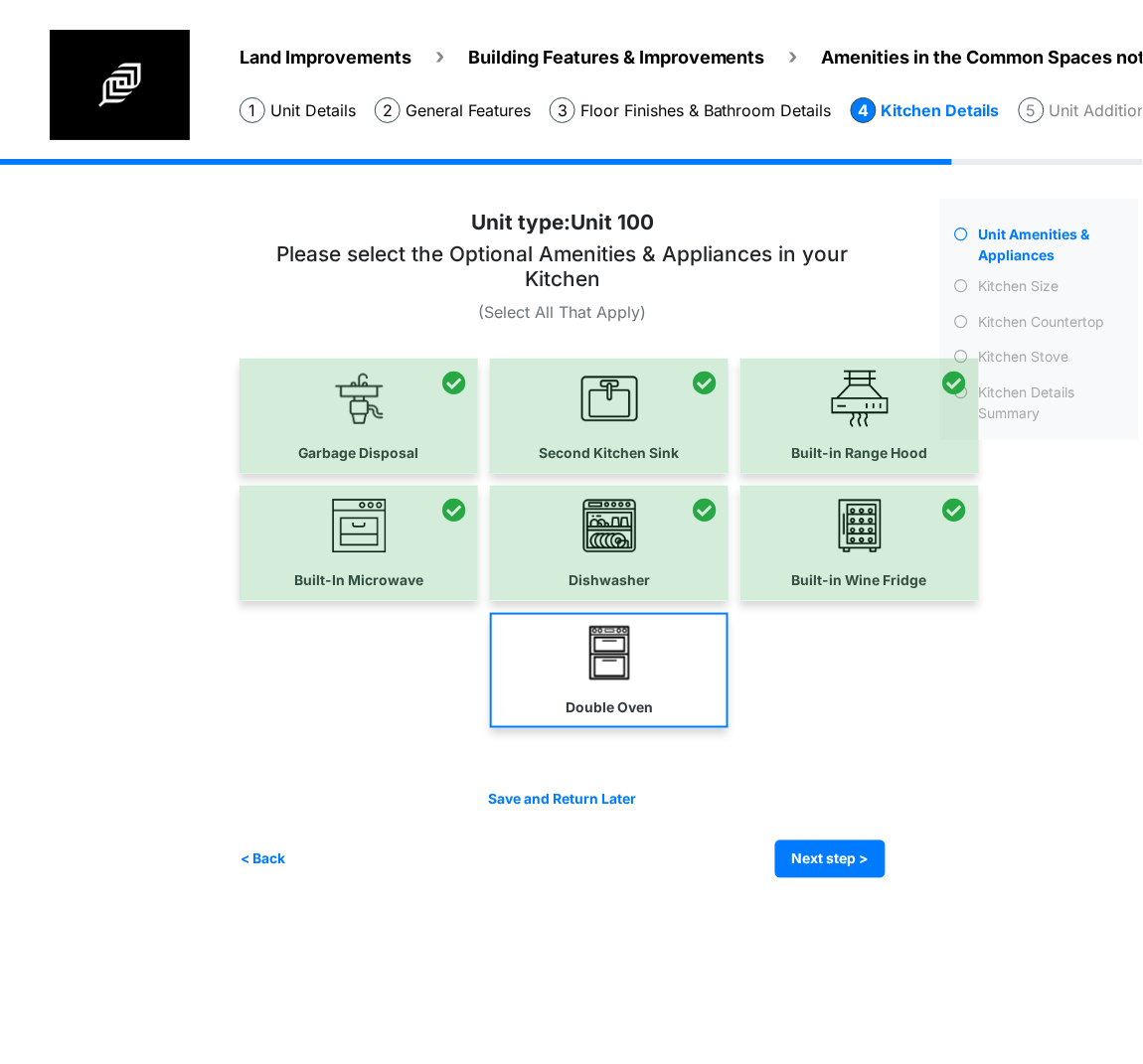 click on "Double Oven" at bounding box center [609, 671] 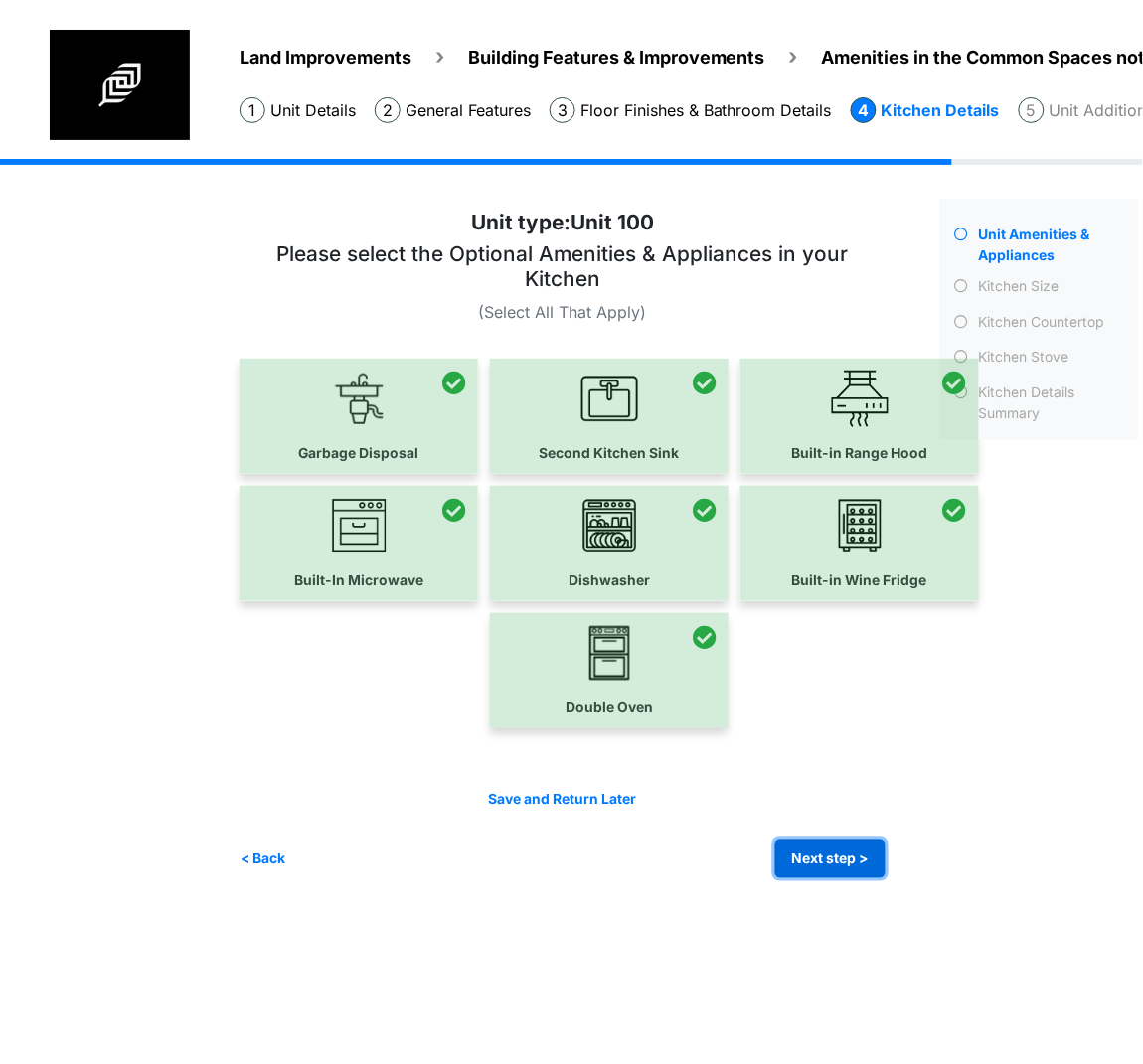 click on "Next step >" at bounding box center [830, 859] 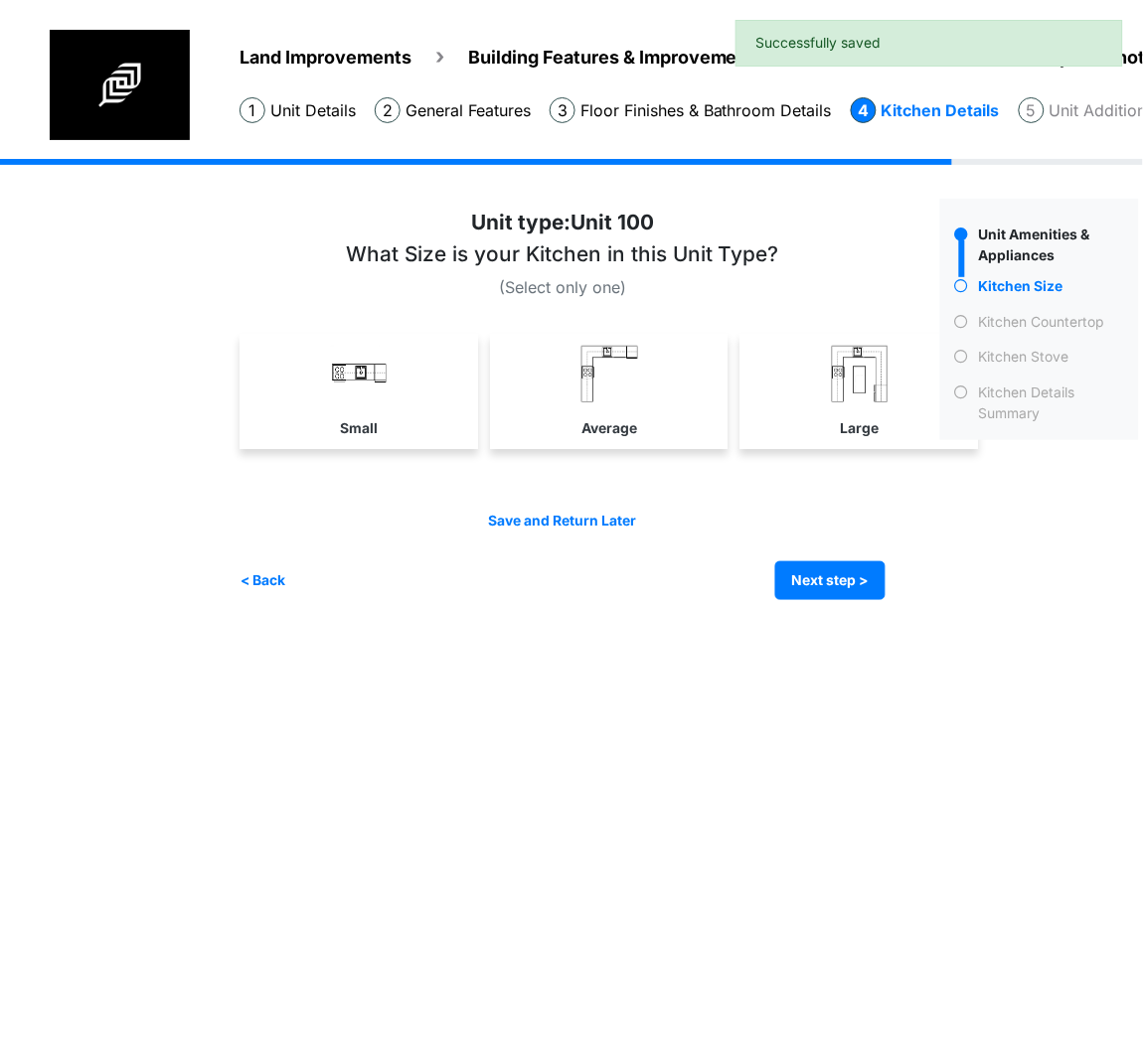 drag, startPoint x: 572, startPoint y: 393, endPoint x: 814, endPoint y: 527, distance: 276.62249 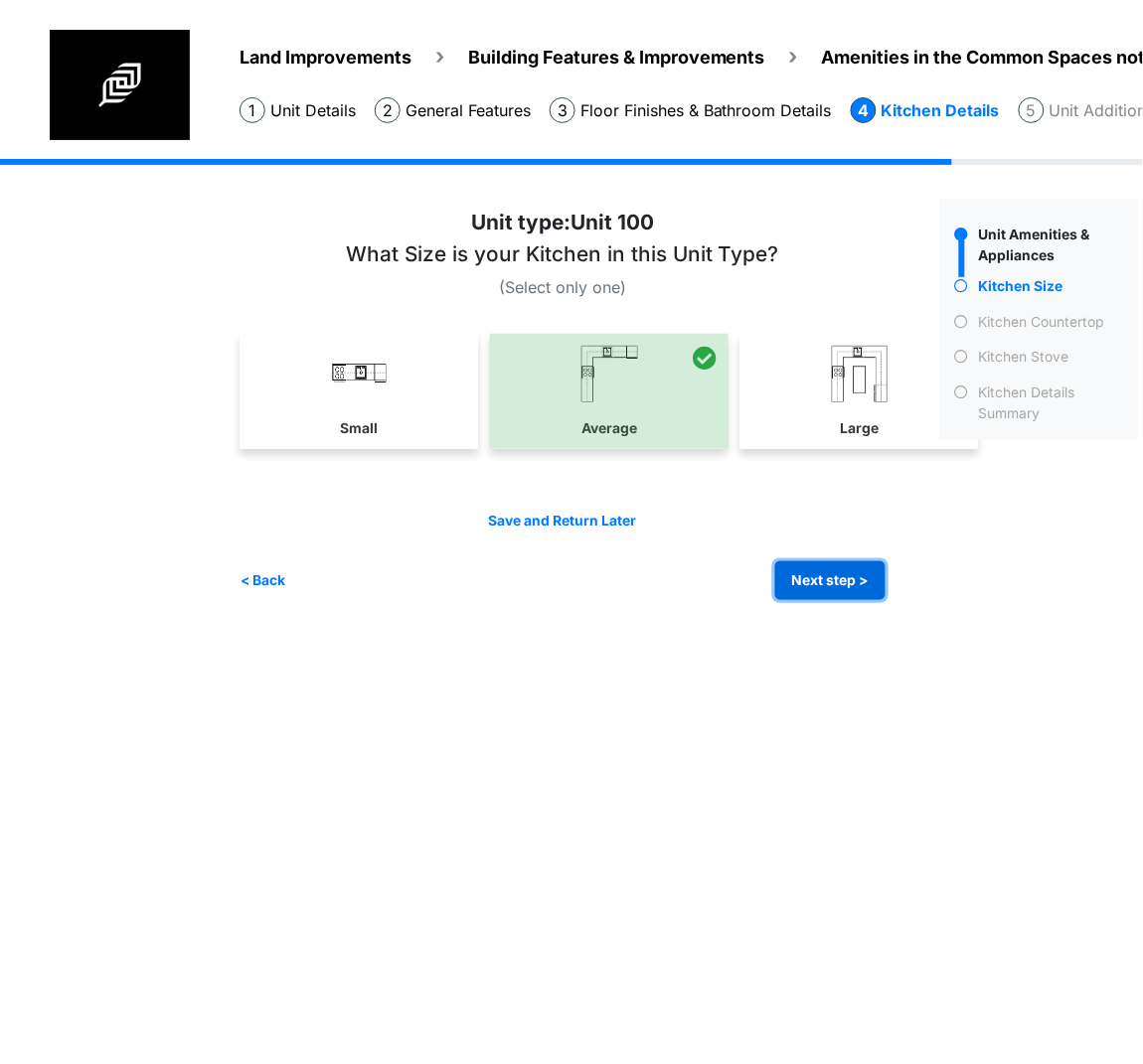 click on "Next step >" at bounding box center (830, 580) 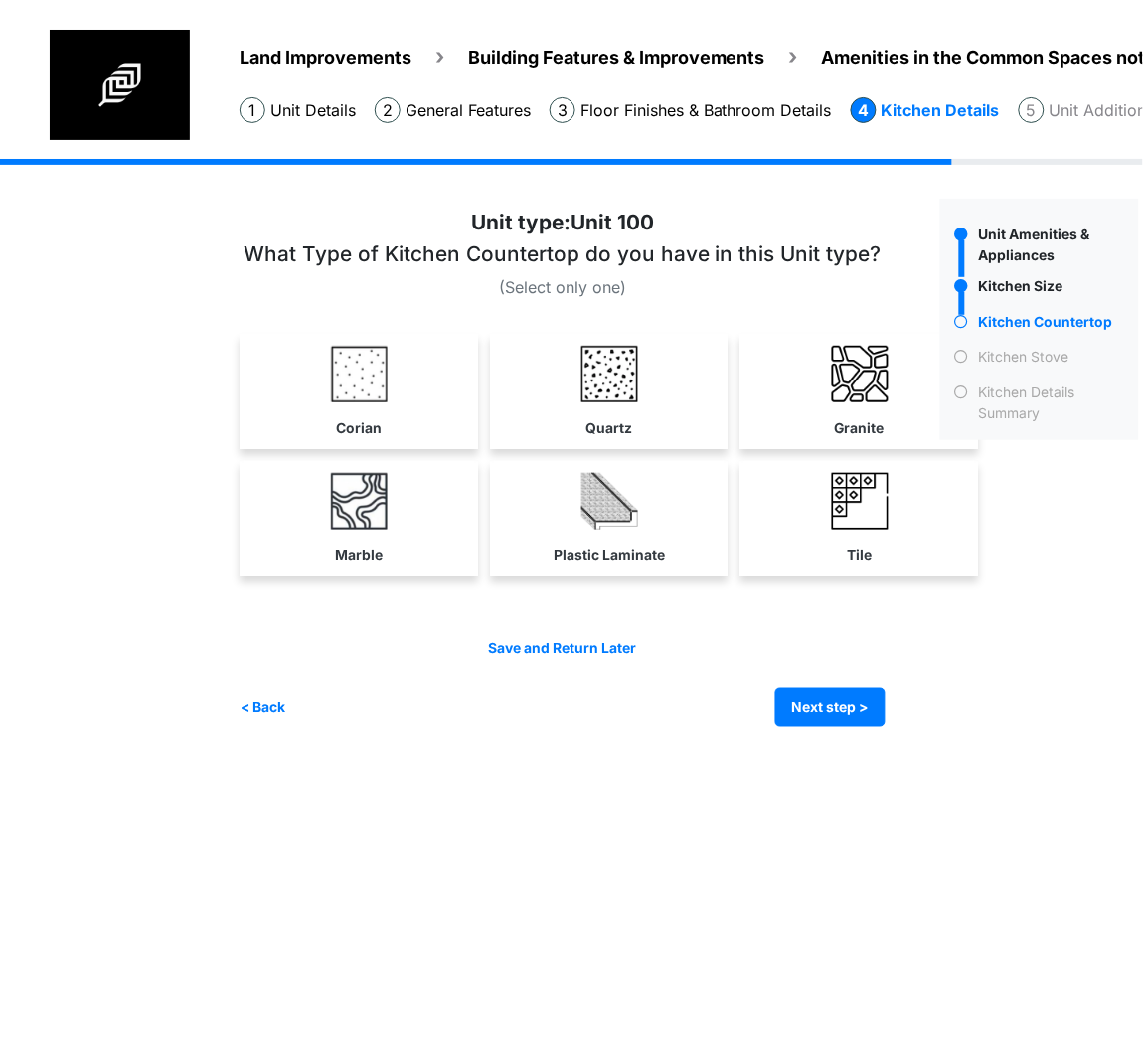drag, startPoint x: 420, startPoint y: 408, endPoint x: 1140, endPoint y: 435, distance: 720.5061 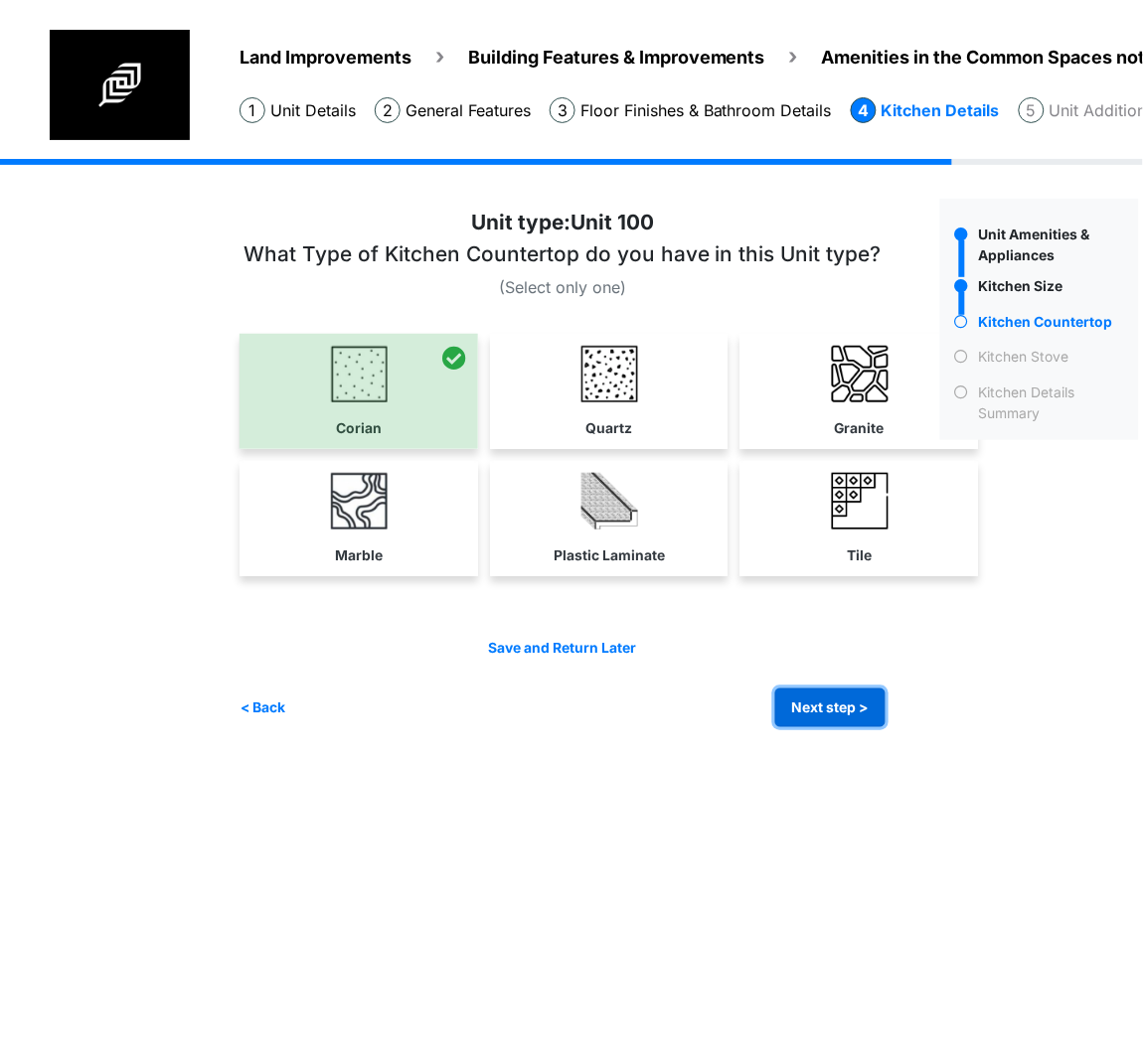 drag, startPoint x: 862, startPoint y: 698, endPoint x: 899, endPoint y: 693, distance: 37.336309 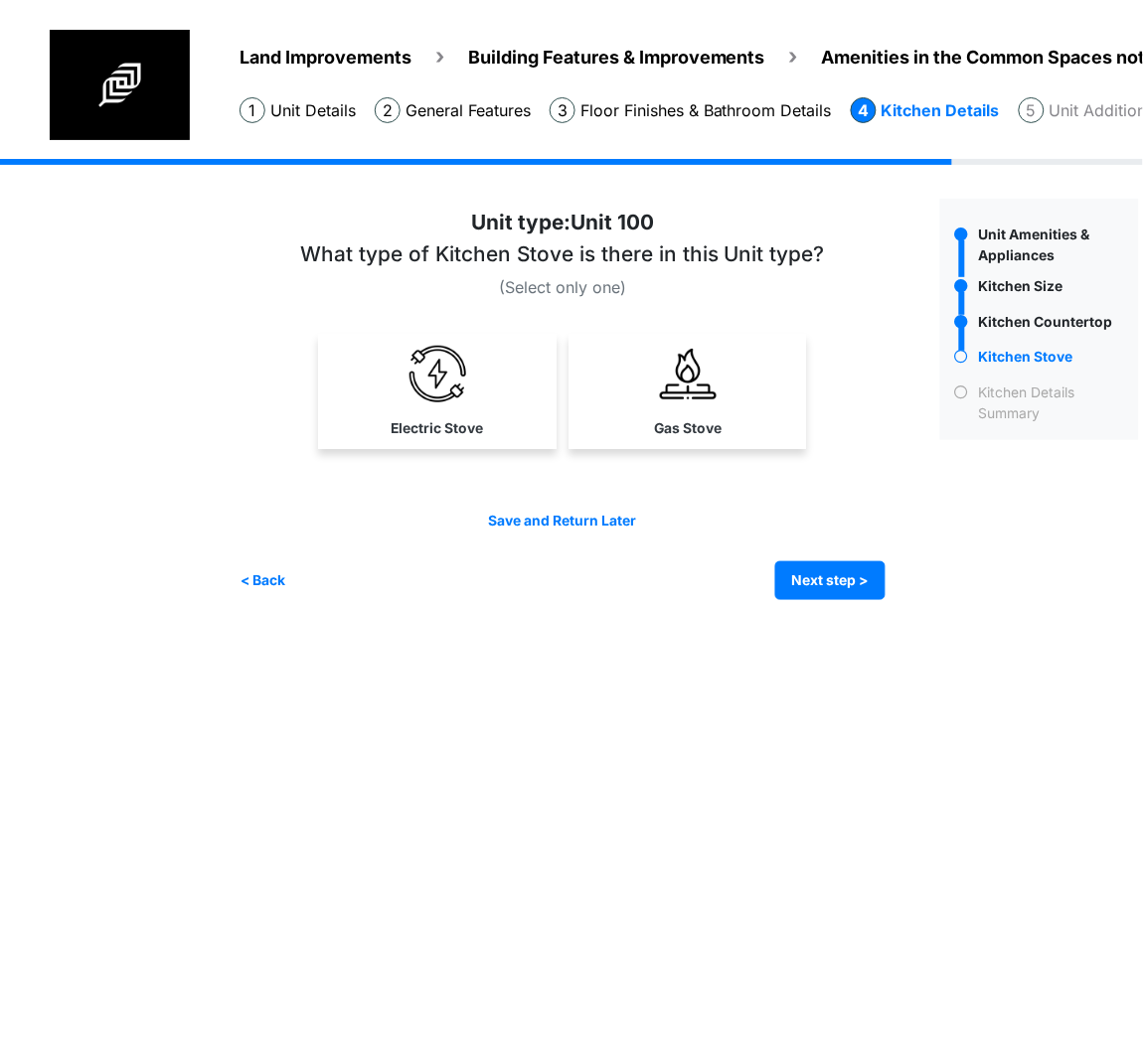 click on "Electric Stove" at bounding box center (437, 428) 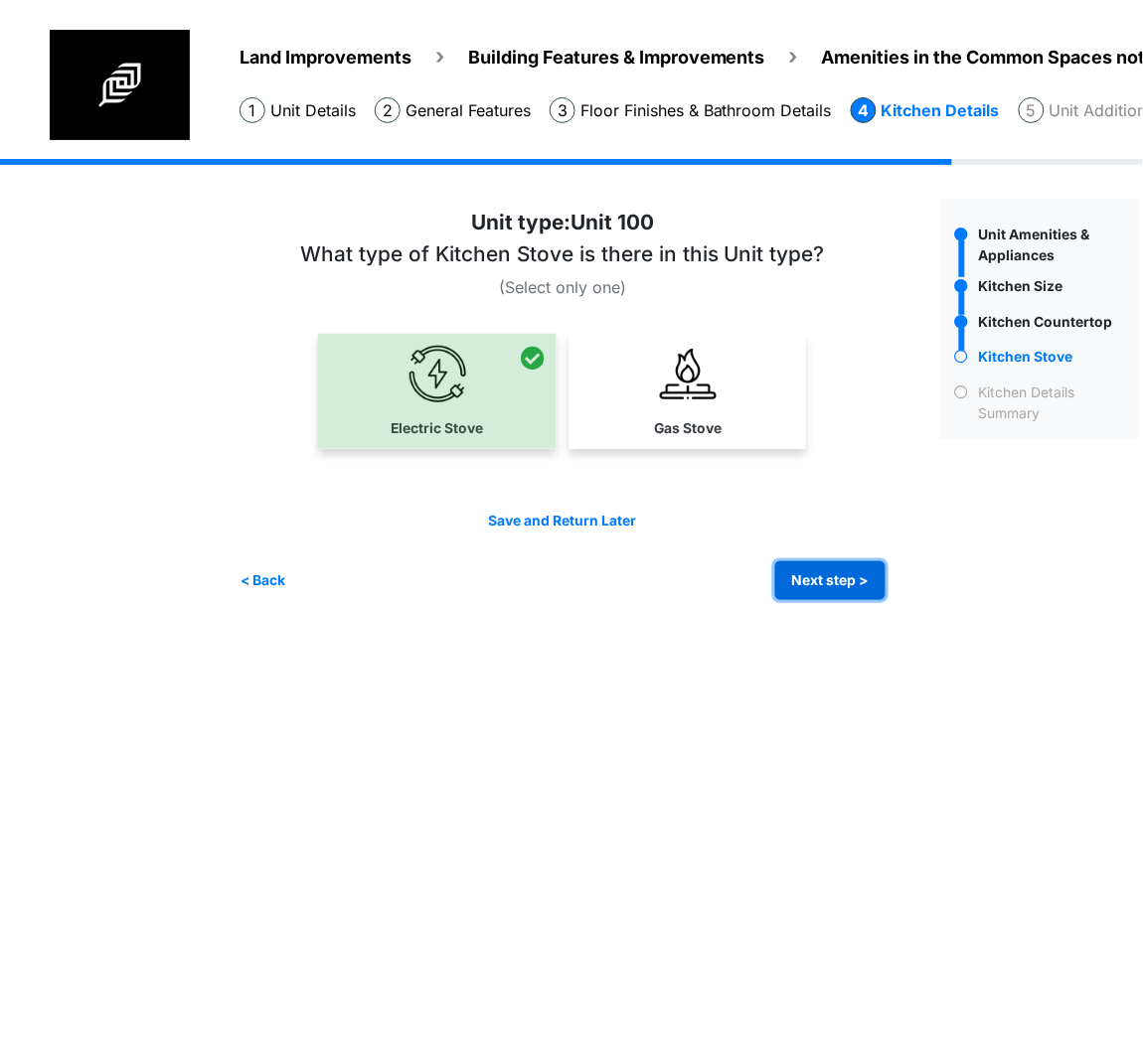 click on "Next step >" at bounding box center (830, 580) 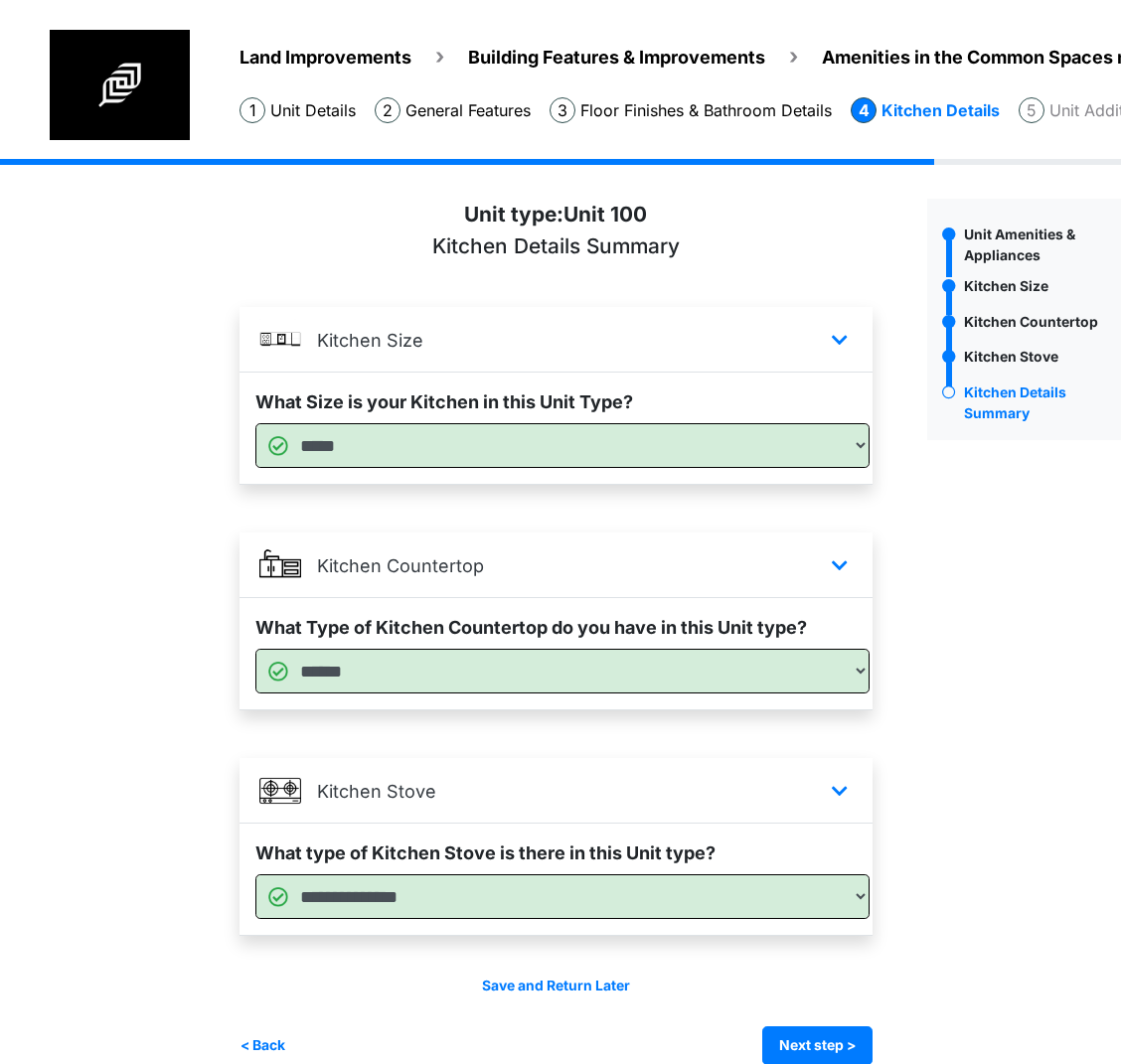 drag, startPoint x: 1006, startPoint y: 590, endPoint x: 1000, endPoint y: 610, distance: 20.880613 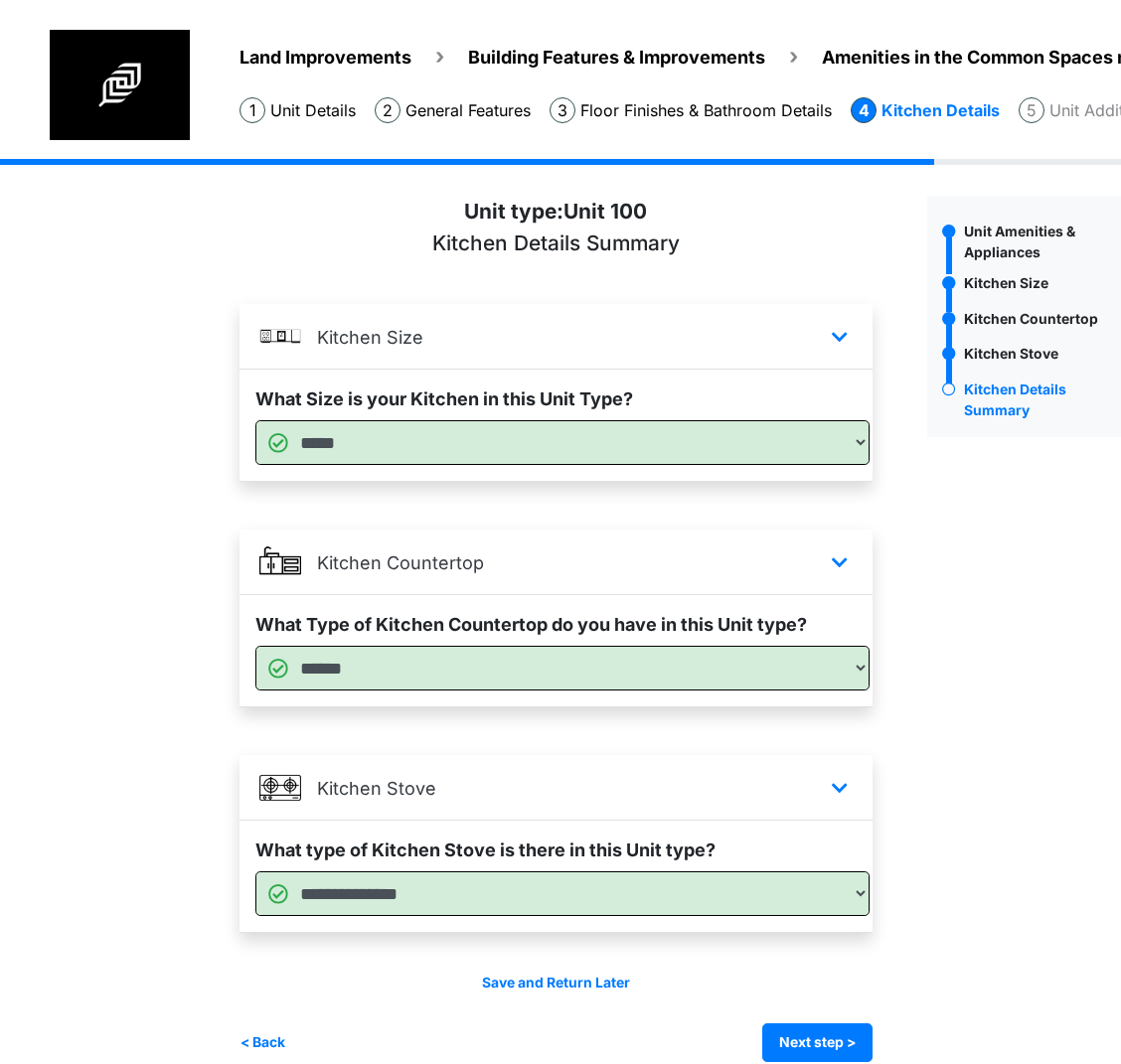 scroll, scrollTop: 31, scrollLeft: 0, axis: vertical 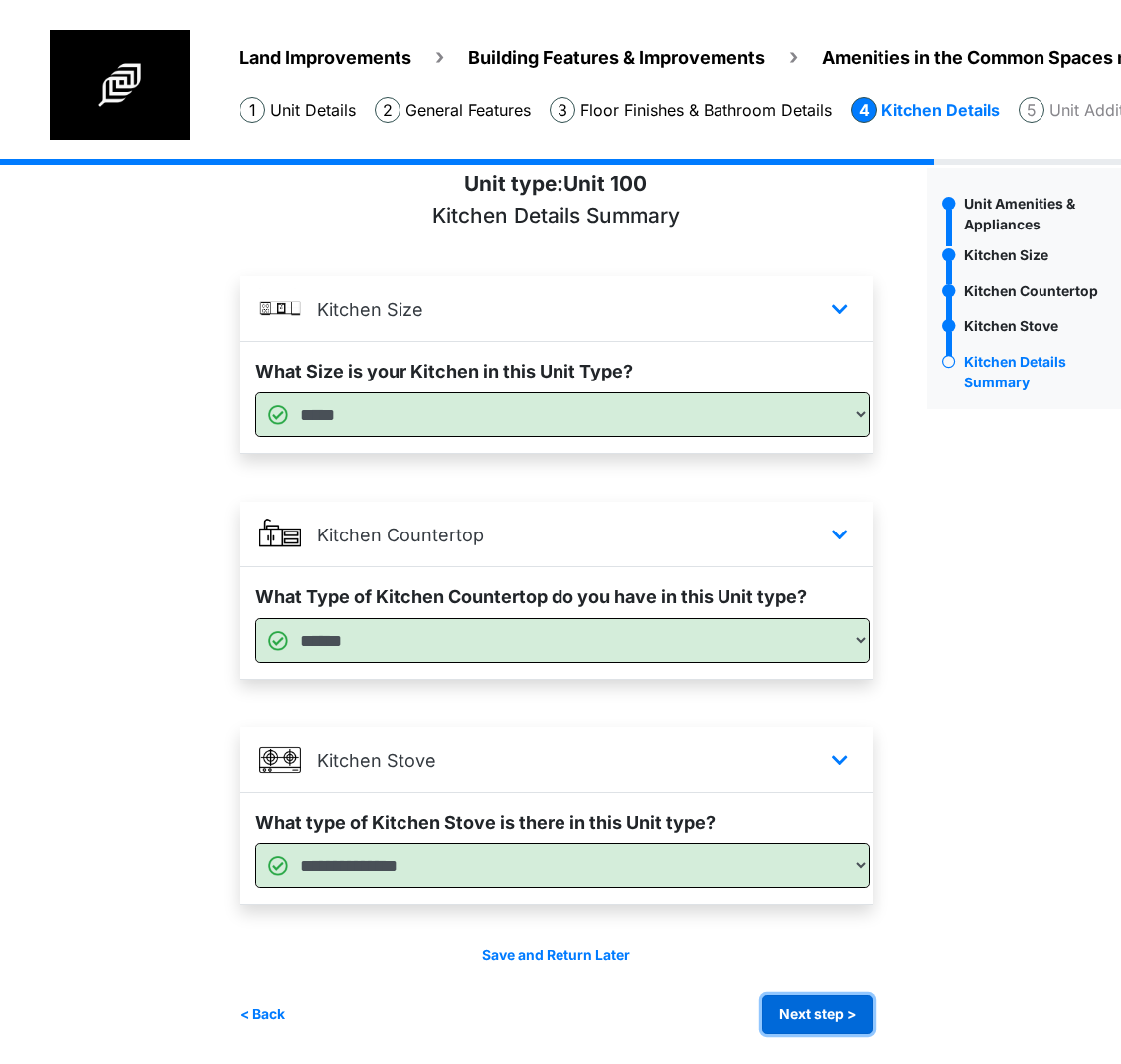 click on "Next step >" at bounding box center (817, 1014) 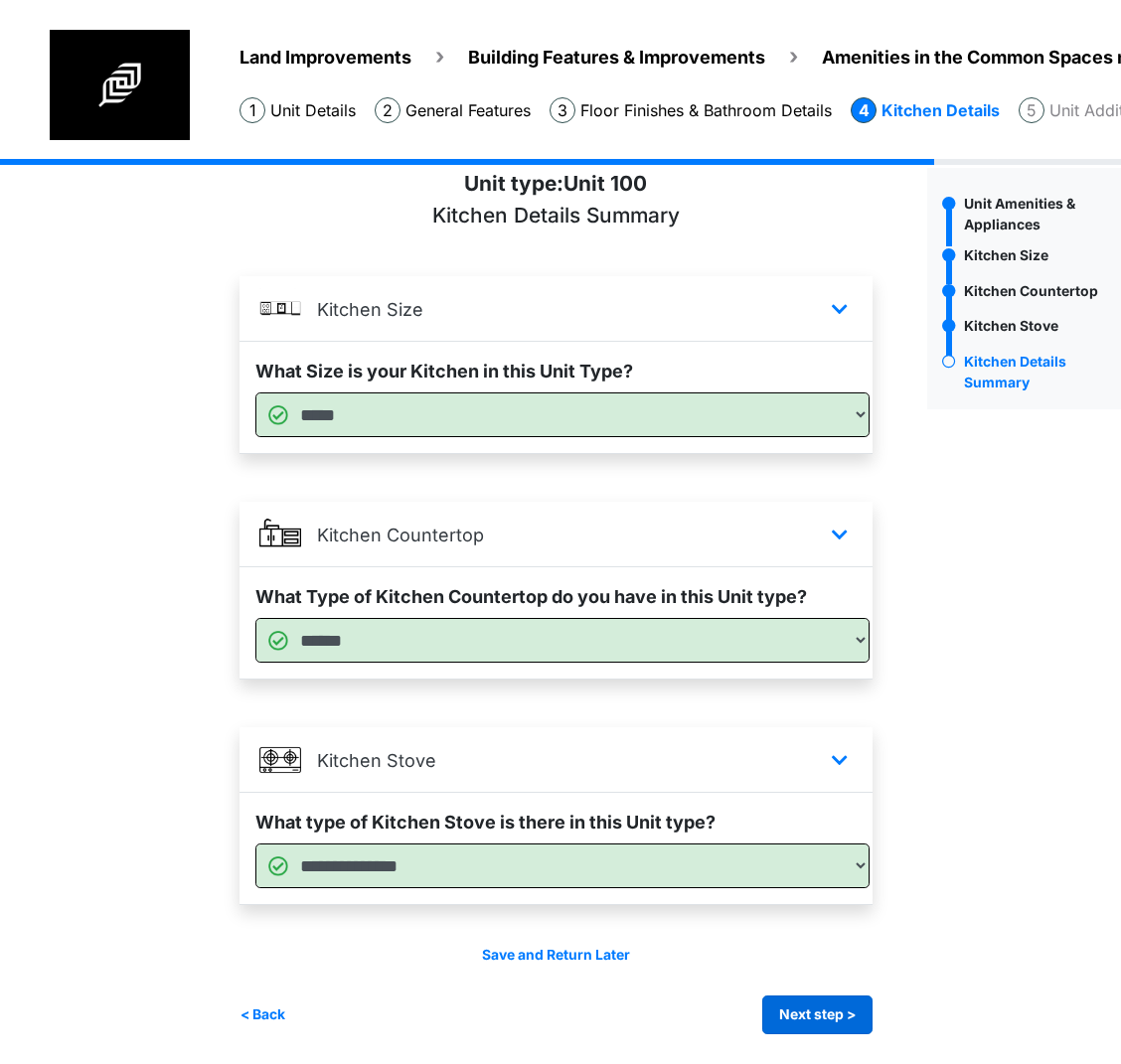 scroll, scrollTop: 0, scrollLeft: 0, axis: both 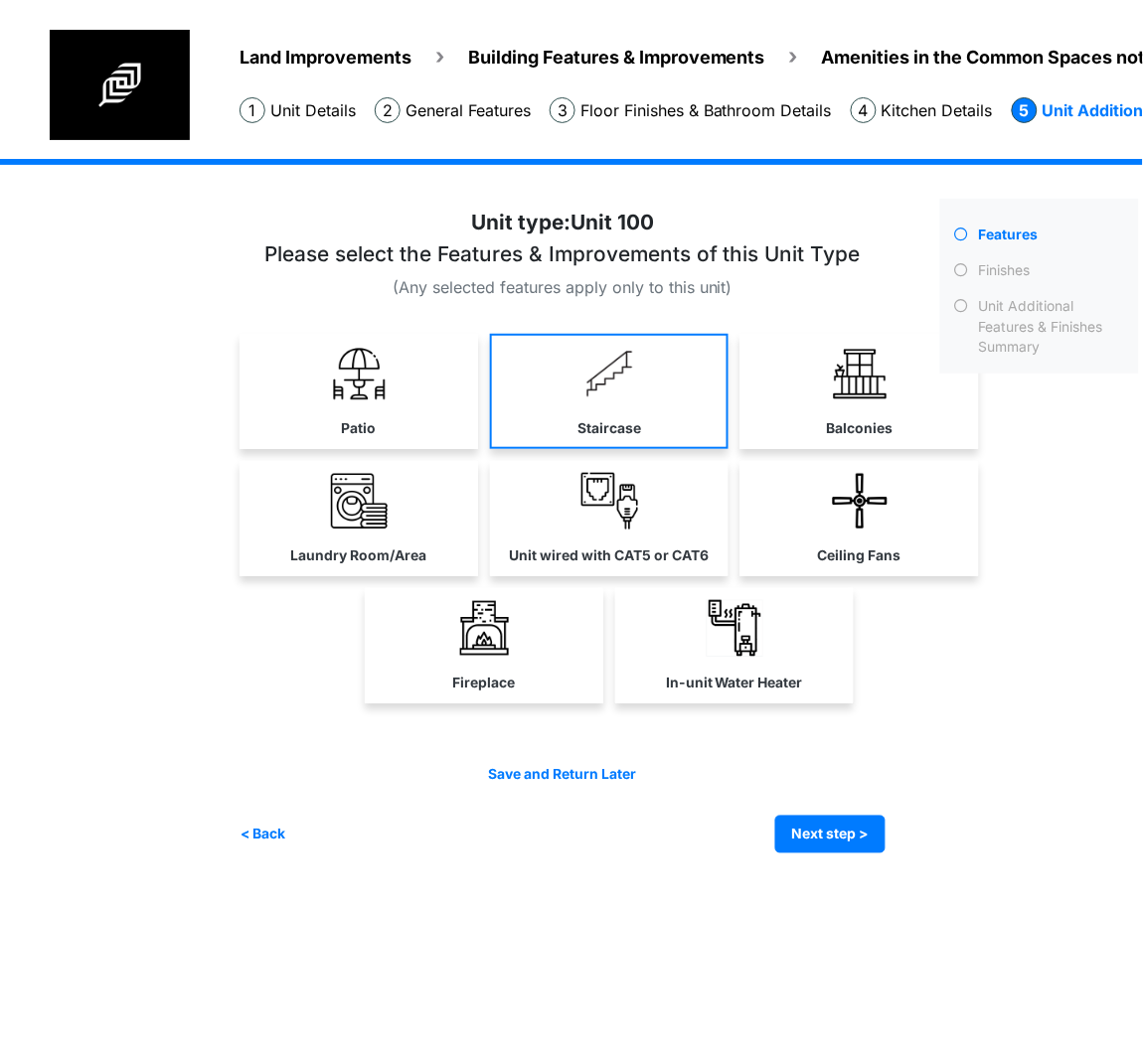 click on "Patio" at bounding box center [359, 391] 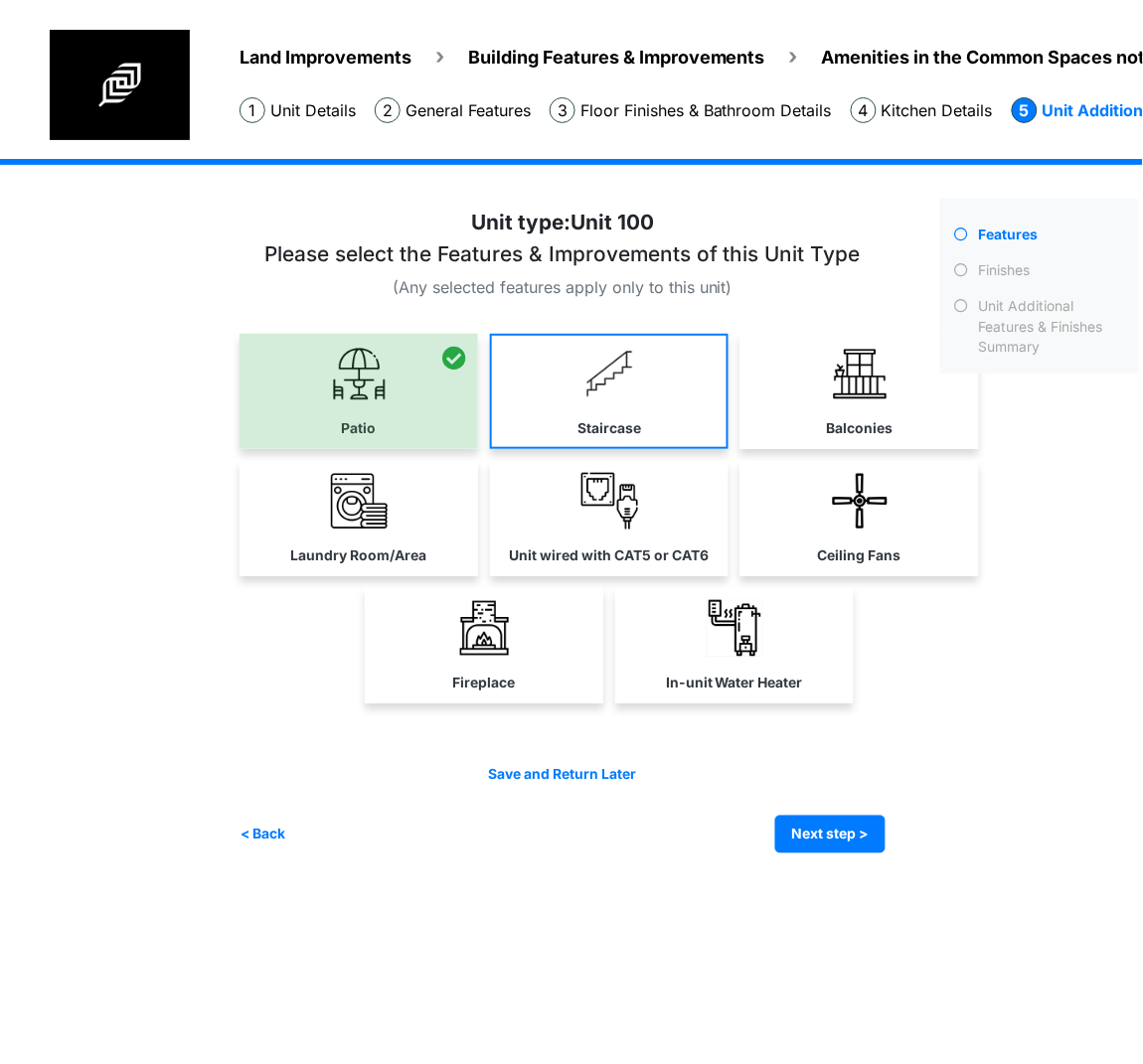 click at bounding box center (609, 374) 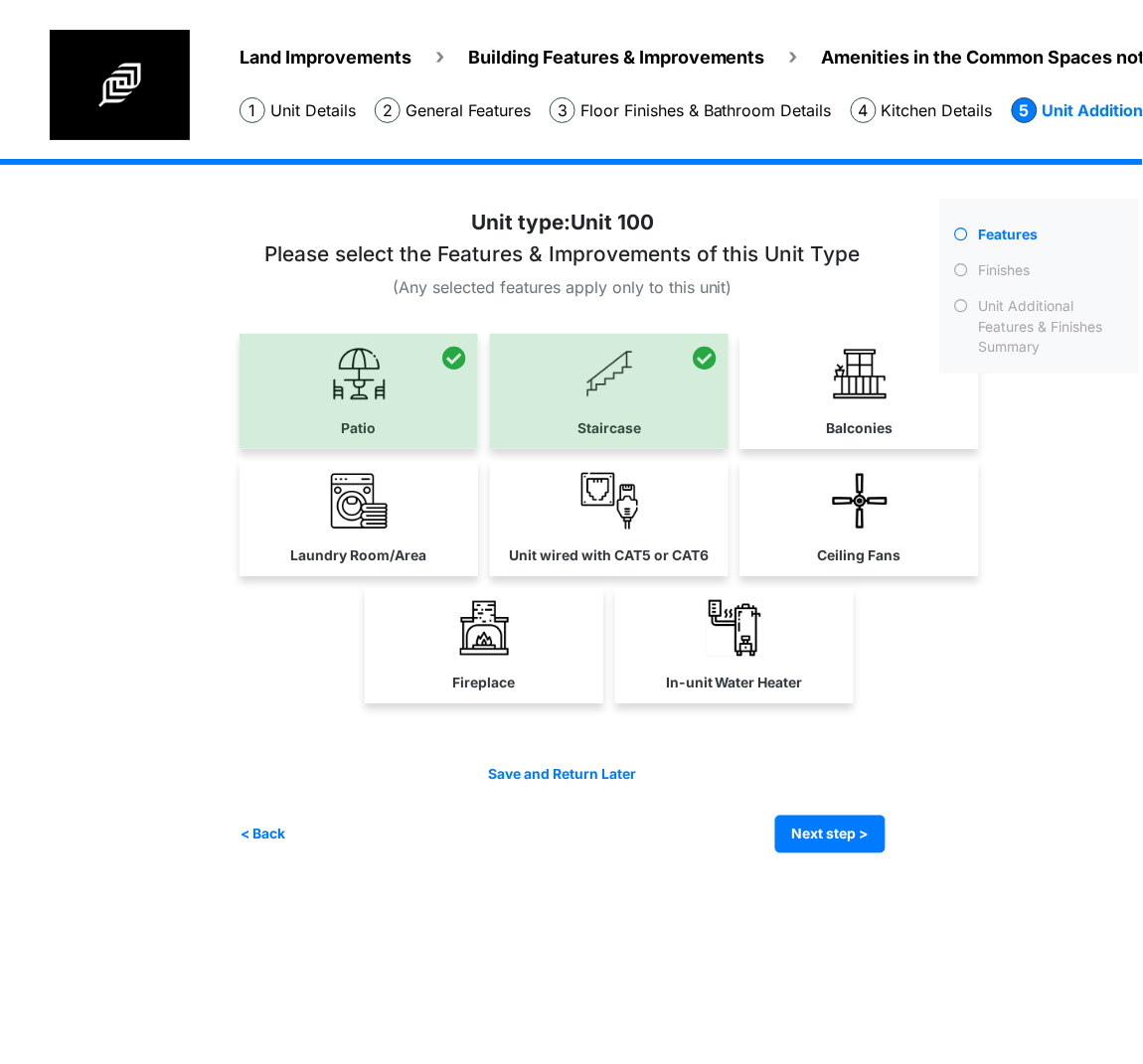click at bounding box center (609, 391) 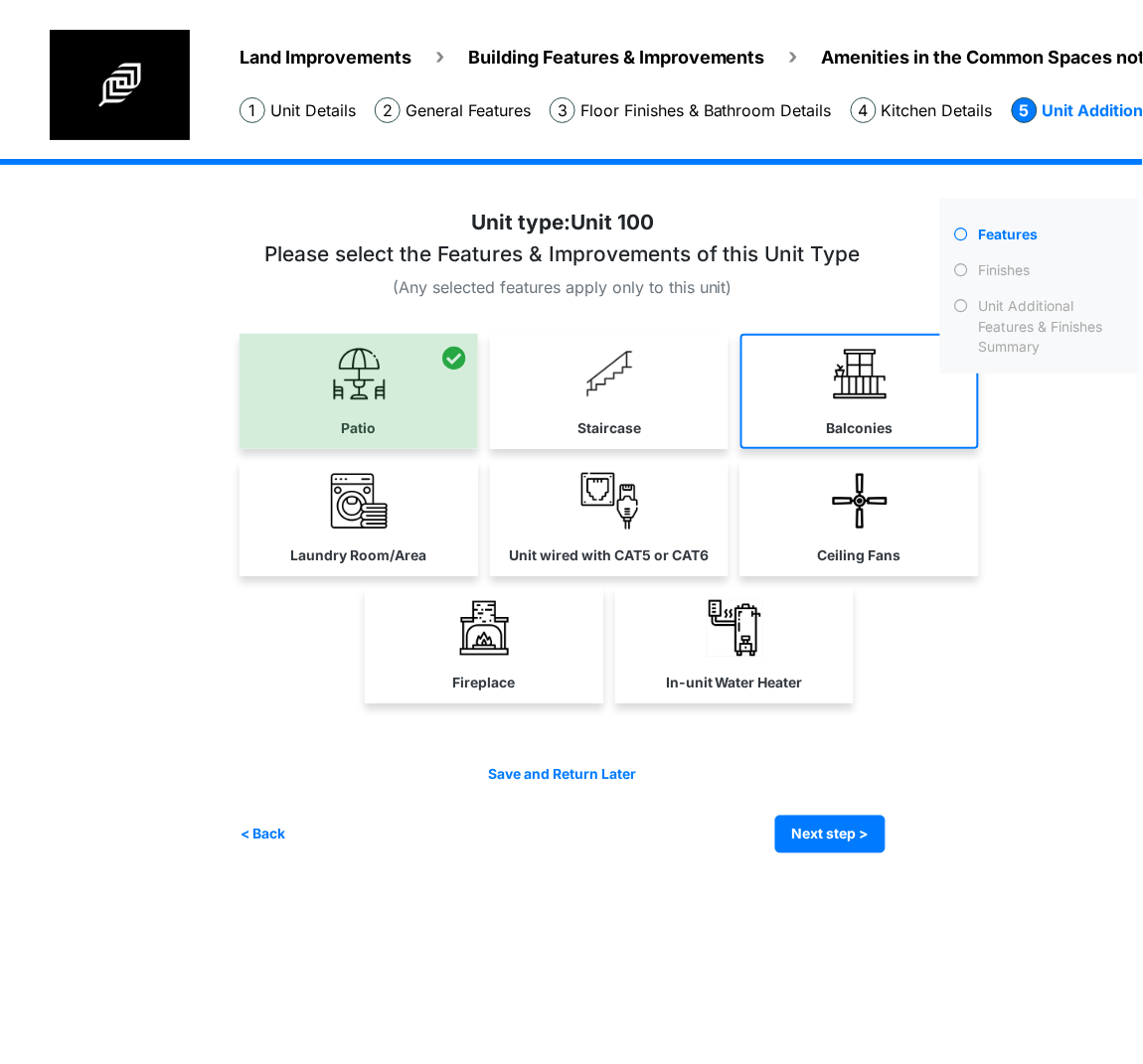 click on "Balconies" at bounding box center [860, 391] 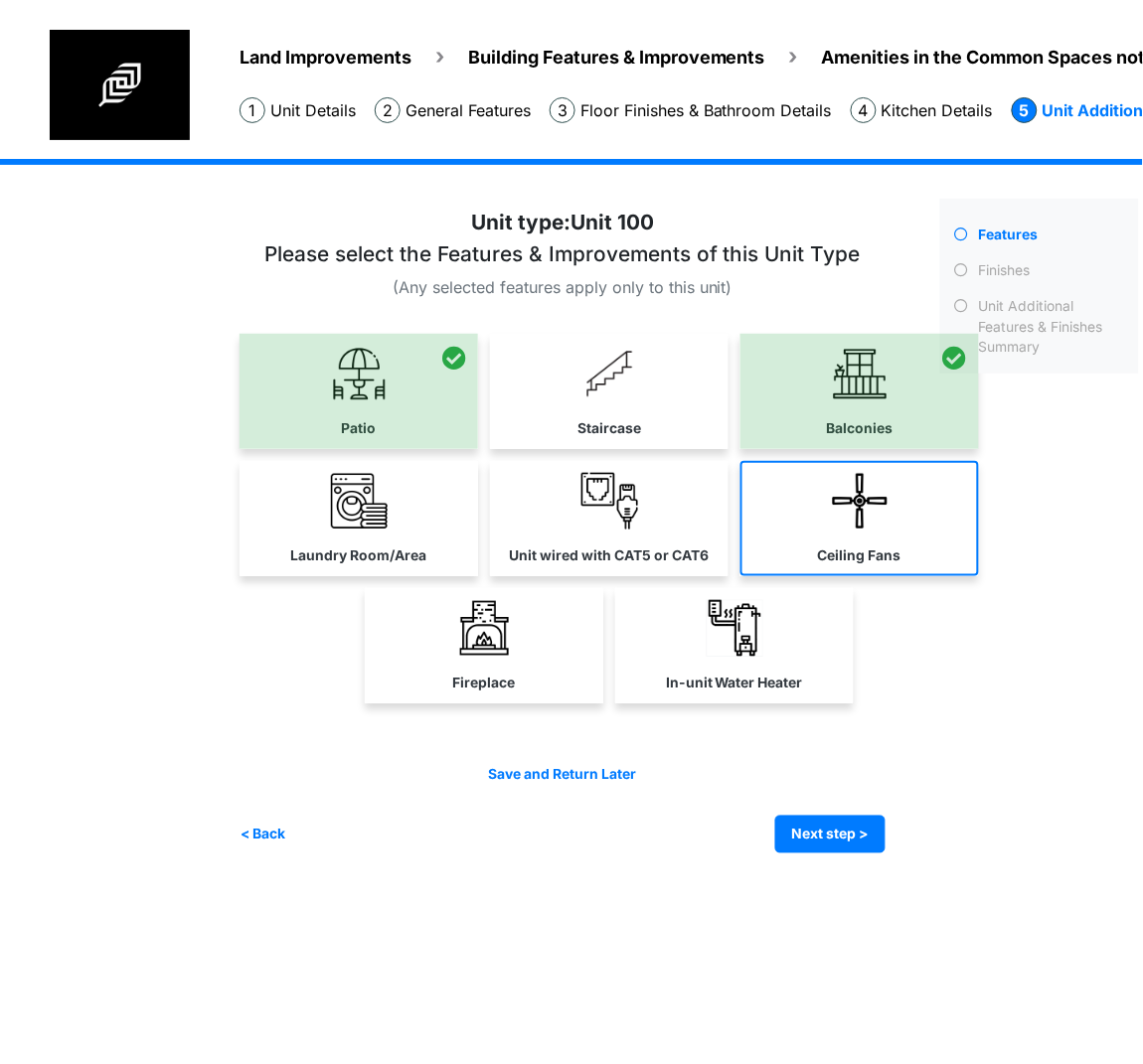 click at bounding box center (860, 501) 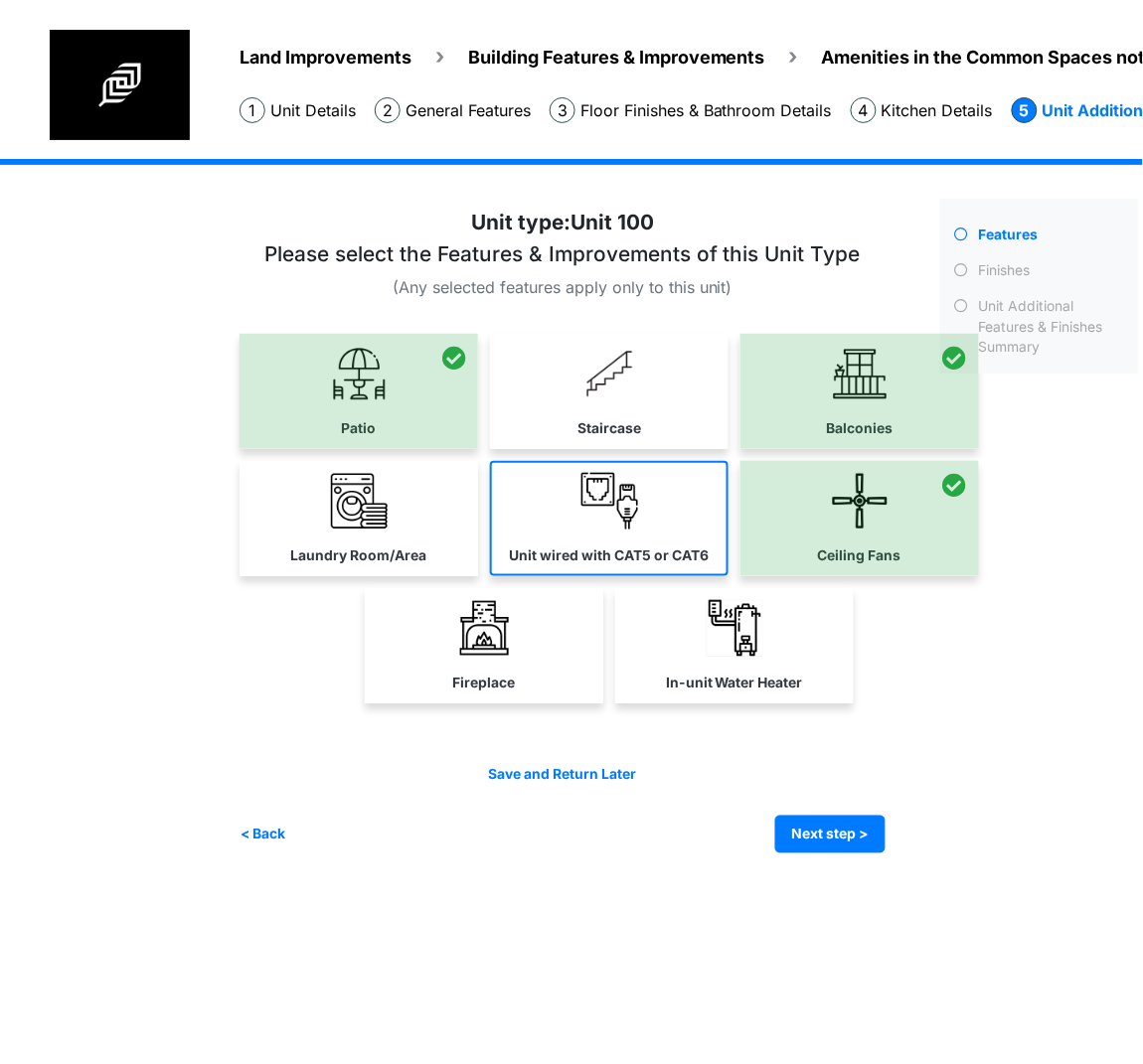 click on "Unit wired with CAT5 or CAT6" at bounding box center (609, 519) 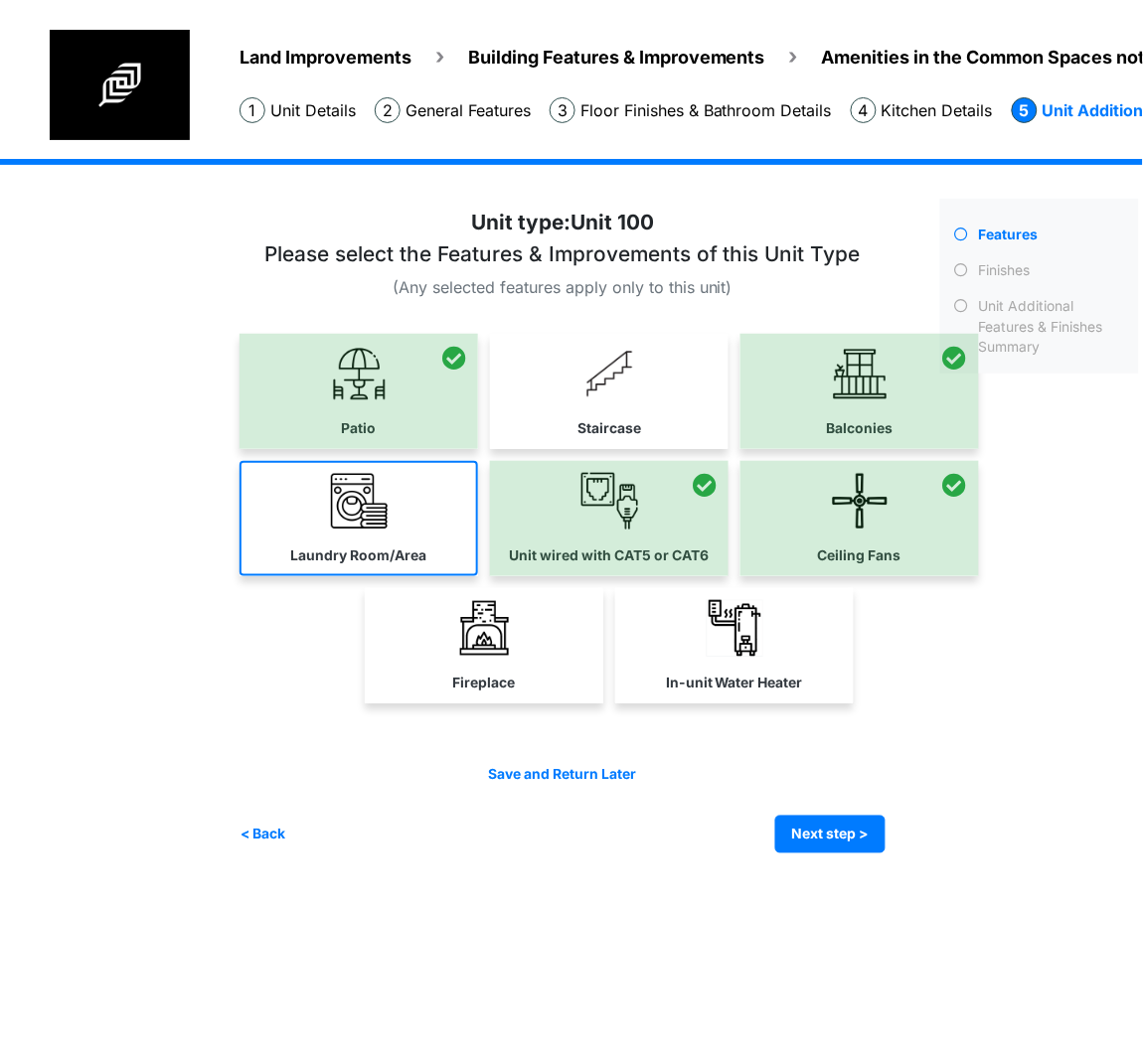 click at bounding box center [359, 501] 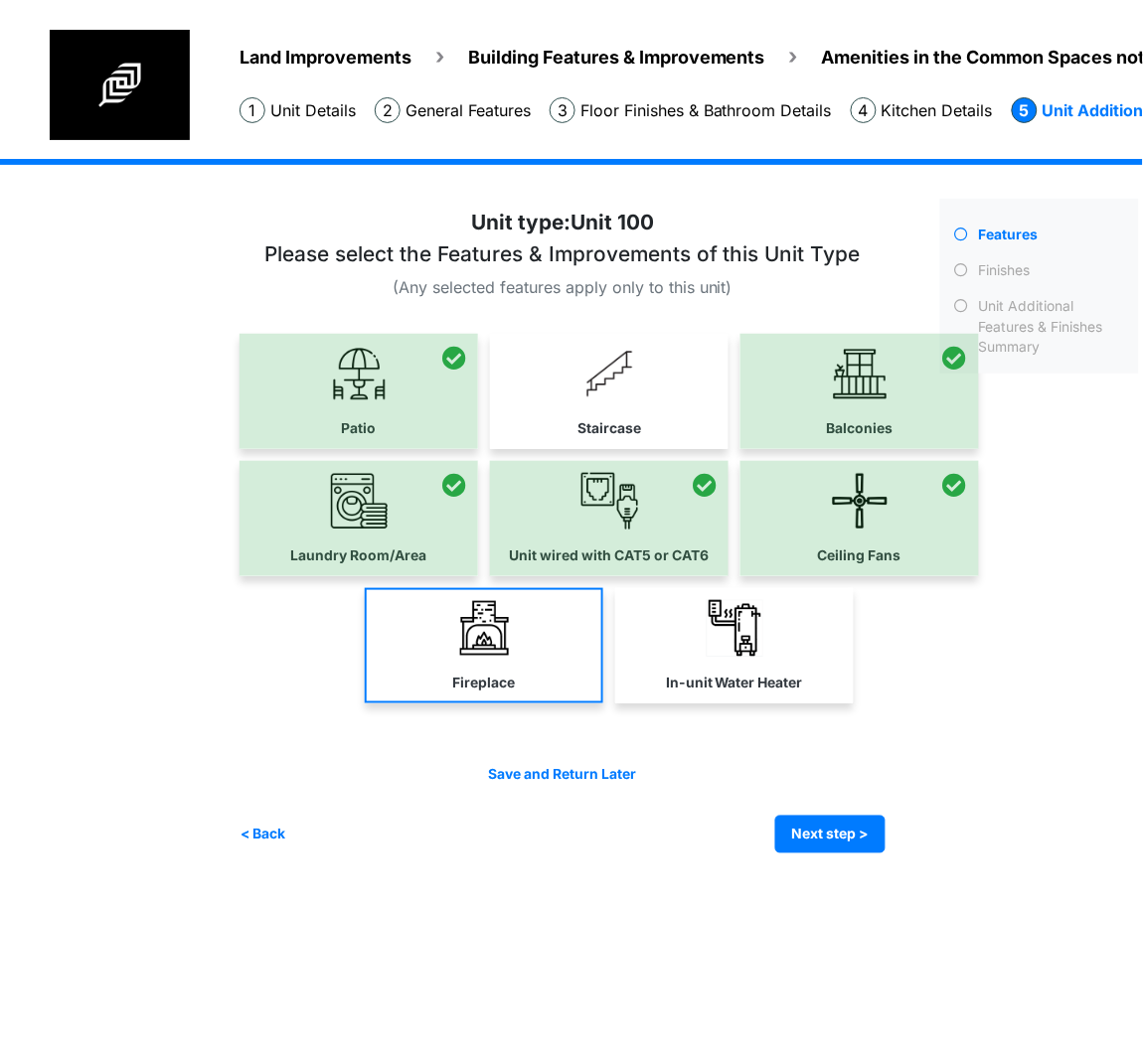 click at bounding box center [484, 628] 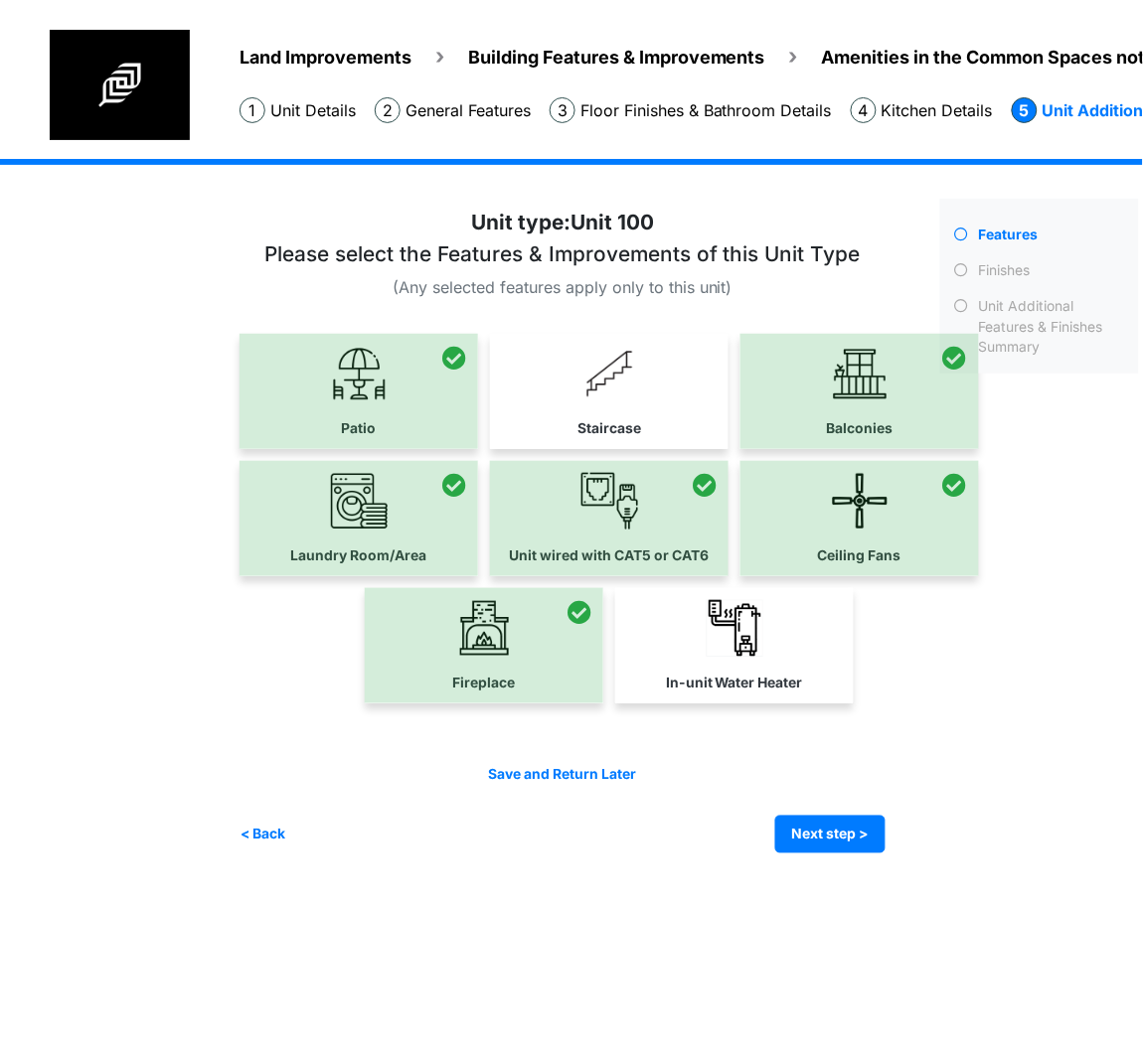click on "In-unit Water Heater" at bounding box center [735, 646] 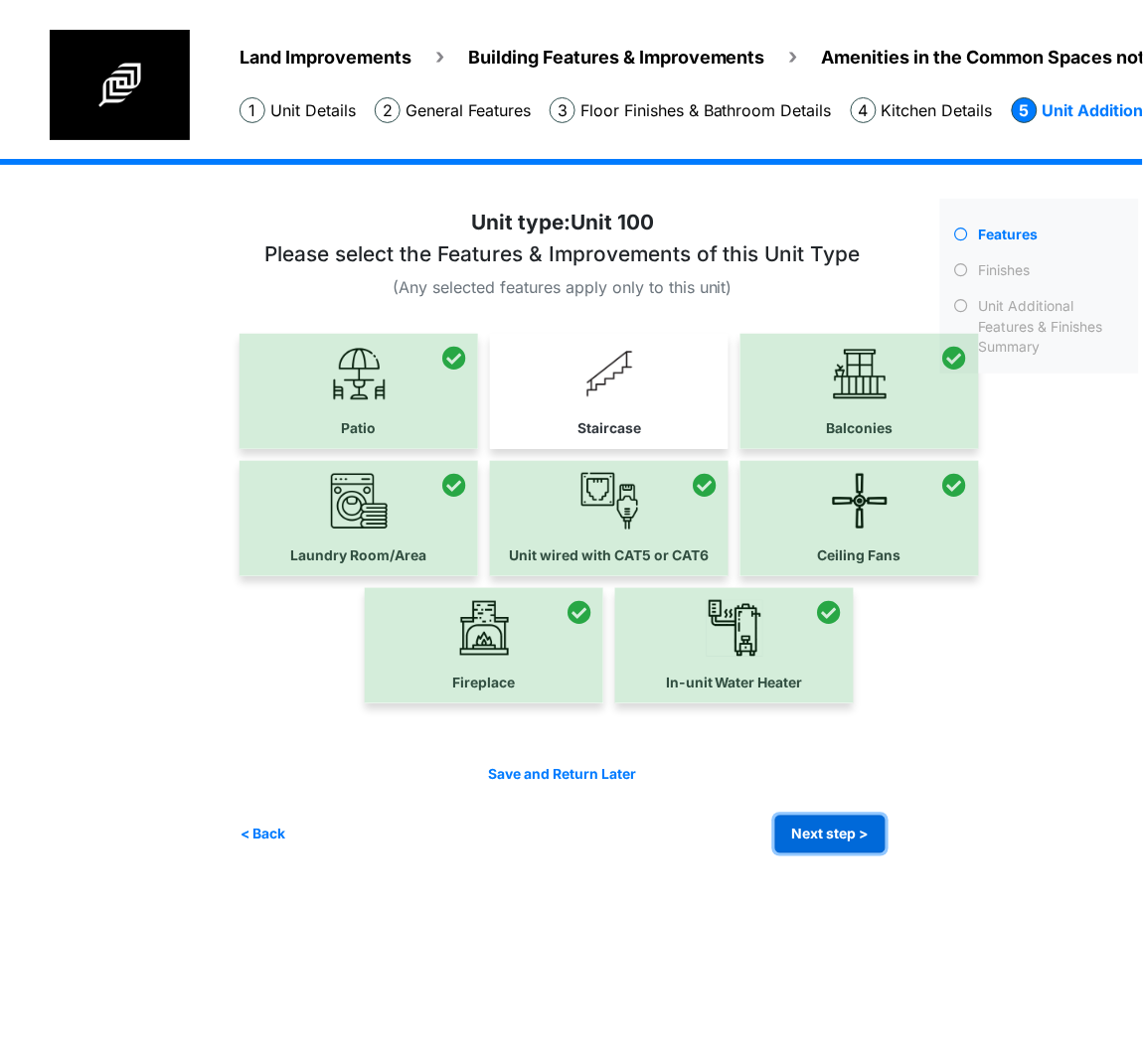 click on "Next step >" at bounding box center (830, 835) 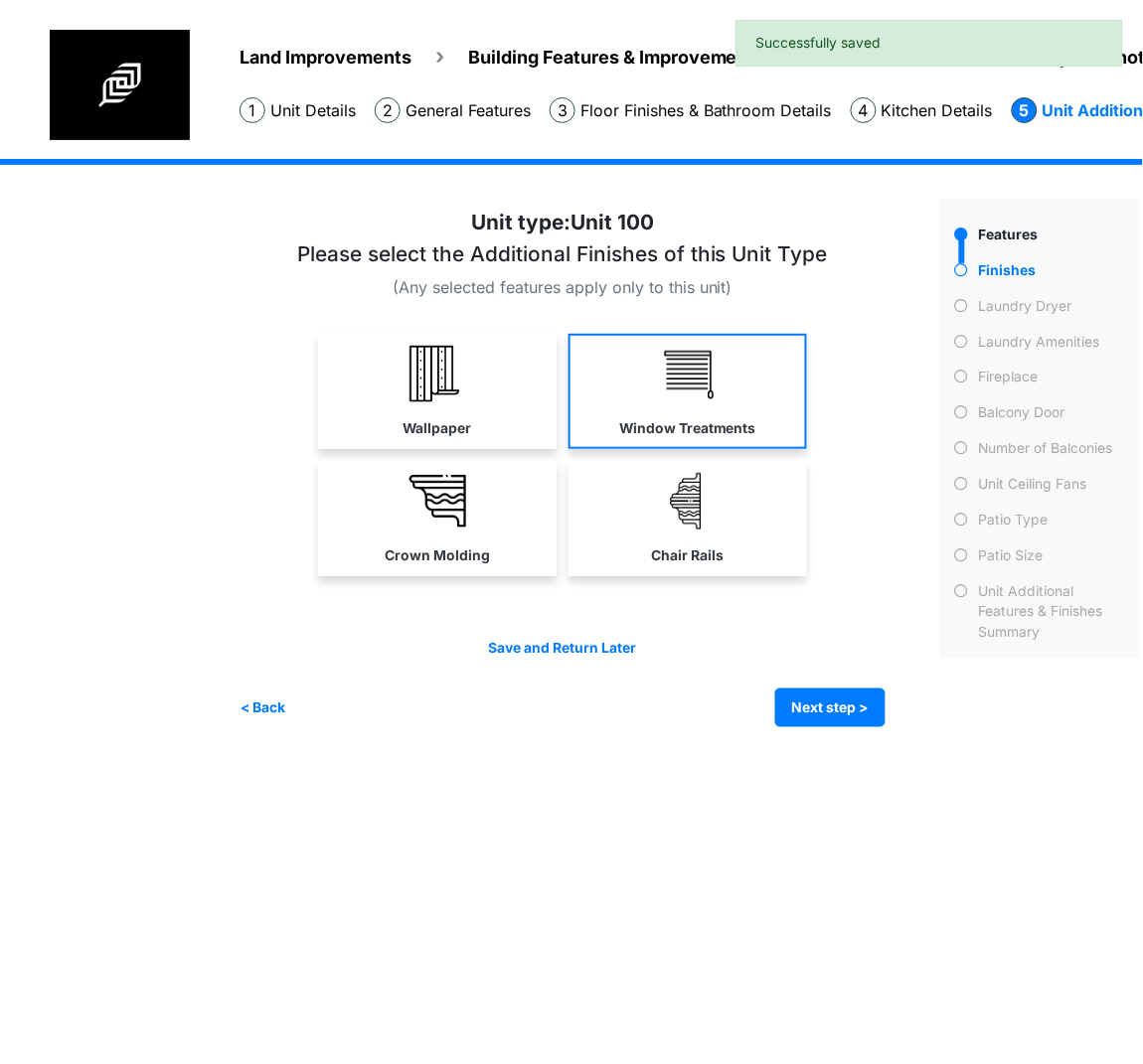 click on "Wallpaper" at bounding box center [437, 391] 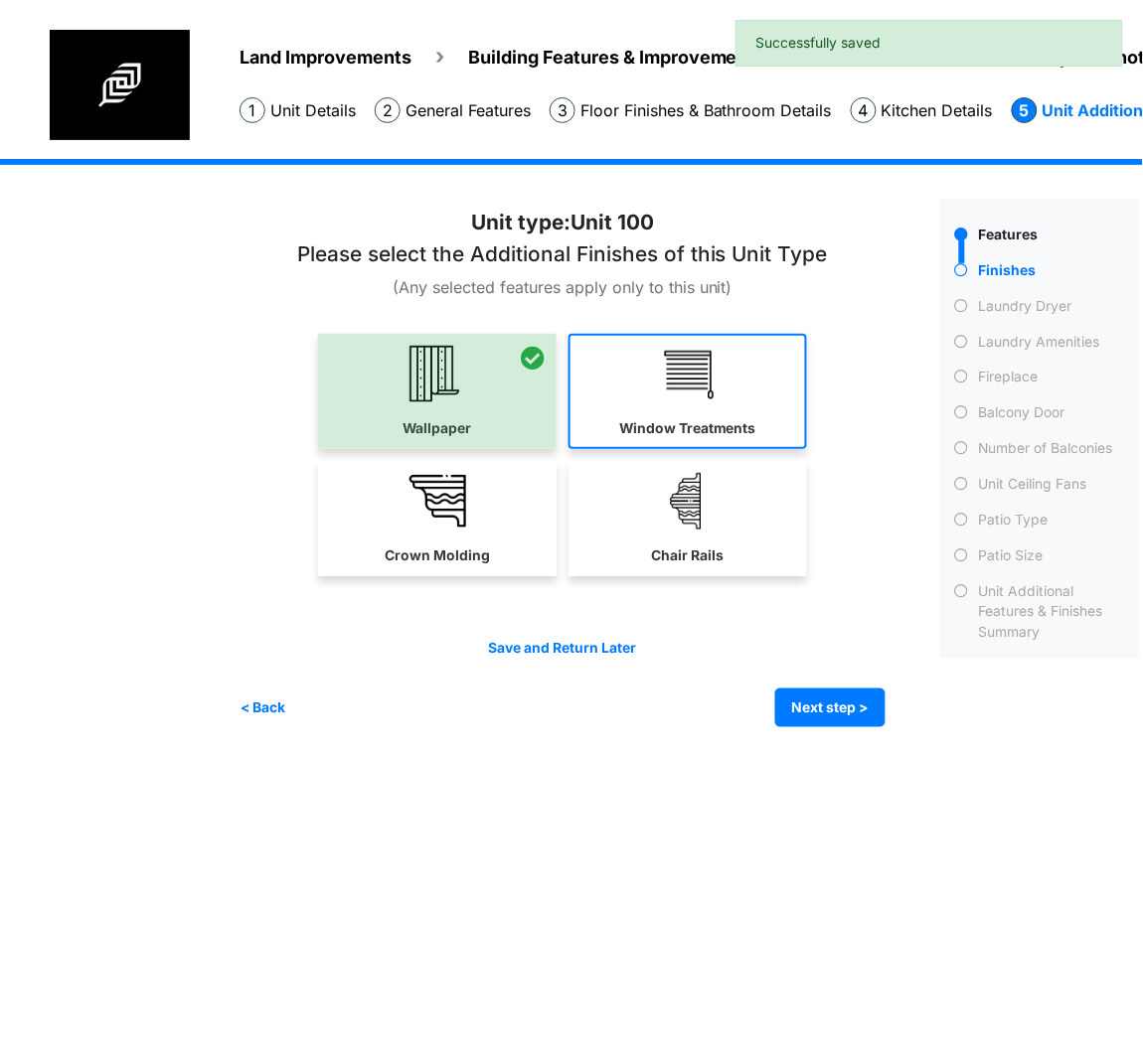 click at bounding box center (688, 374) 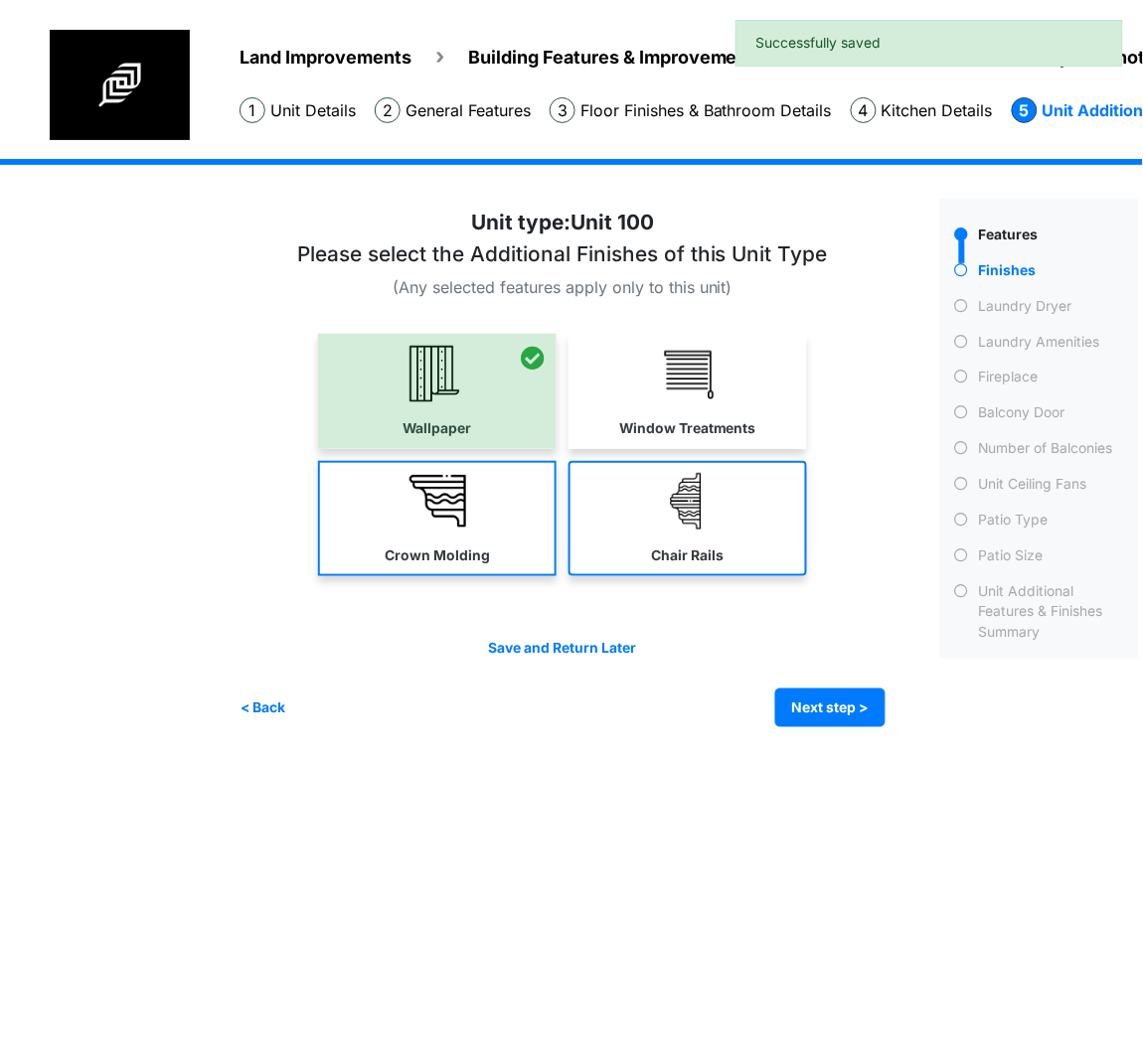 click on "Chair Rails" at bounding box center (688, 519) 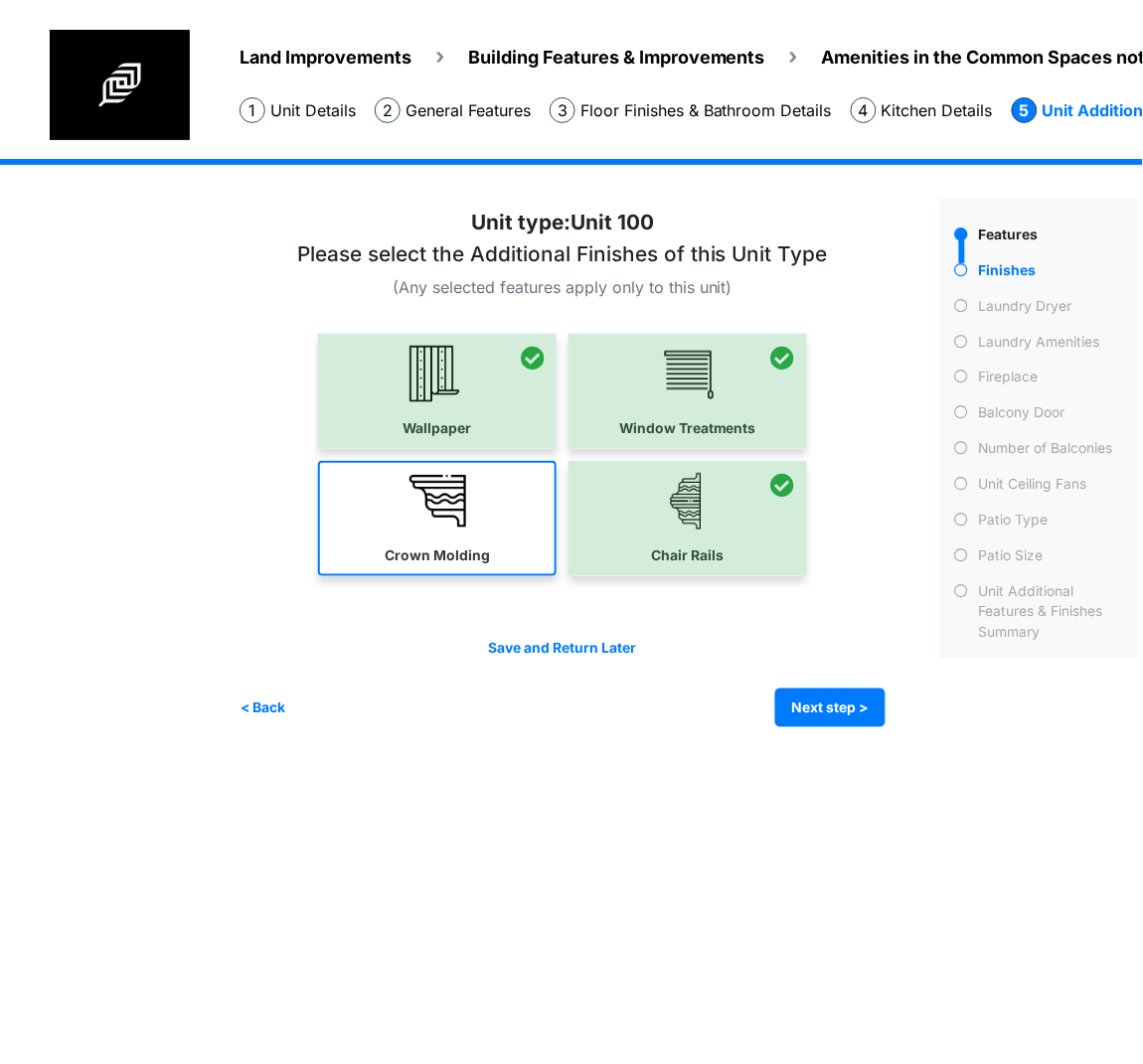 click on "Crown Molding" at bounding box center [437, 519] 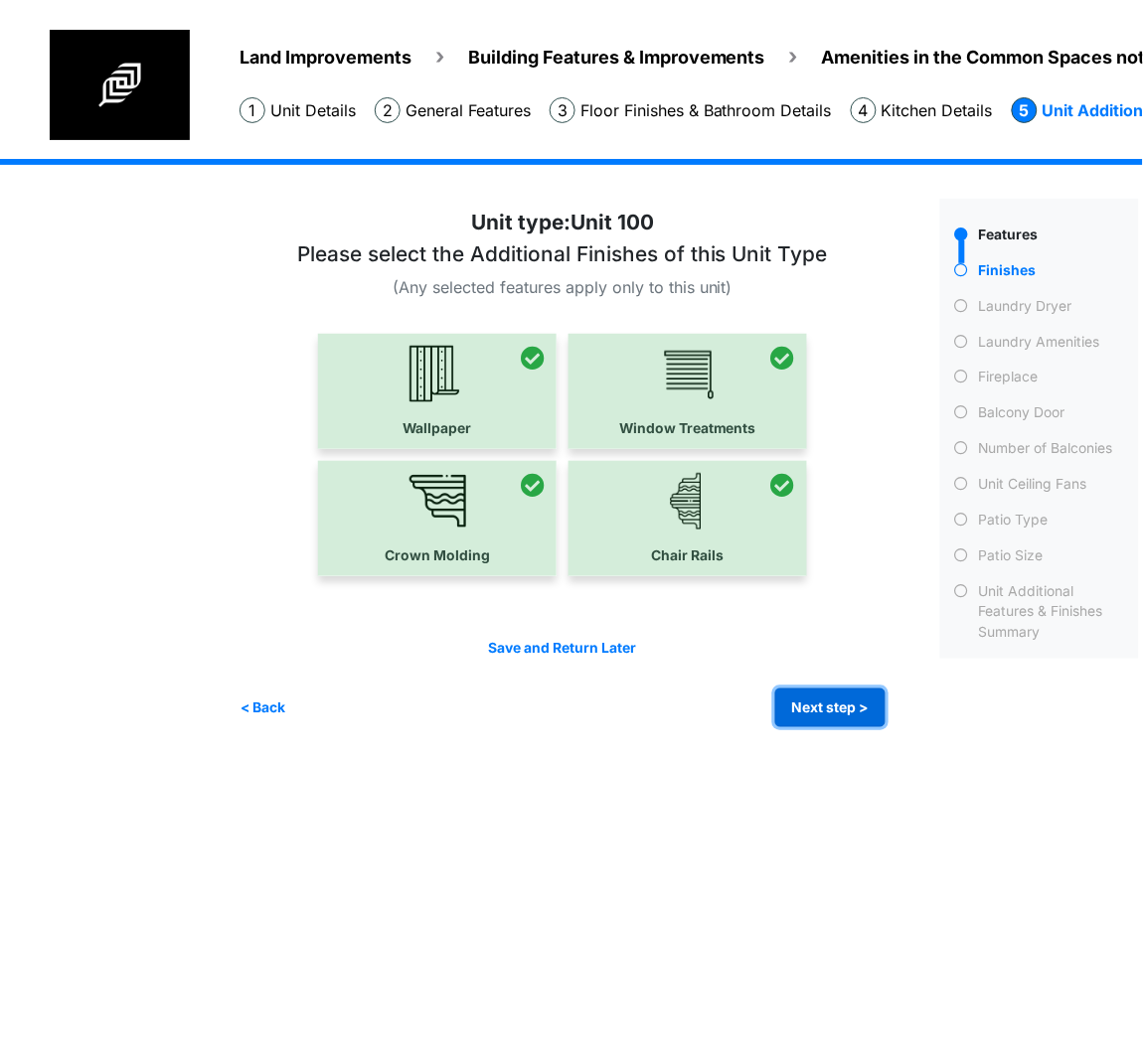 click on "Next step >" at bounding box center (830, 707) 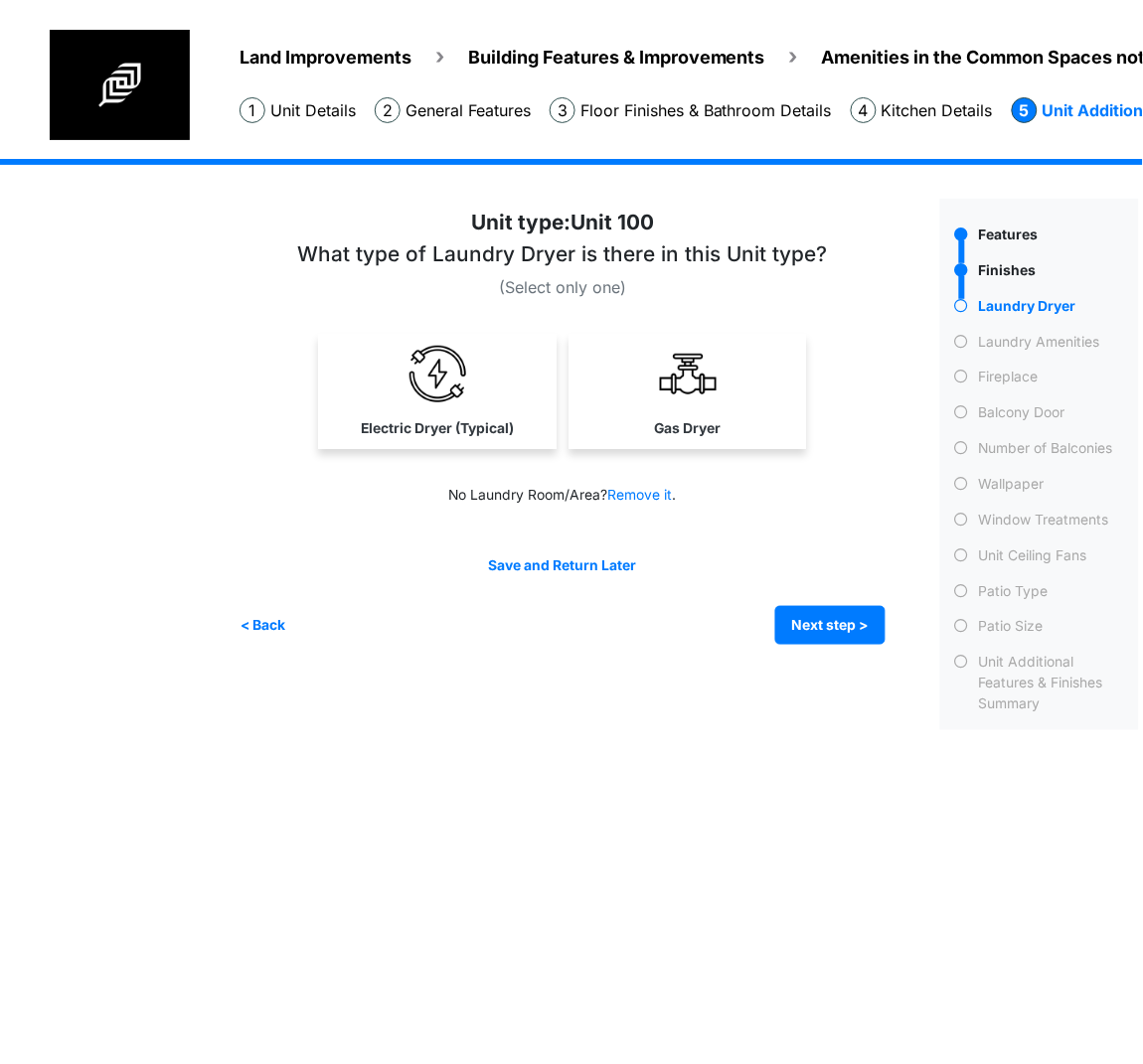 click on "Electric Dryer (Typical)" at bounding box center [437, 391] 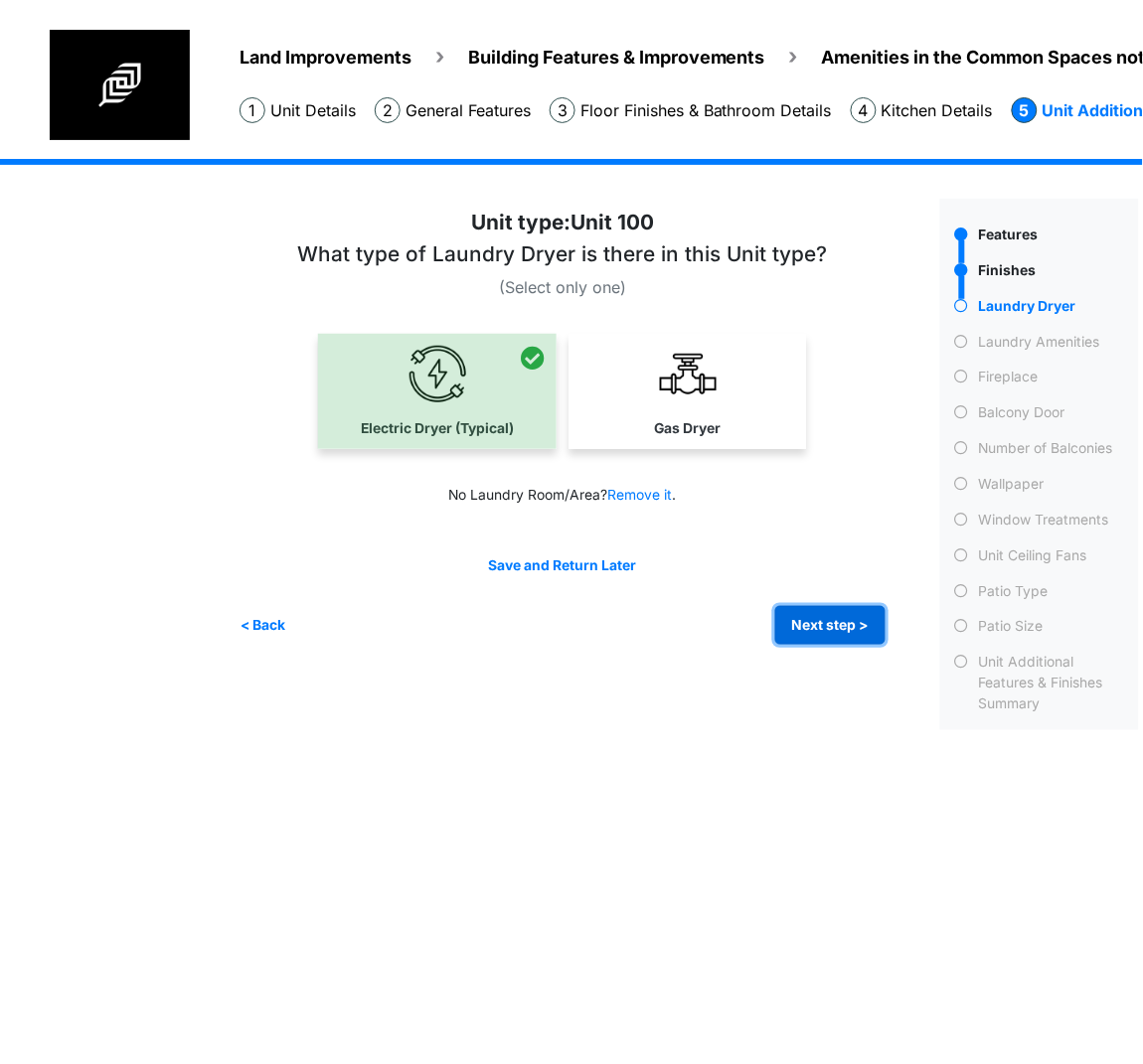 click on "Next step >" at bounding box center [830, 625] 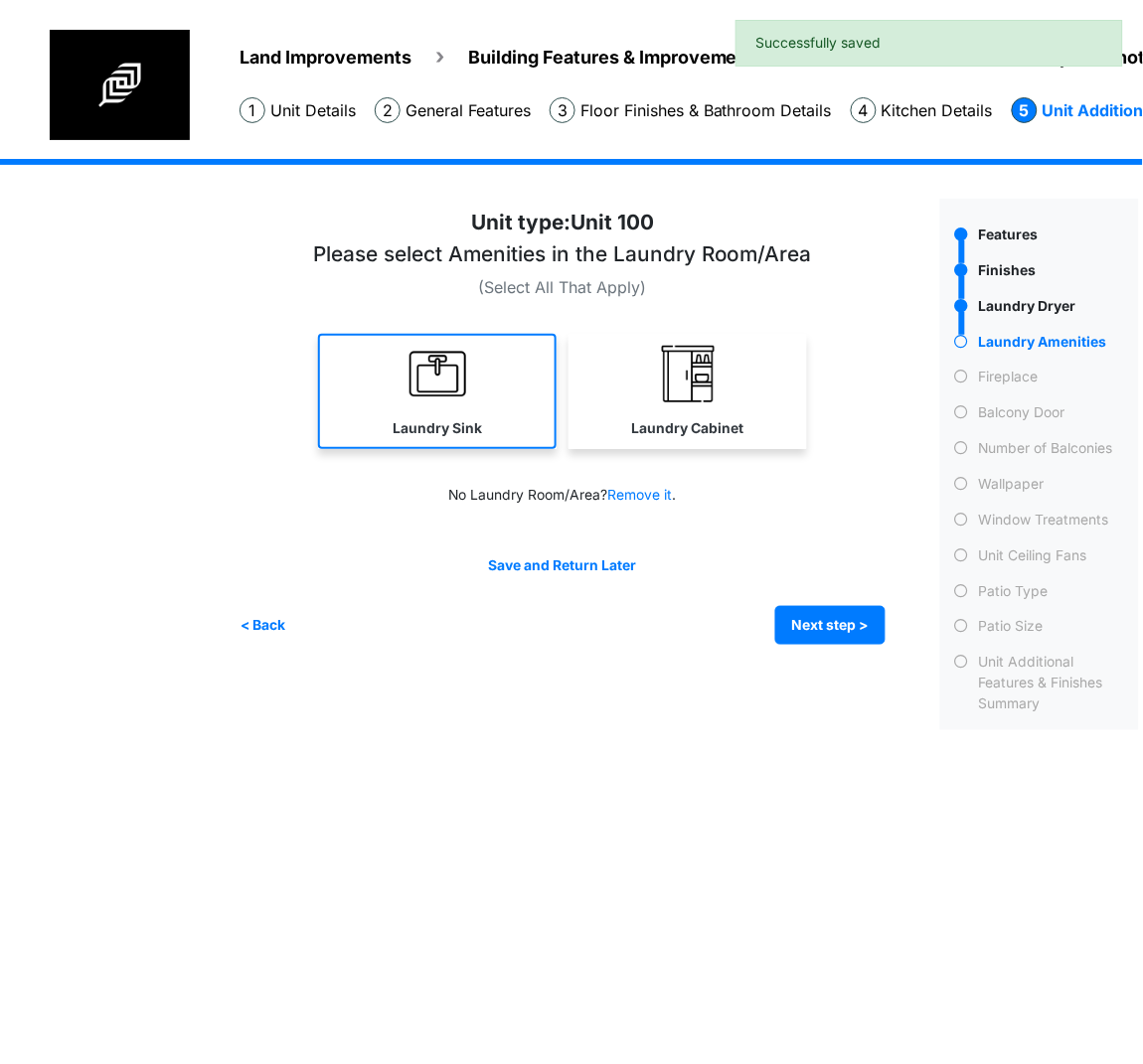click at bounding box center [437, 374] 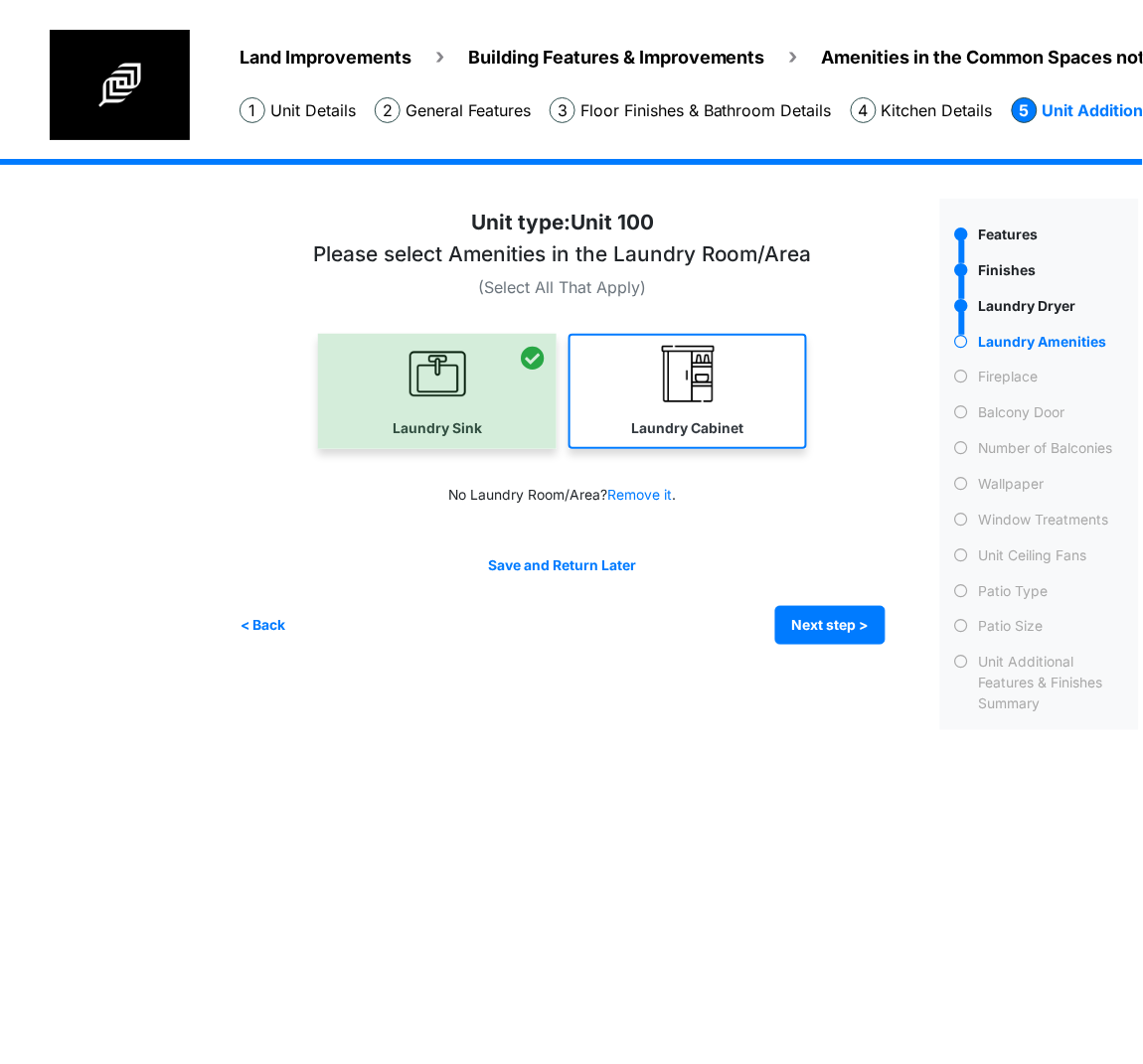 click on "Laundry Cabinet" at bounding box center (688, 391) 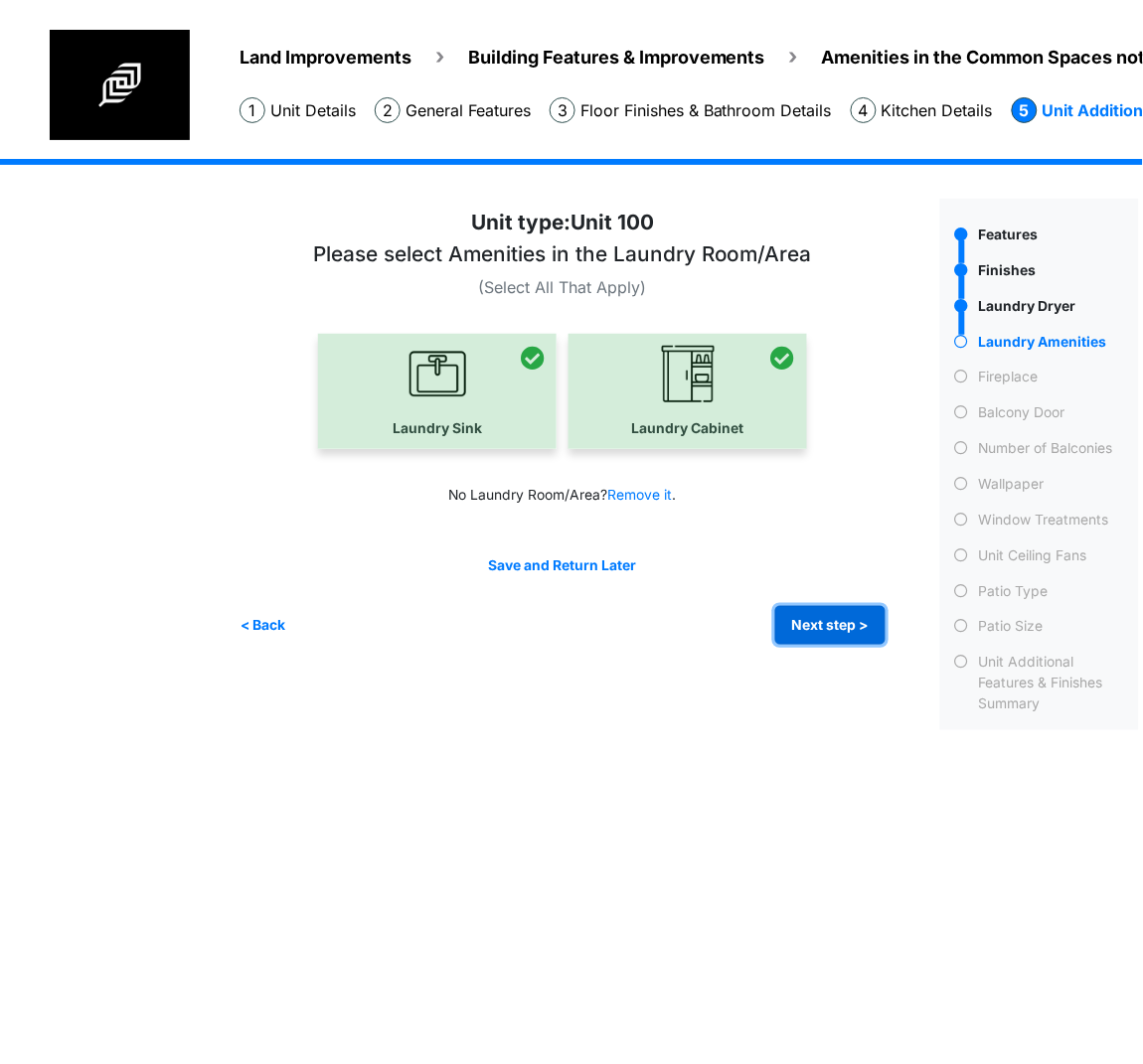 click on "Next step >" at bounding box center (830, 625) 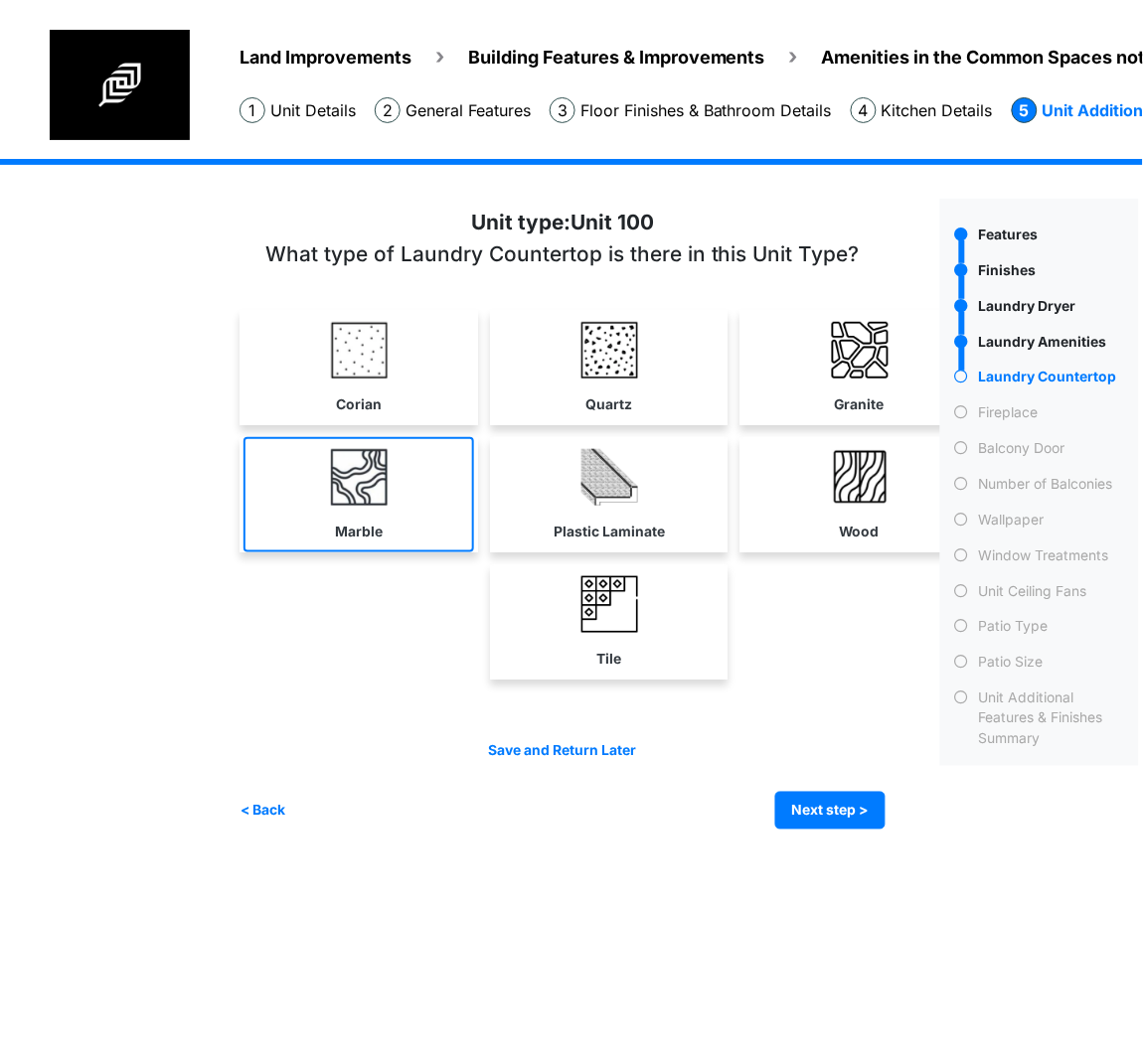click on "Marble" at bounding box center (359, 495) 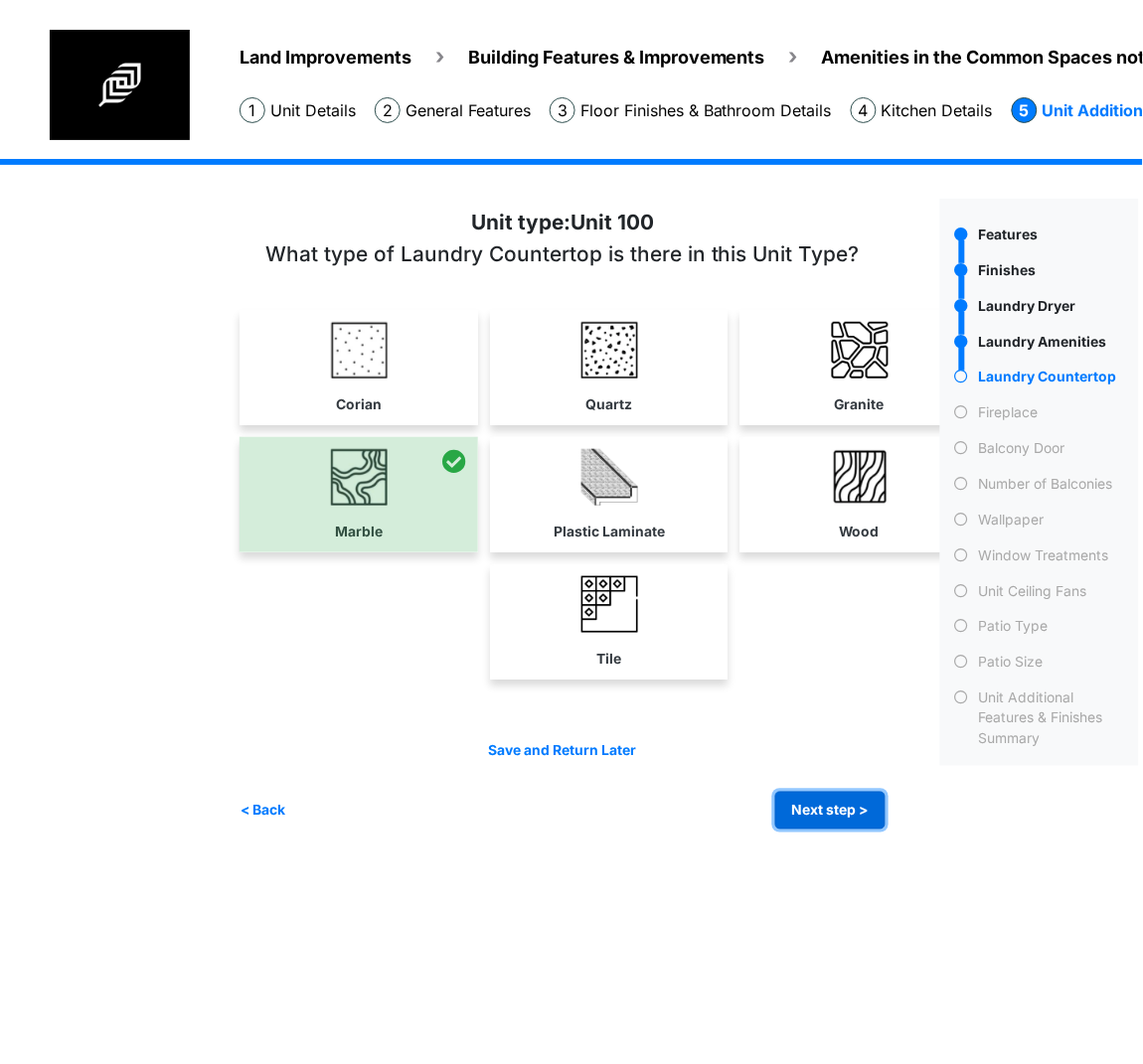 click on "Next step >" at bounding box center (830, 811) 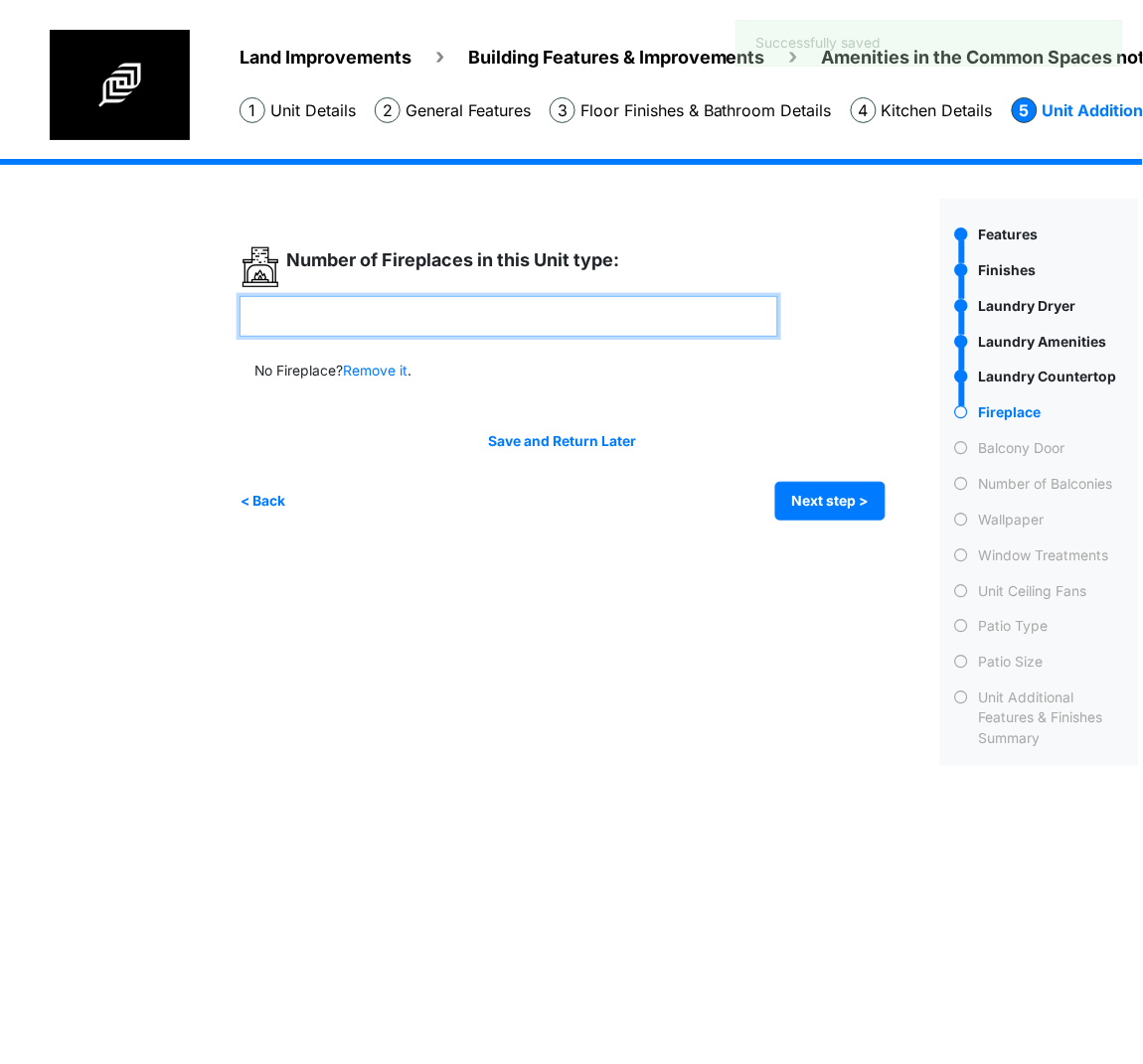 click at bounding box center (509, 316) 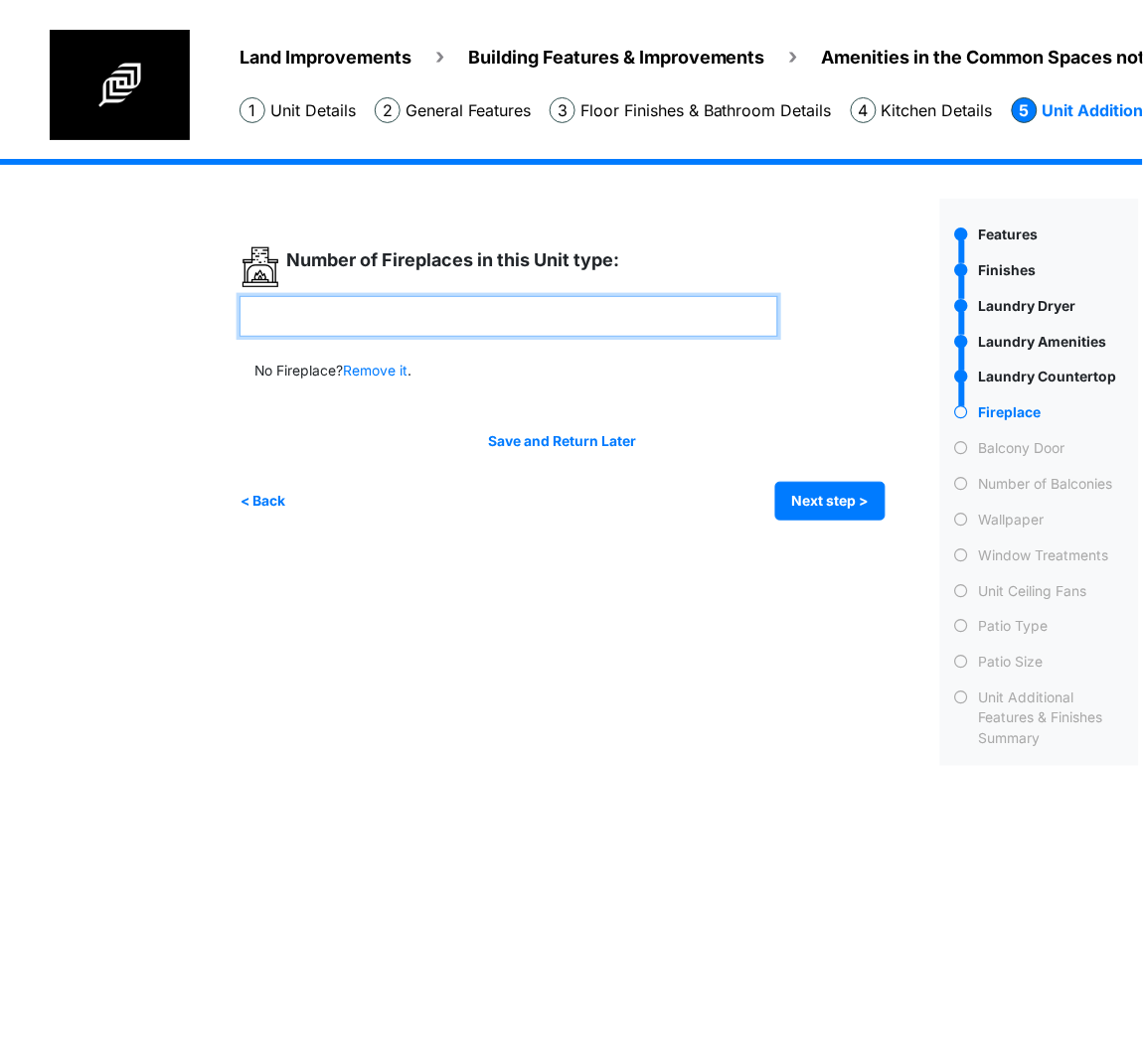 type on "*" 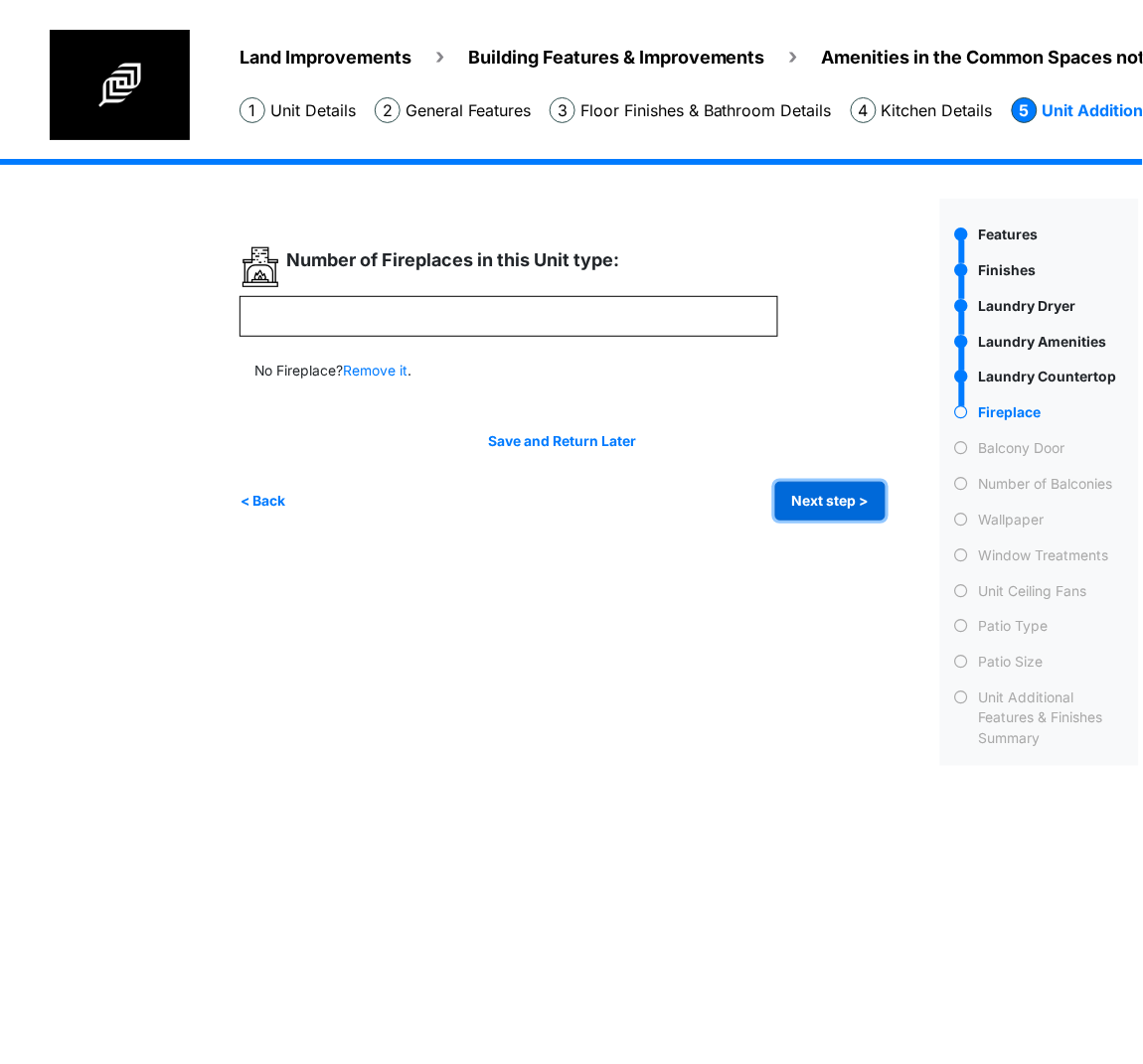 click on "Next step >" at bounding box center (830, 501) 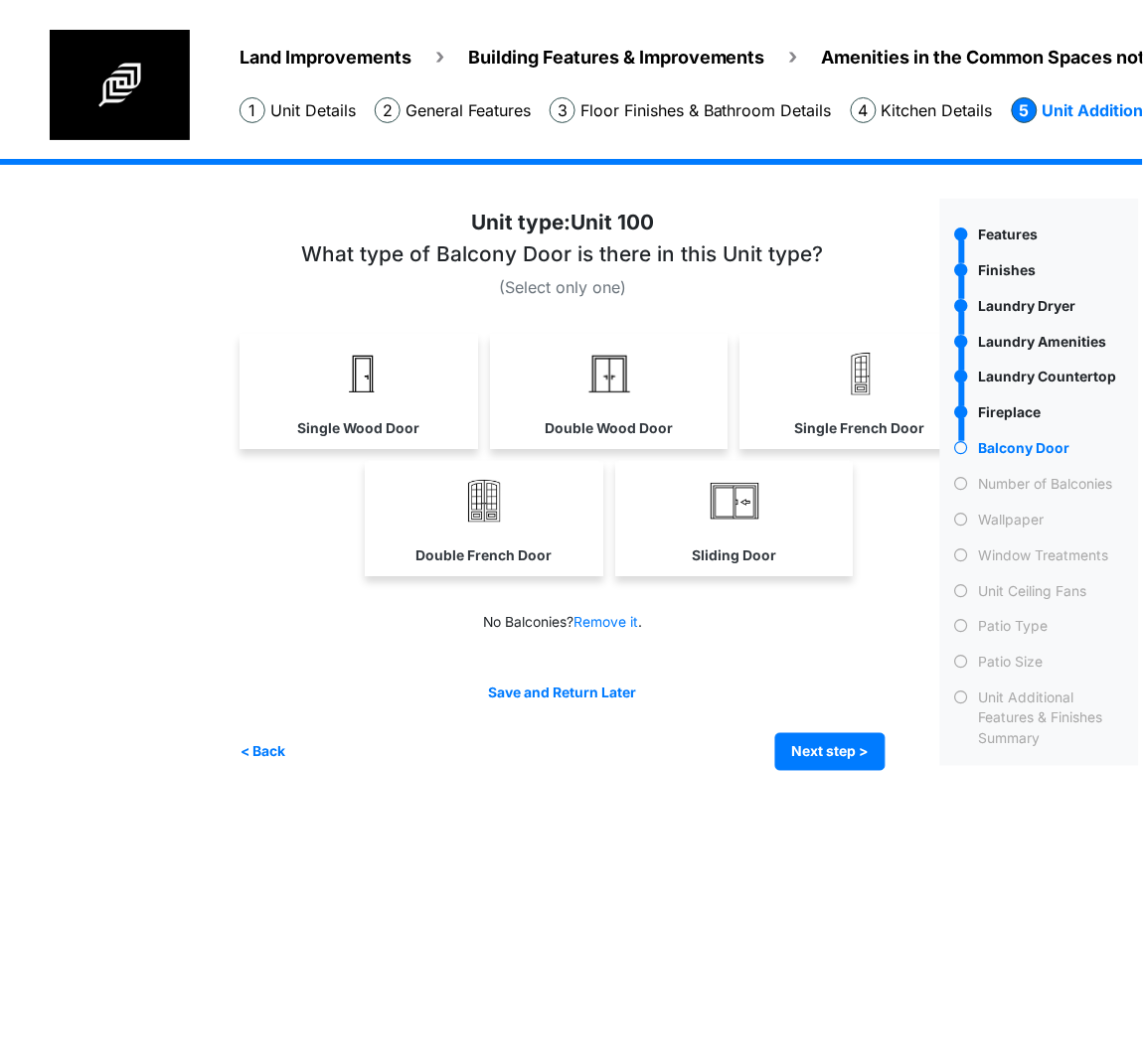 drag, startPoint x: 804, startPoint y: 399, endPoint x: 1137, endPoint y: 390, distance: 333.1216 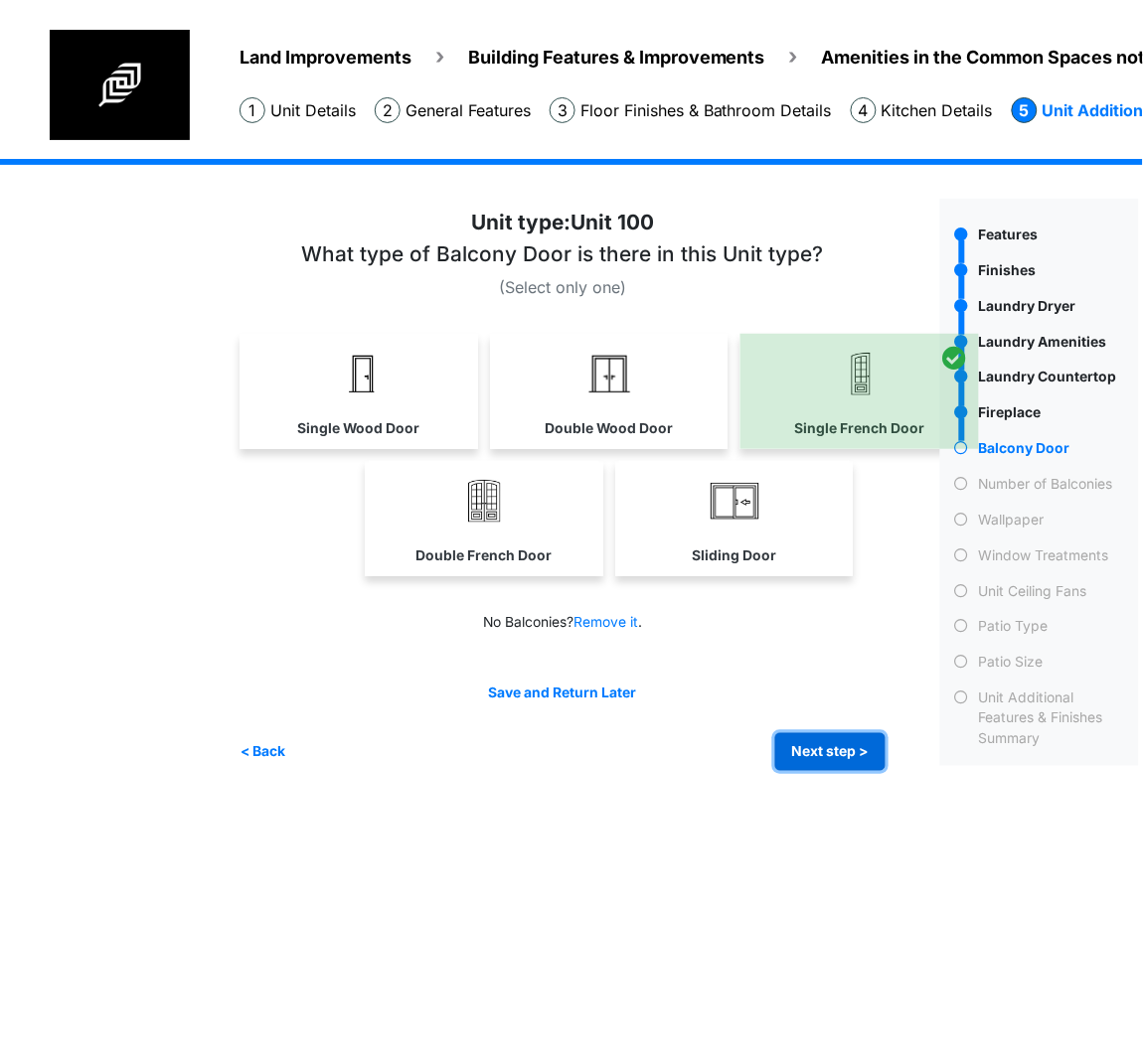 click on "Next step >" at bounding box center (830, 752) 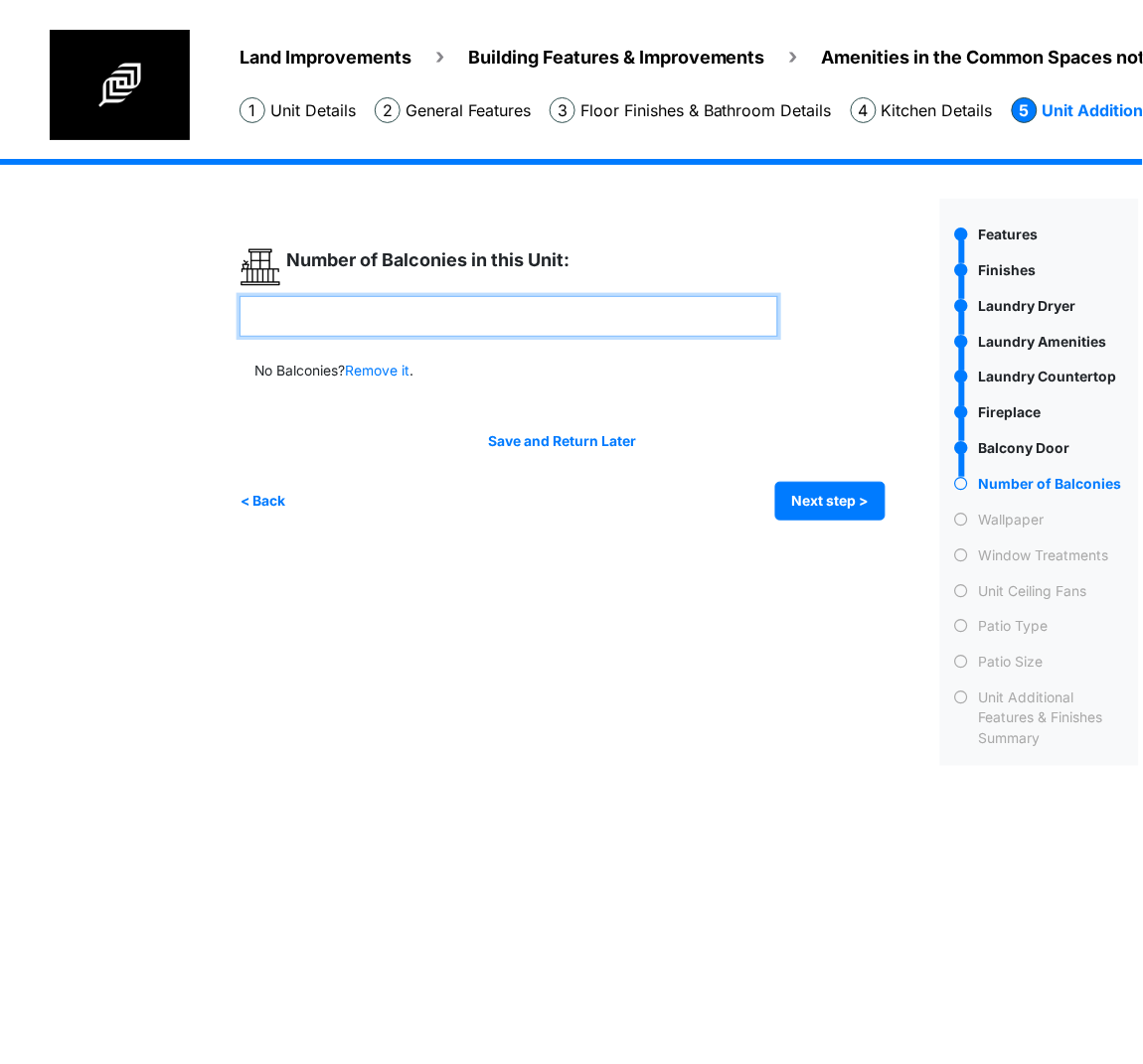 click at bounding box center [509, 316] 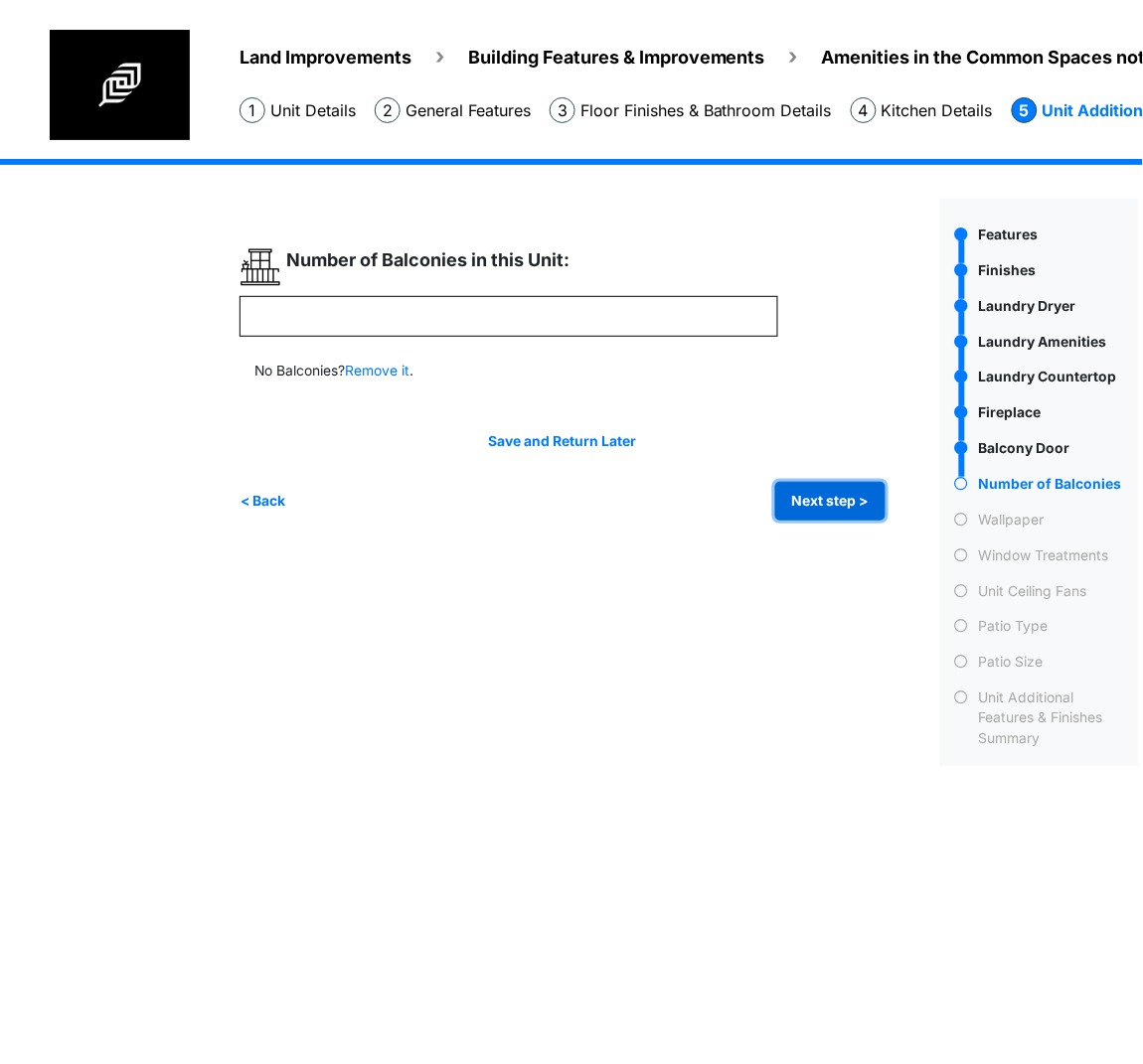 click on "Next step >" at bounding box center [830, 501] 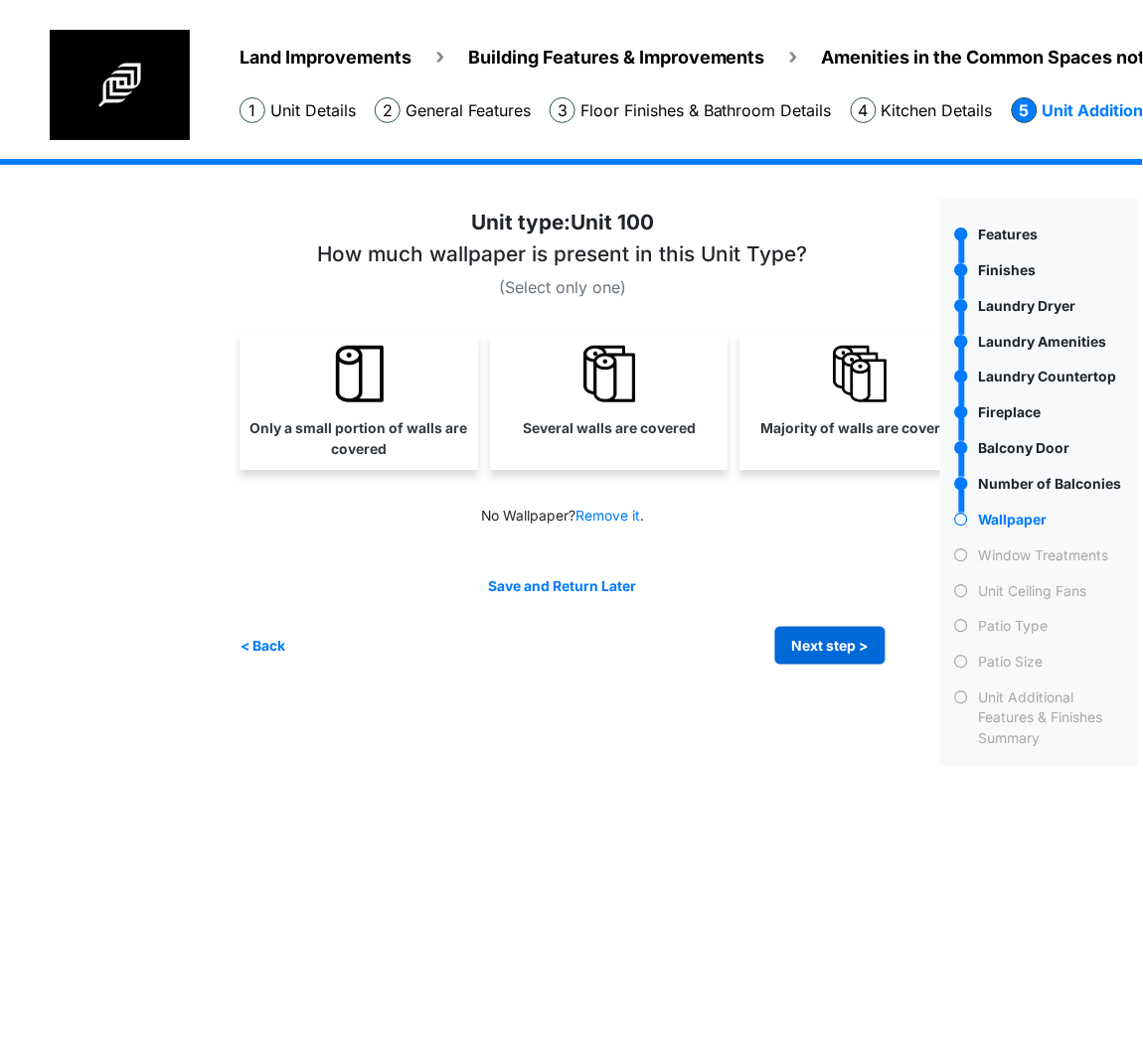 drag, startPoint x: 866, startPoint y: 406, endPoint x: 797, endPoint y: 634, distance: 238.2121 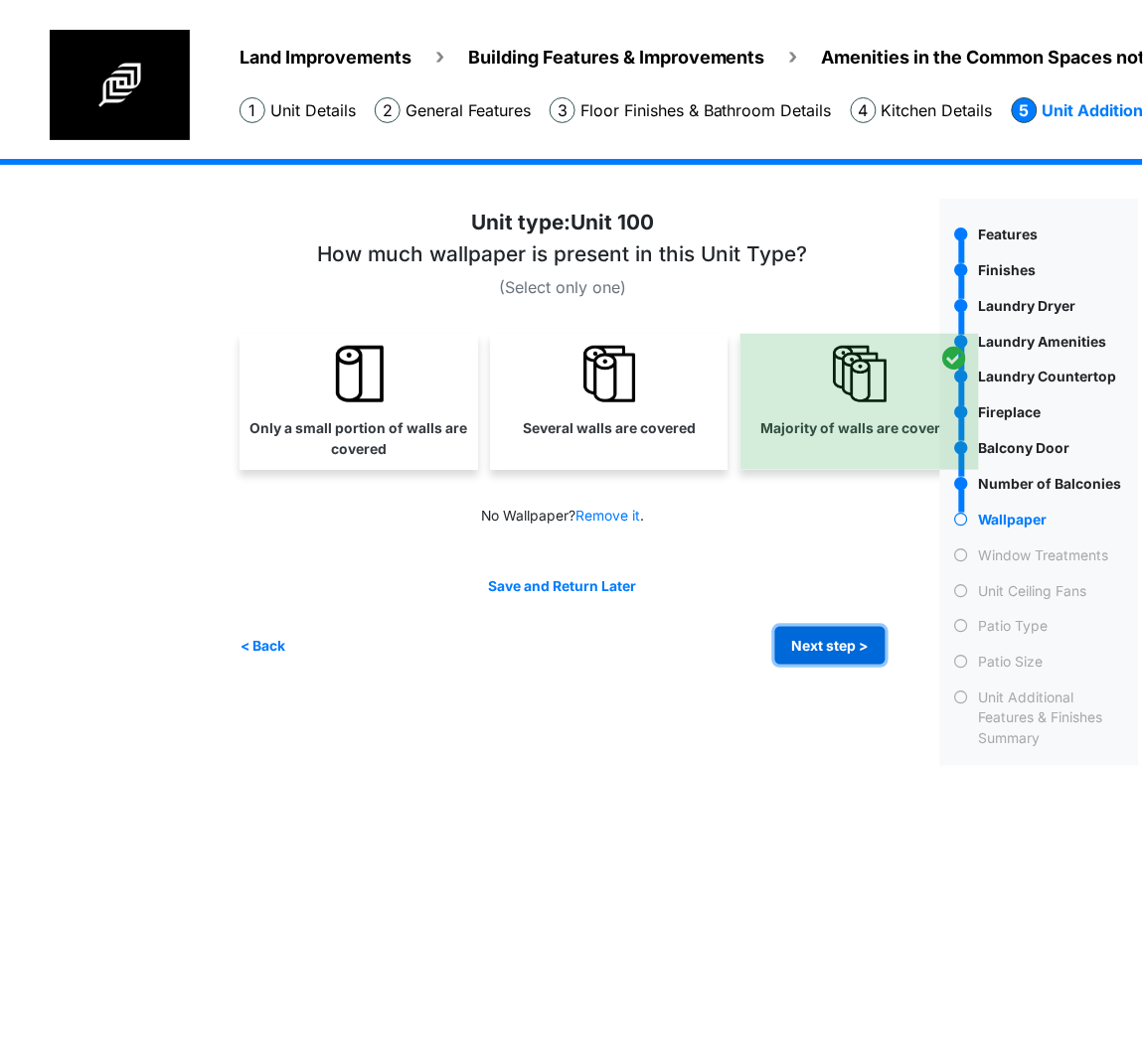 click on "Next step >" at bounding box center [830, 646] 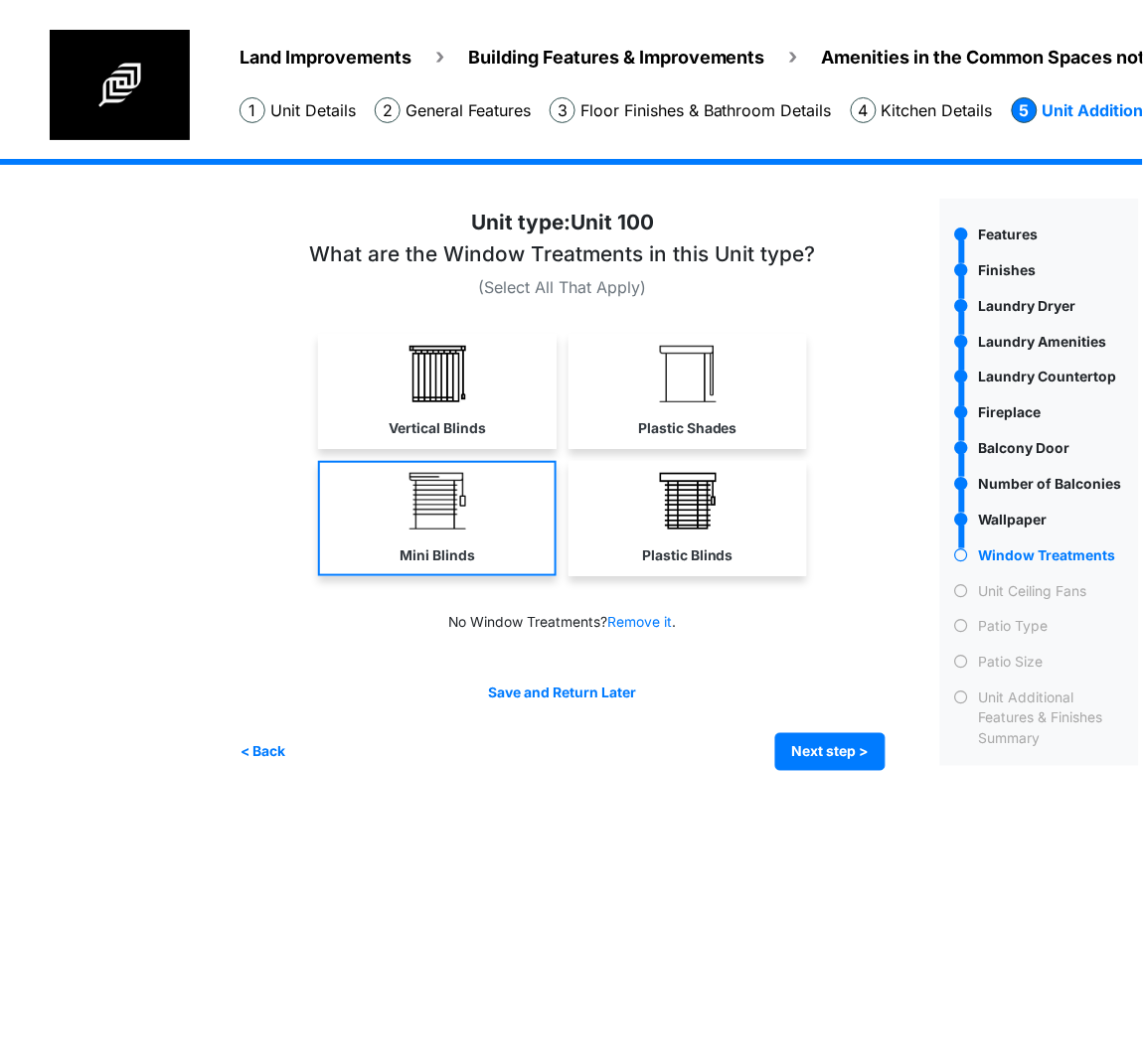 click on "Vertical Blinds" at bounding box center (437, 391) 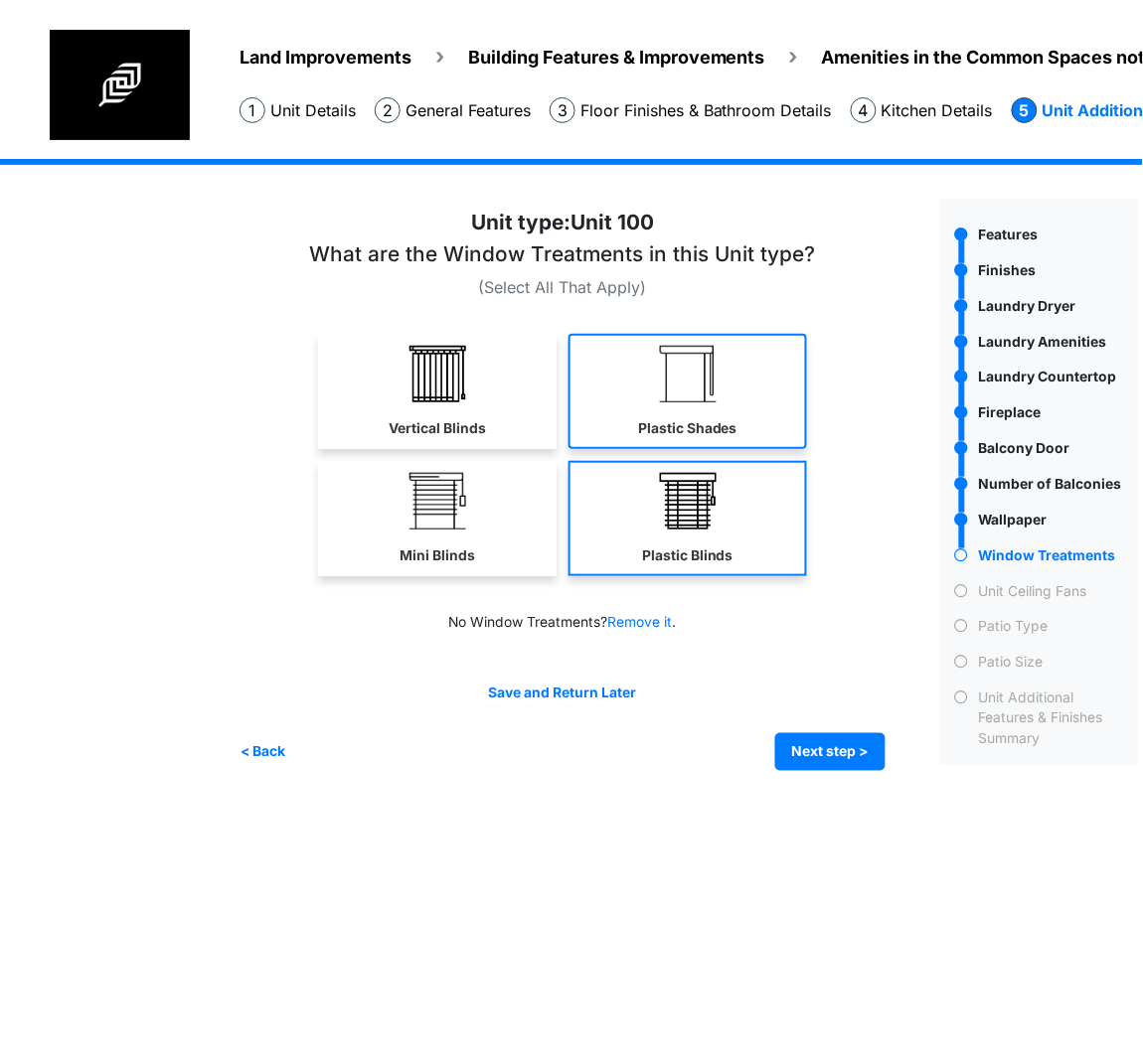 click at bounding box center [688, 374] 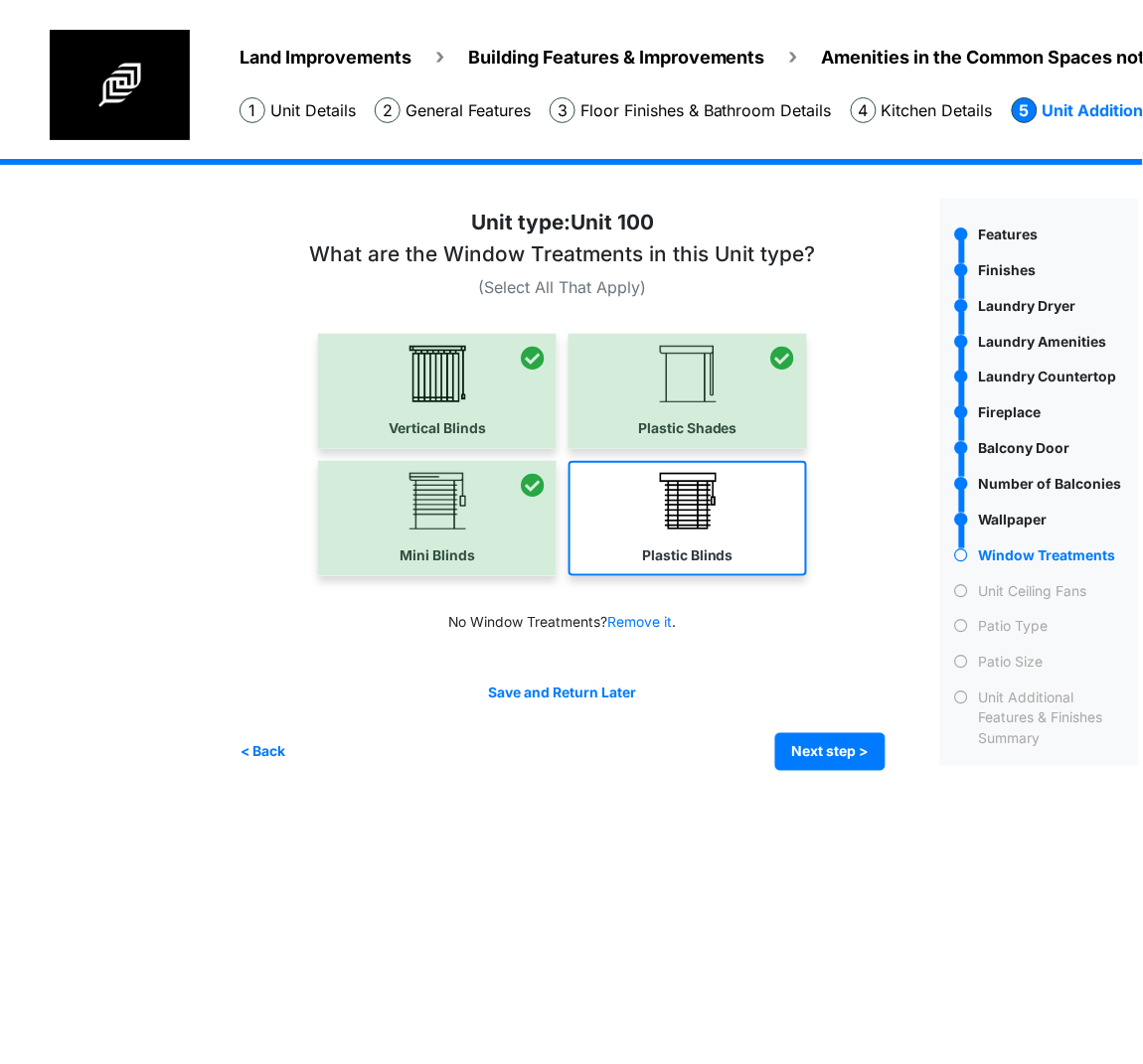 click at bounding box center [688, 501] 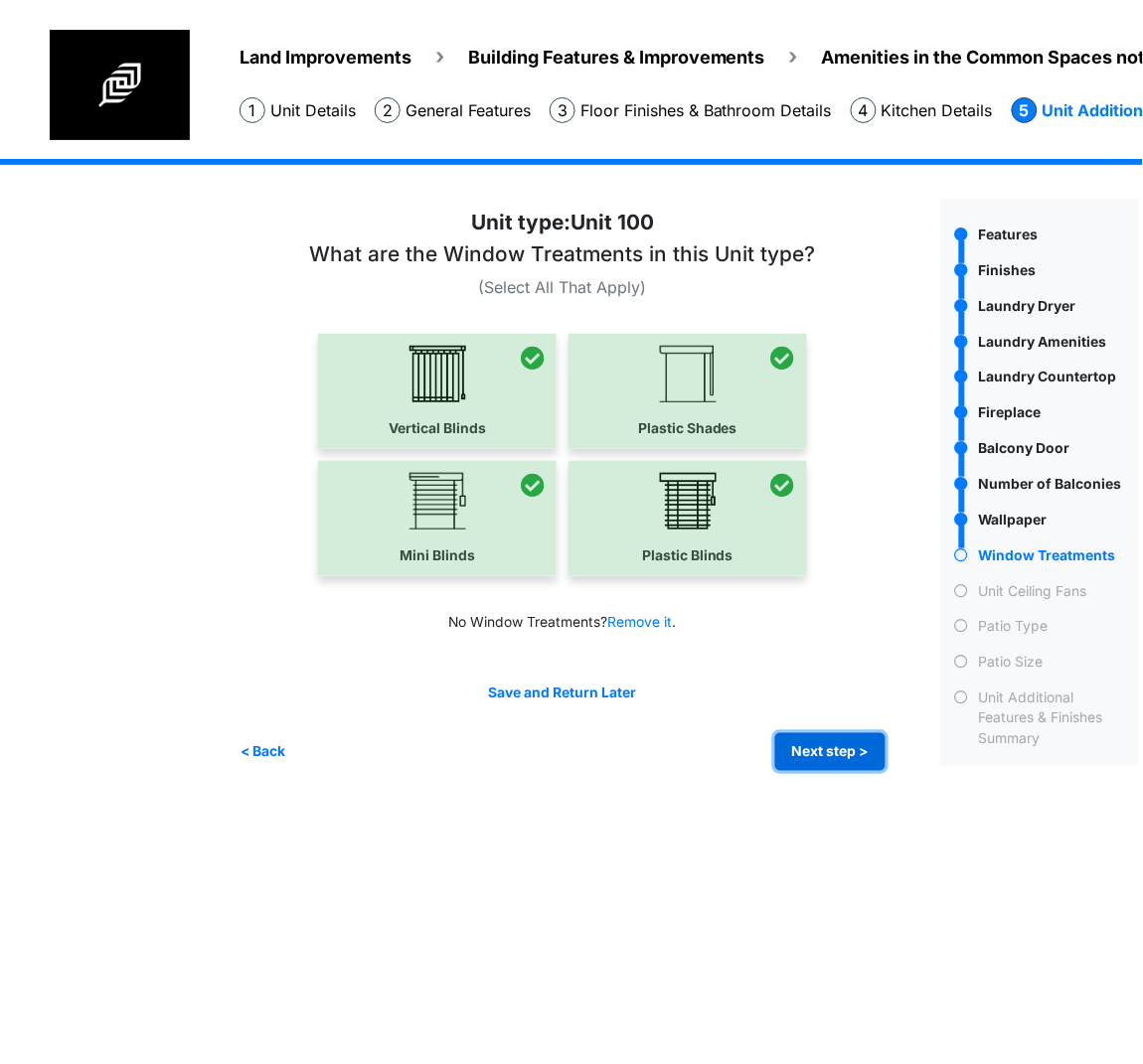 click on "Next step >" at bounding box center (830, 752) 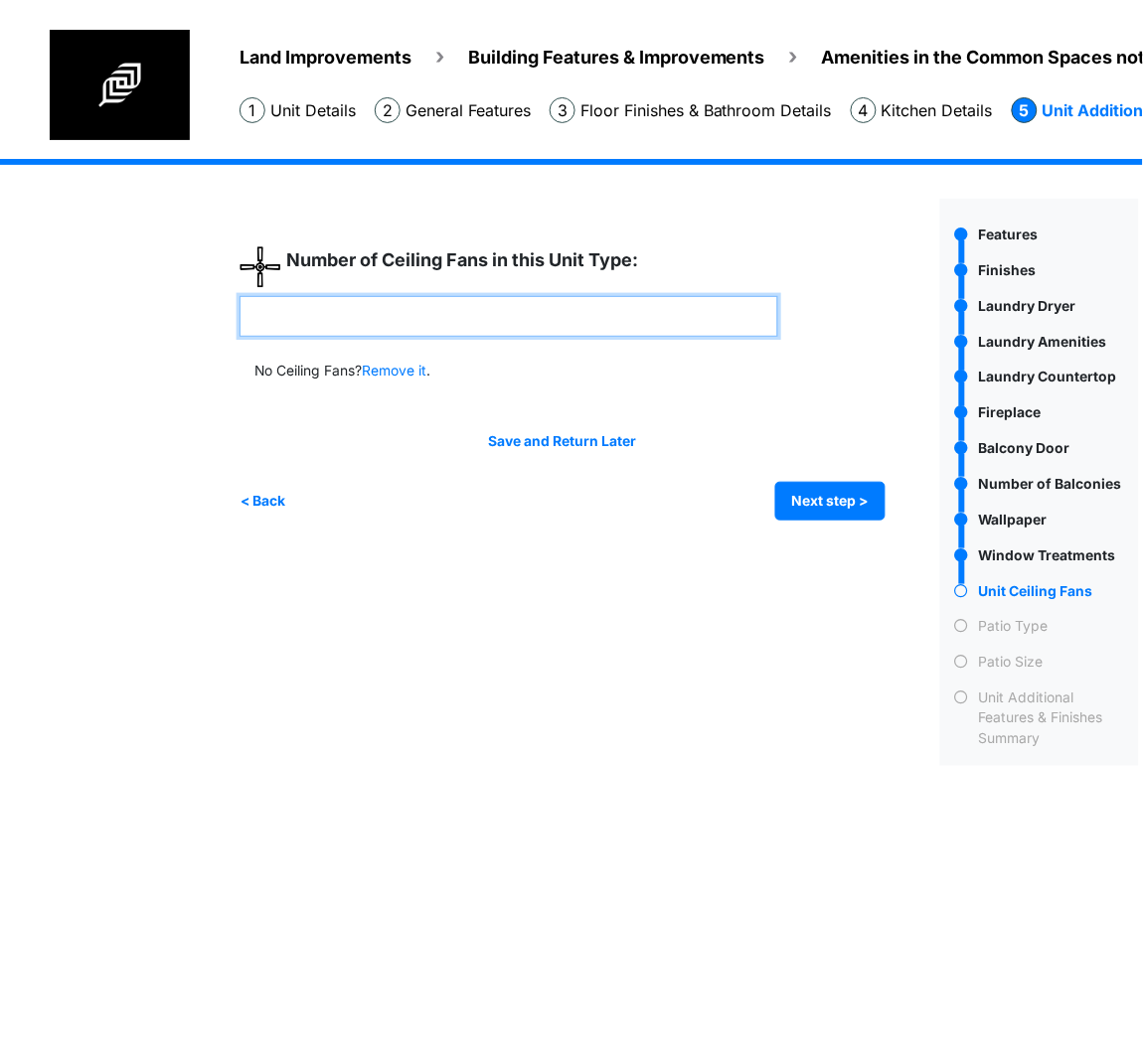 click at bounding box center (509, 316) 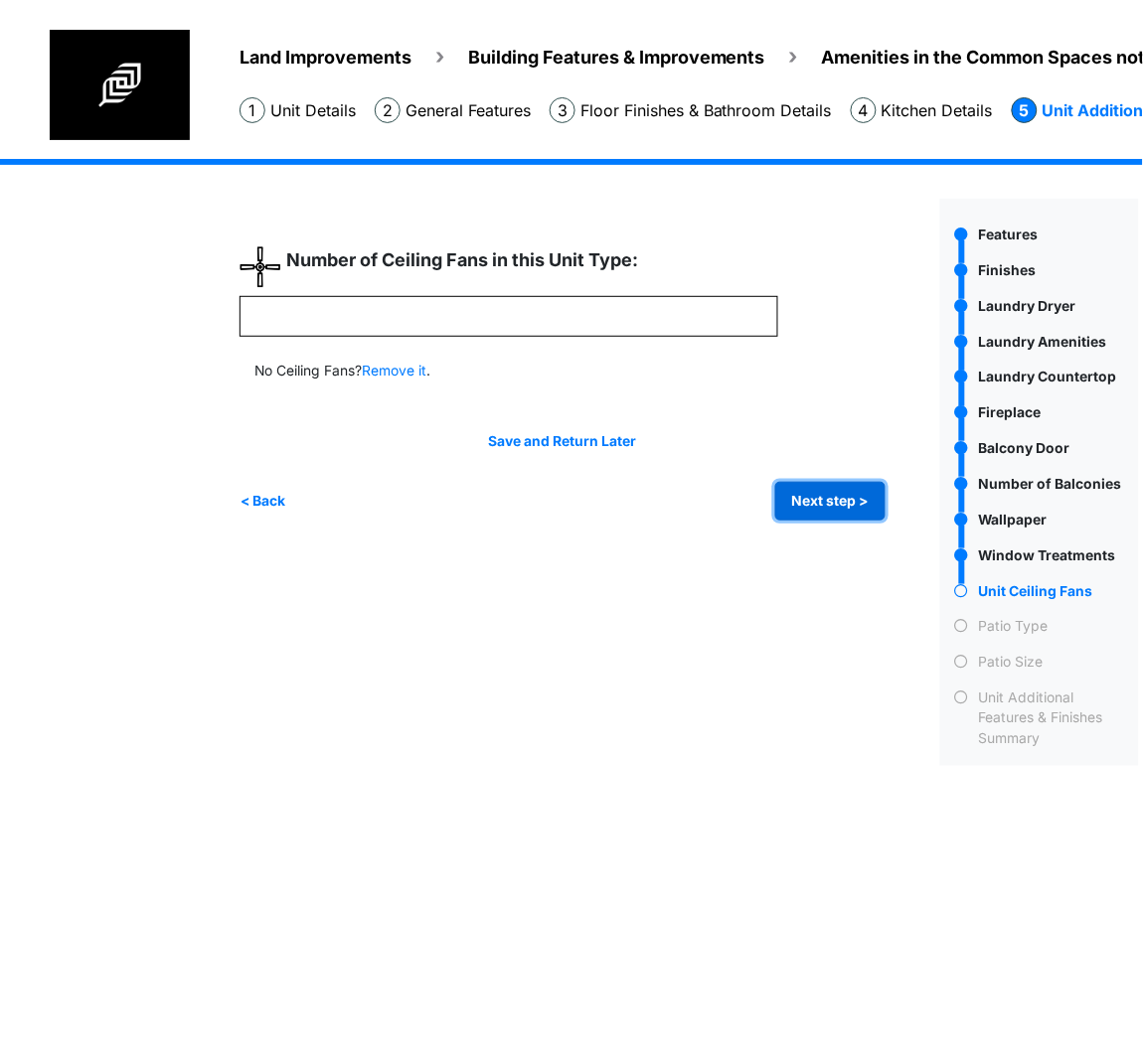 click on "Next step >" at bounding box center [830, 501] 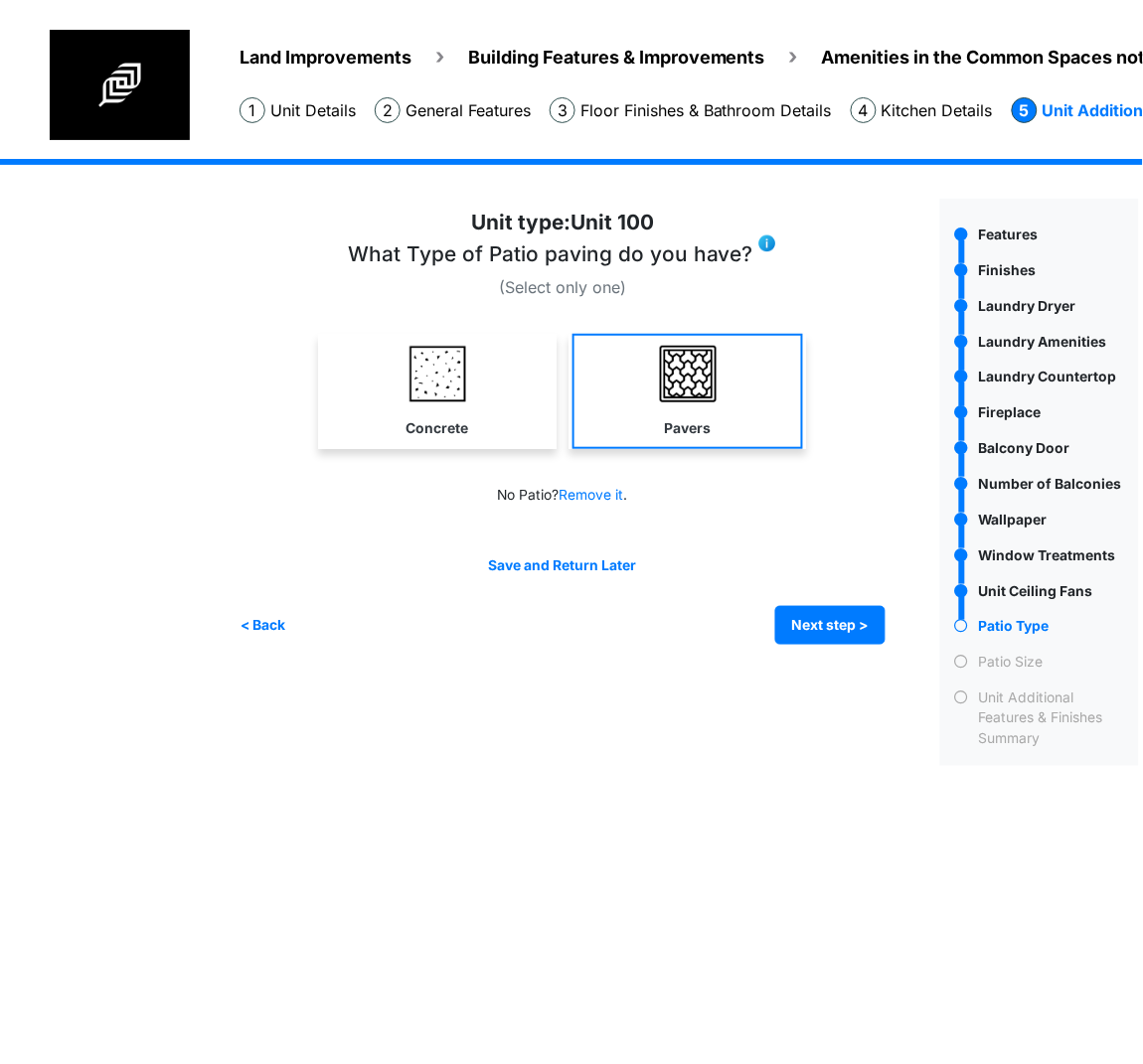 click on "Pavers" at bounding box center [688, 391] 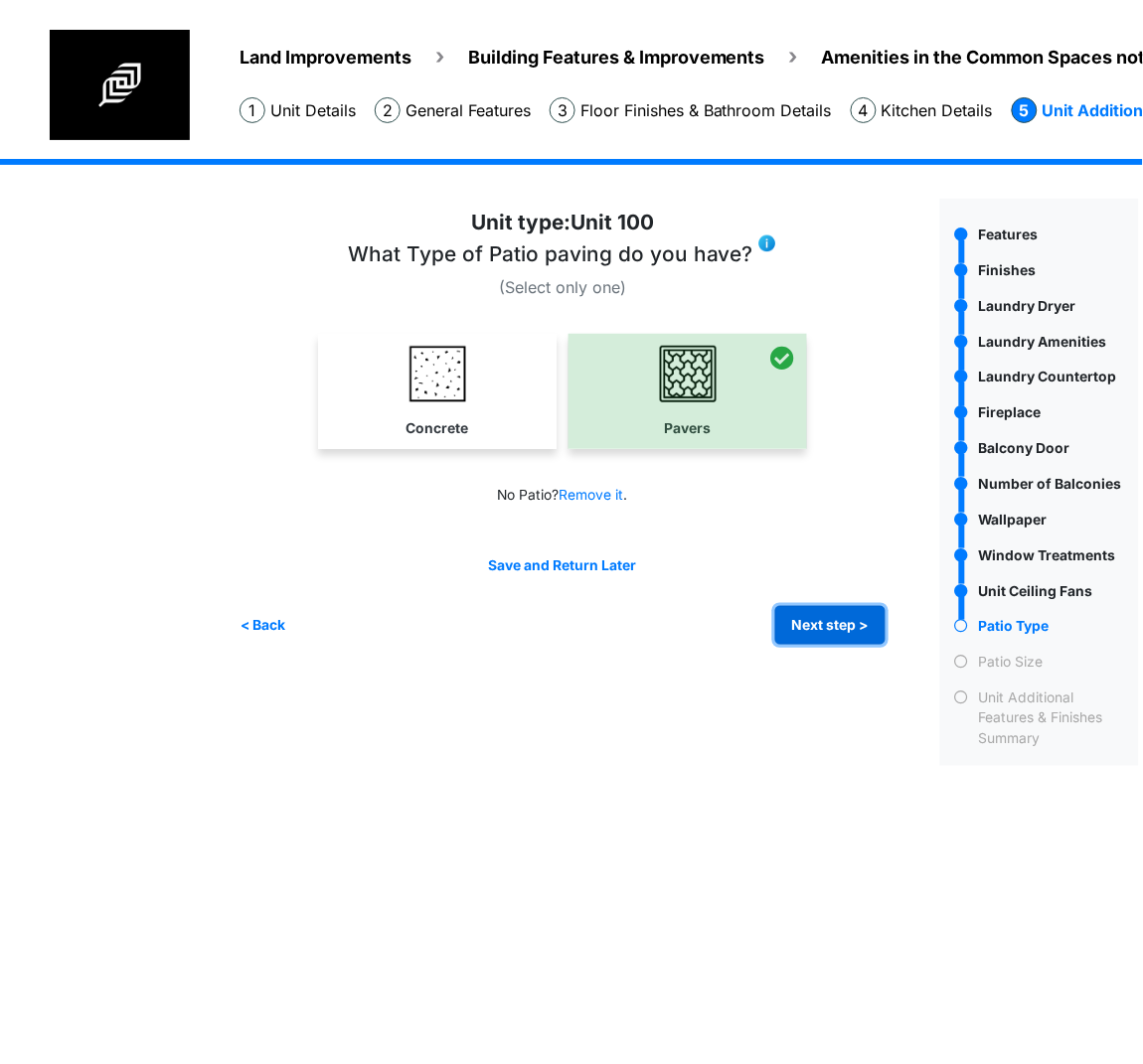 click on "Next step >" at bounding box center [830, 625] 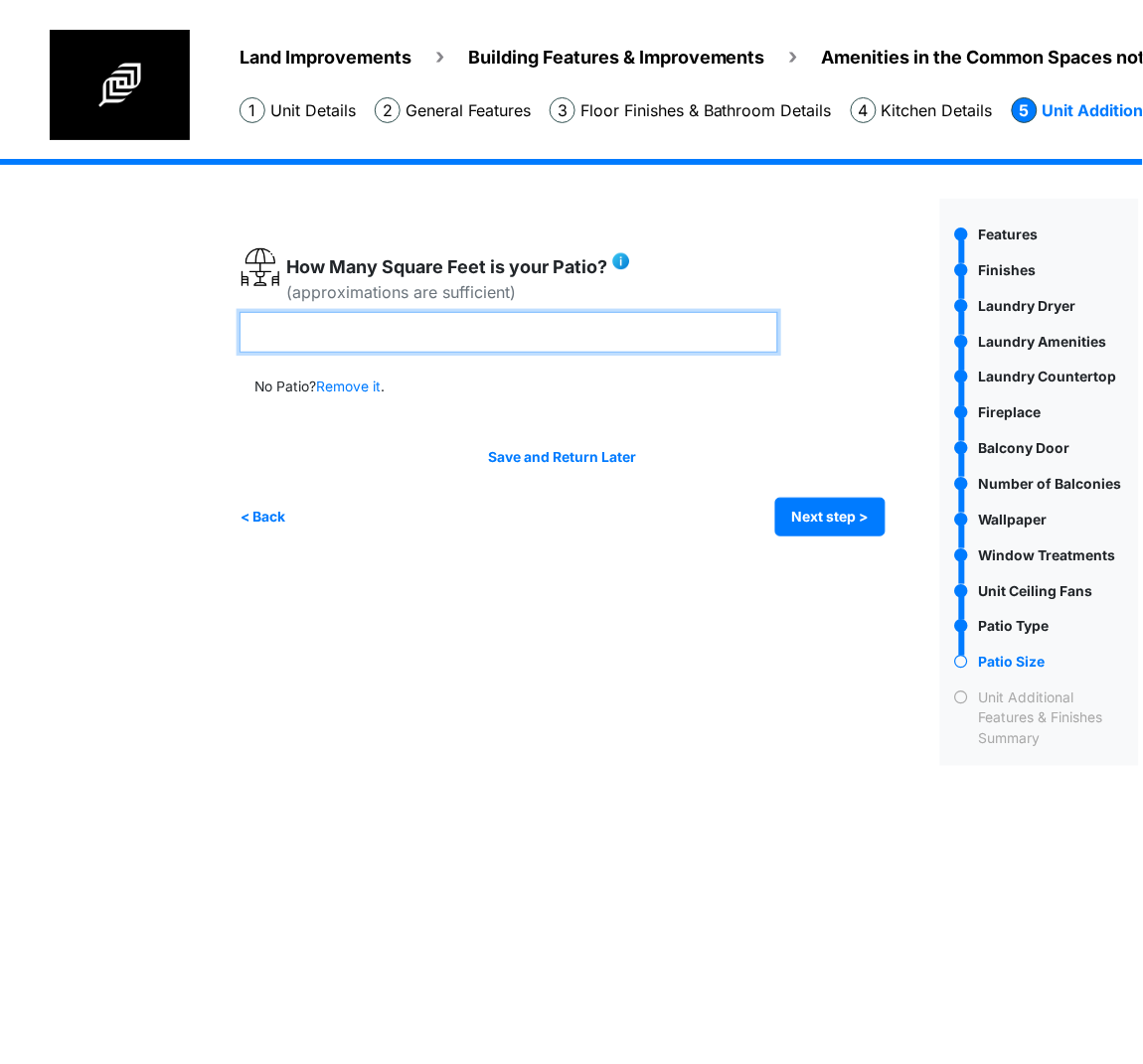 click at bounding box center [509, 332] 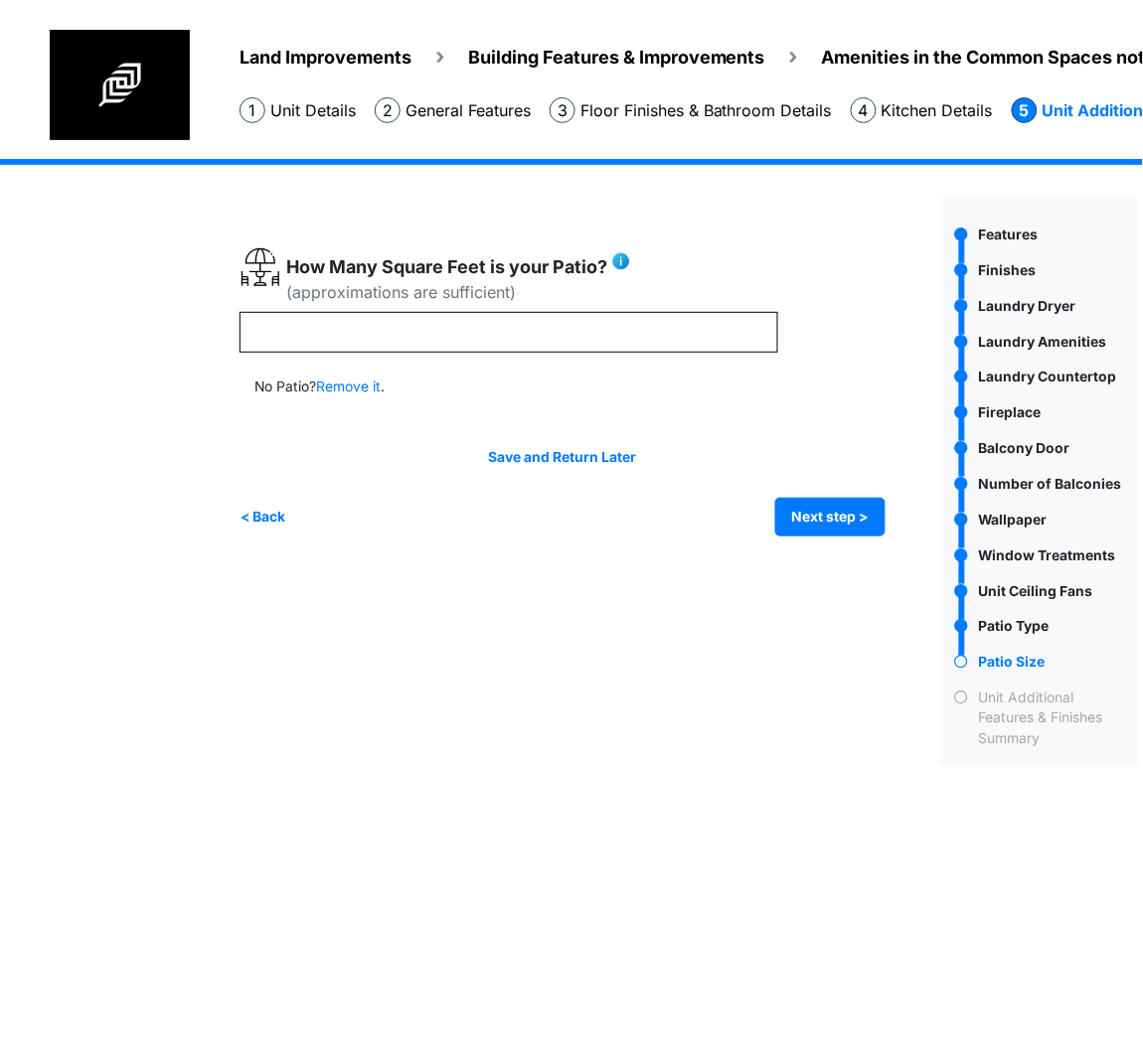 type on "***" 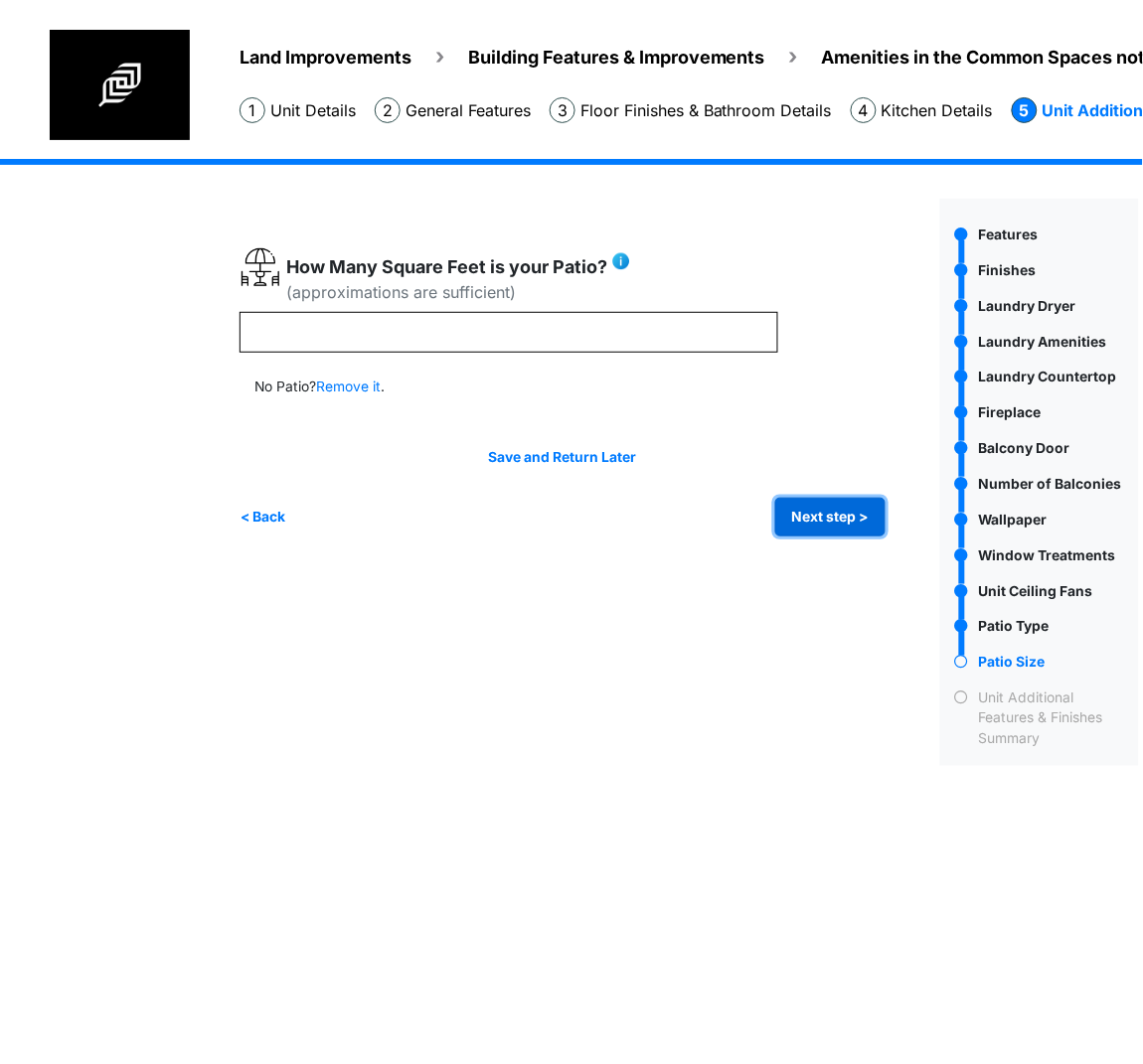 click on "Next step >" at bounding box center [830, 517] 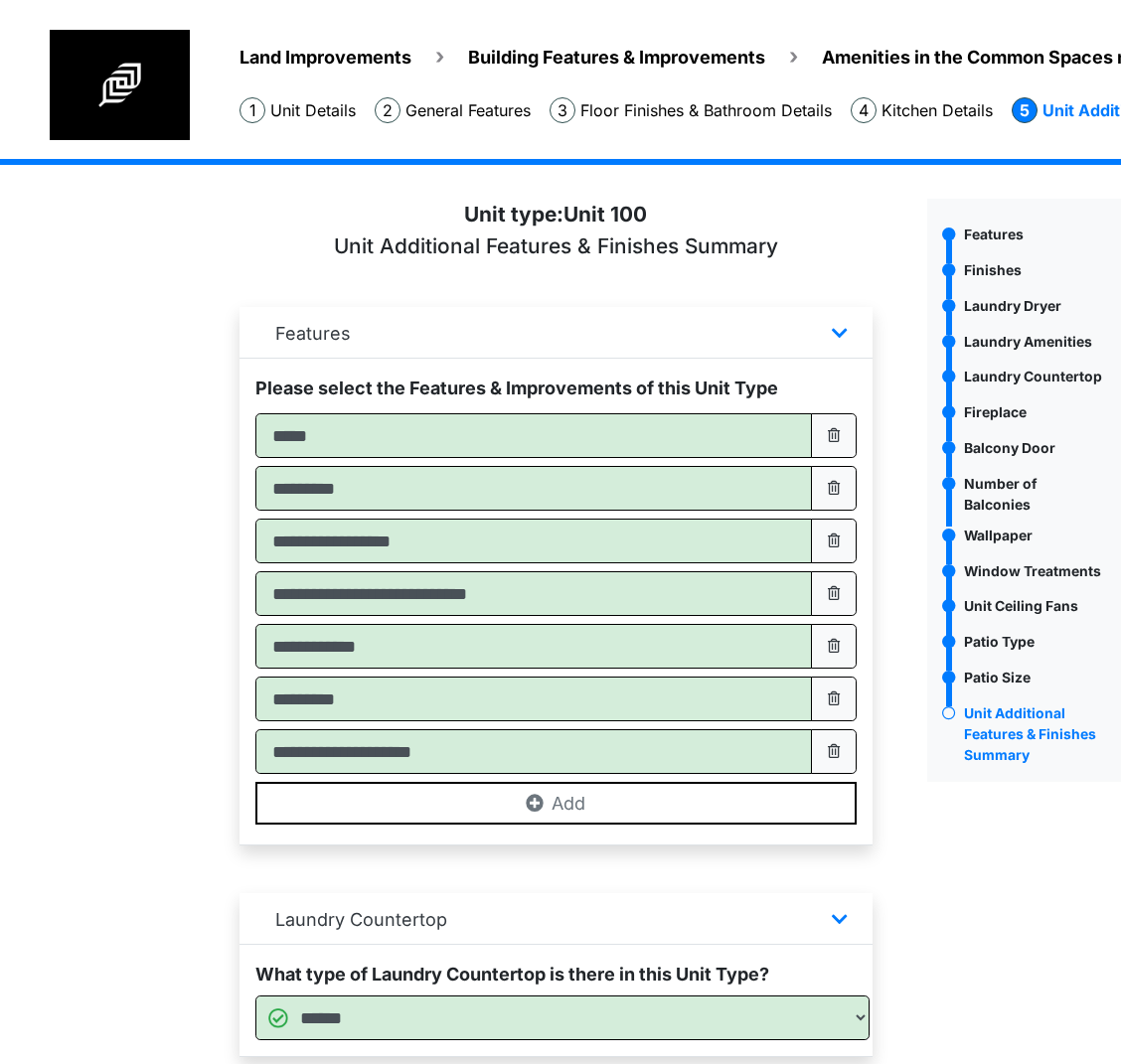 click on "Land Improvements
Building Features & Improvements
Amenities in the Common Spaces not in [GEOGRAPHIC_DATA]
Add/Manage Units
*" at bounding box center [560, 1748] 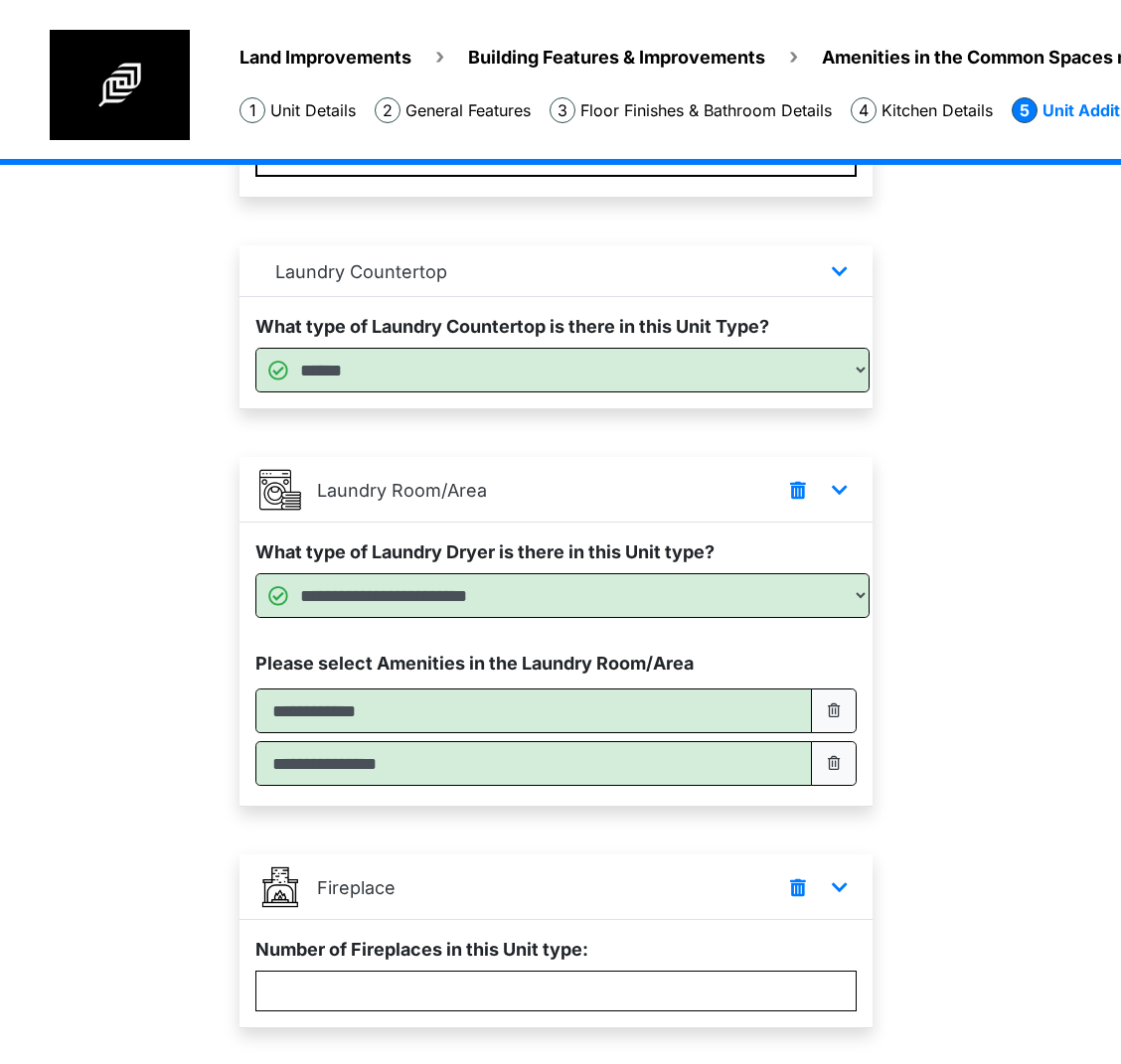scroll, scrollTop: 596, scrollLeft: 0, axis: vertical 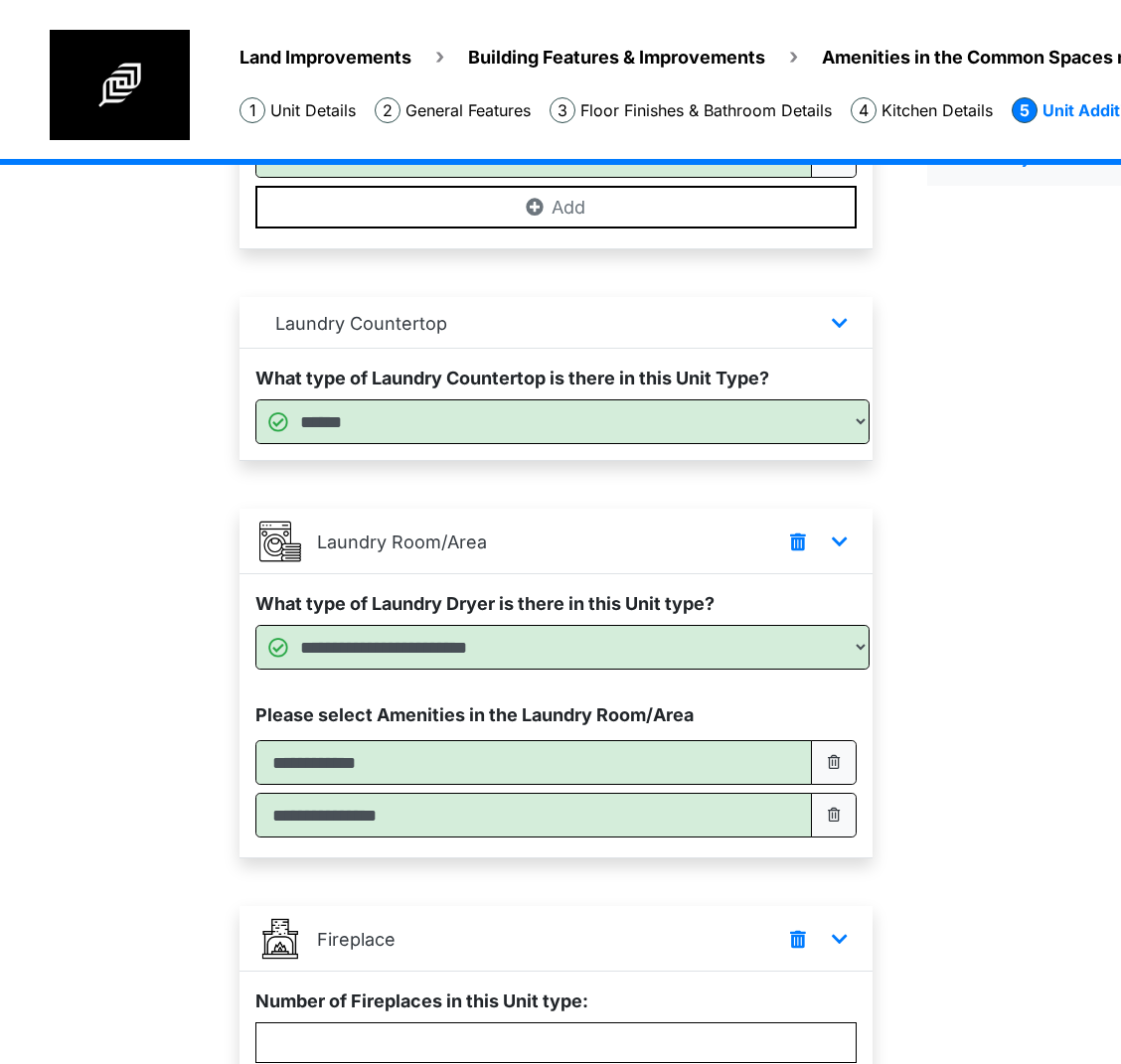 click on "Land Improvements
Building Features & Improvements
Amenities in the Common Spaces not in [GEOGRAPHIC_DATA]
Add/Manage Units
*" at bounding box center (560, 1152) 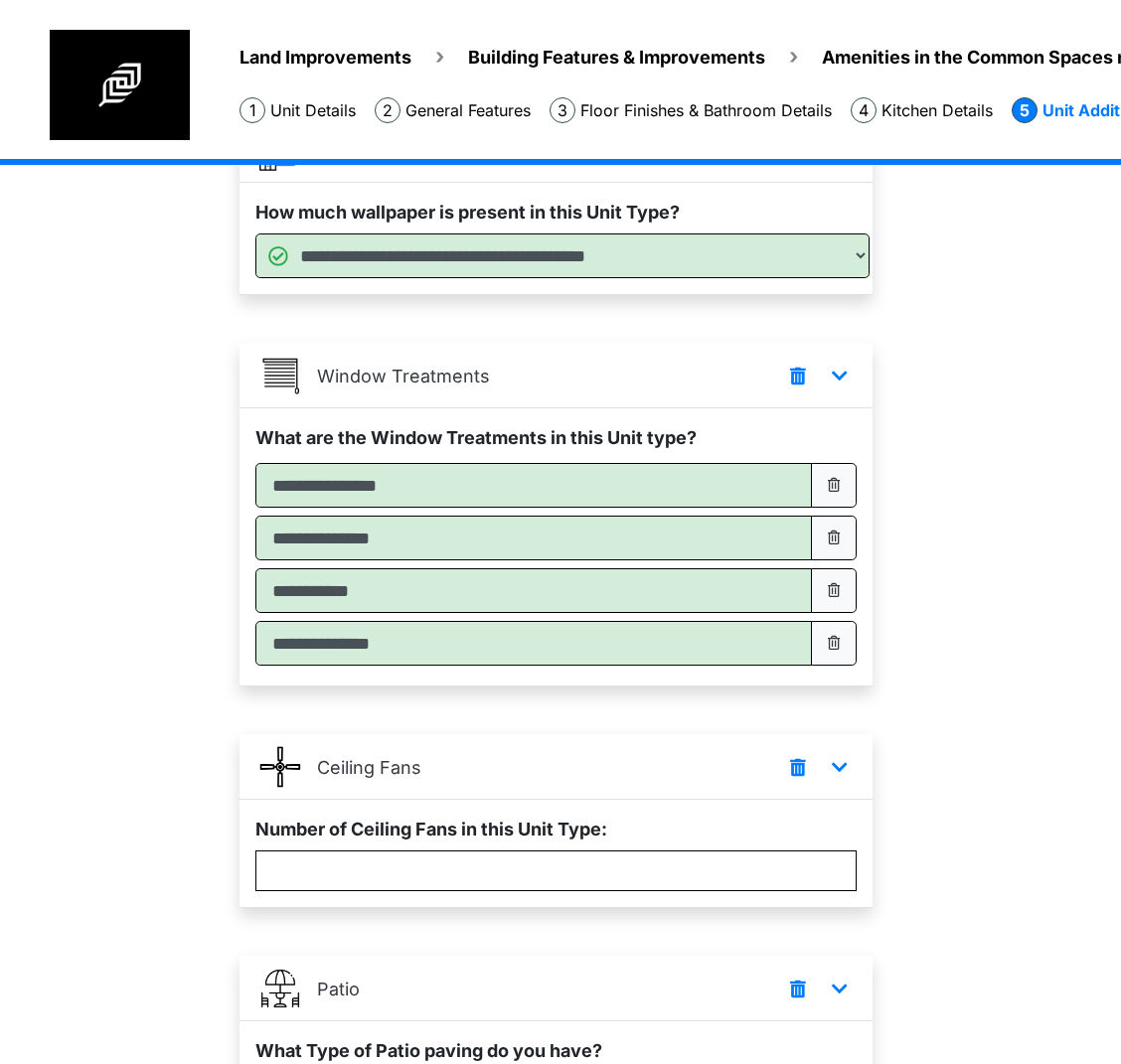 scroll, scrollTop: 2277, scrollLeft: 0, axis: vertical 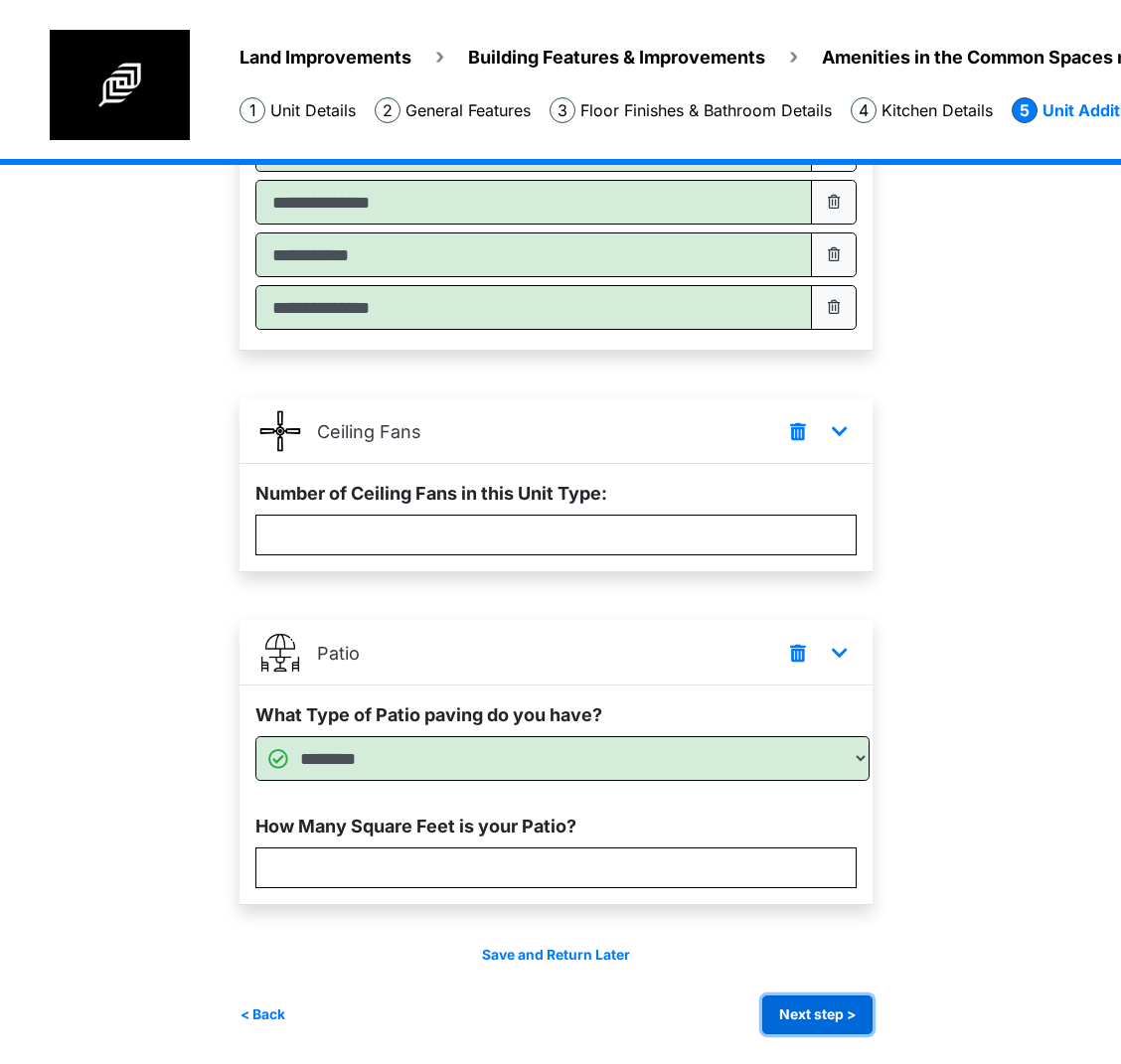 click on "Next step >" at bounding box center (817, 1014) 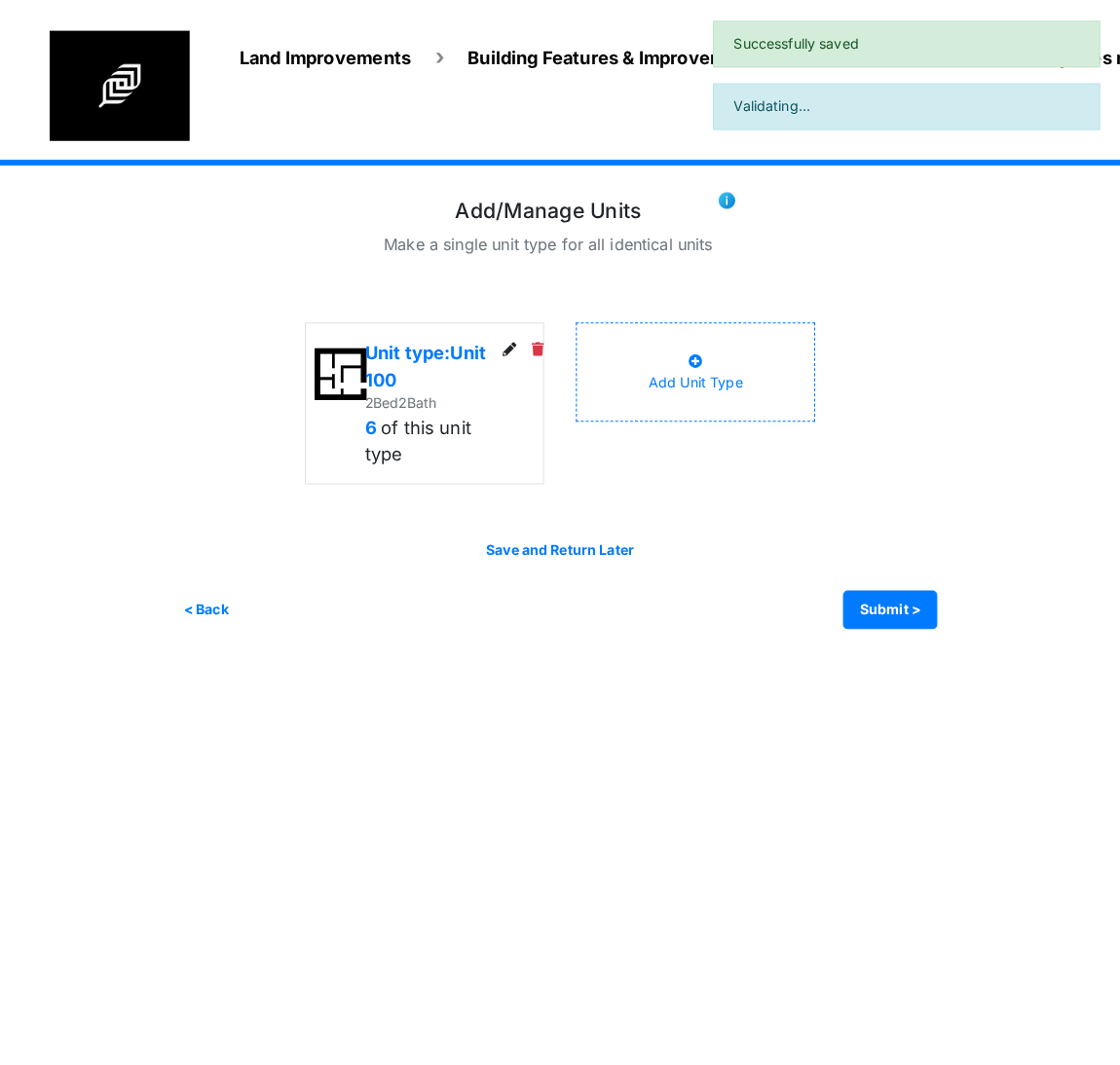 scroll, scrollTop: 0, scrollLeft: 0, axis: both 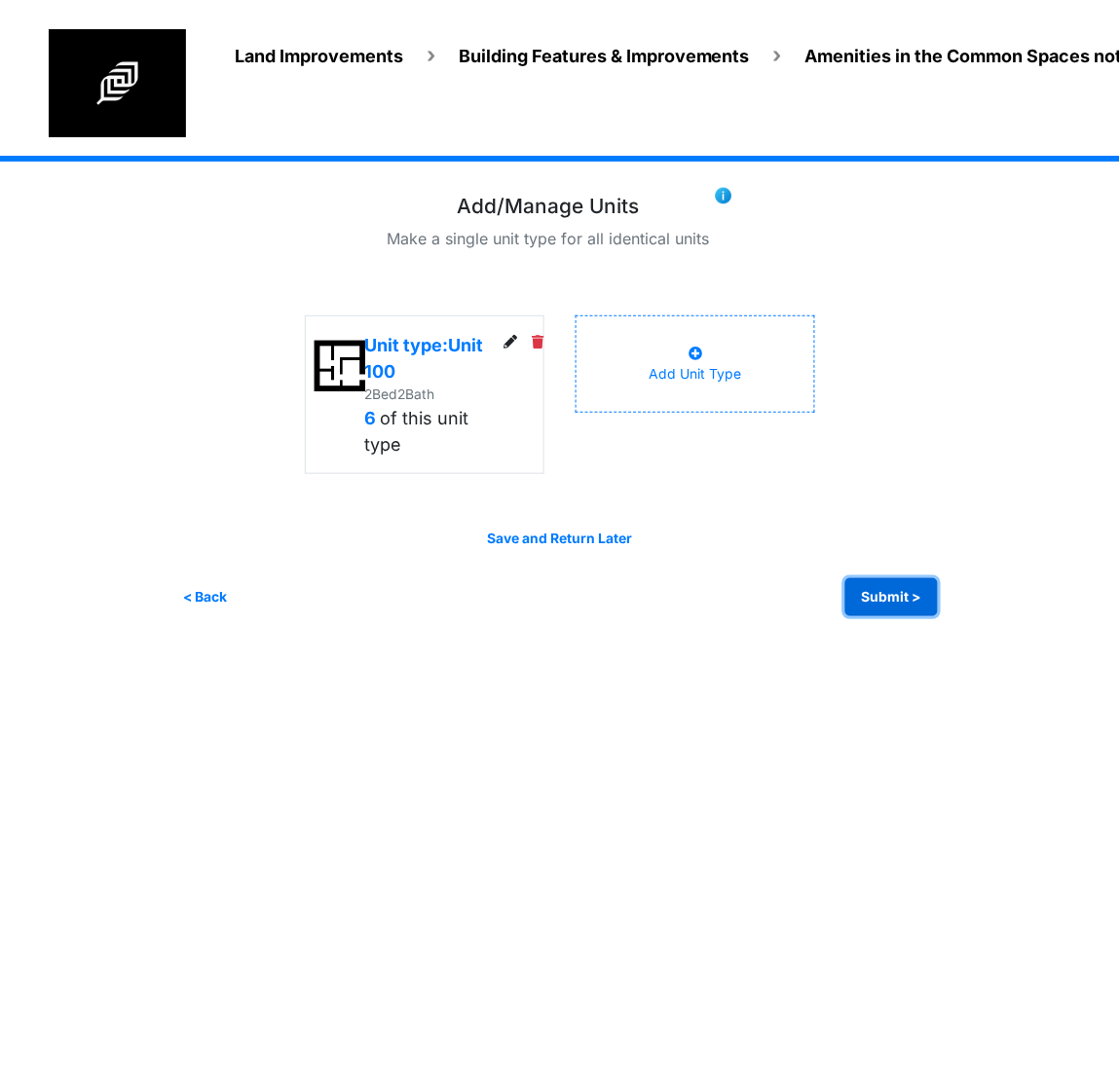 click on "Submit >" at bounding box center (891, 597) 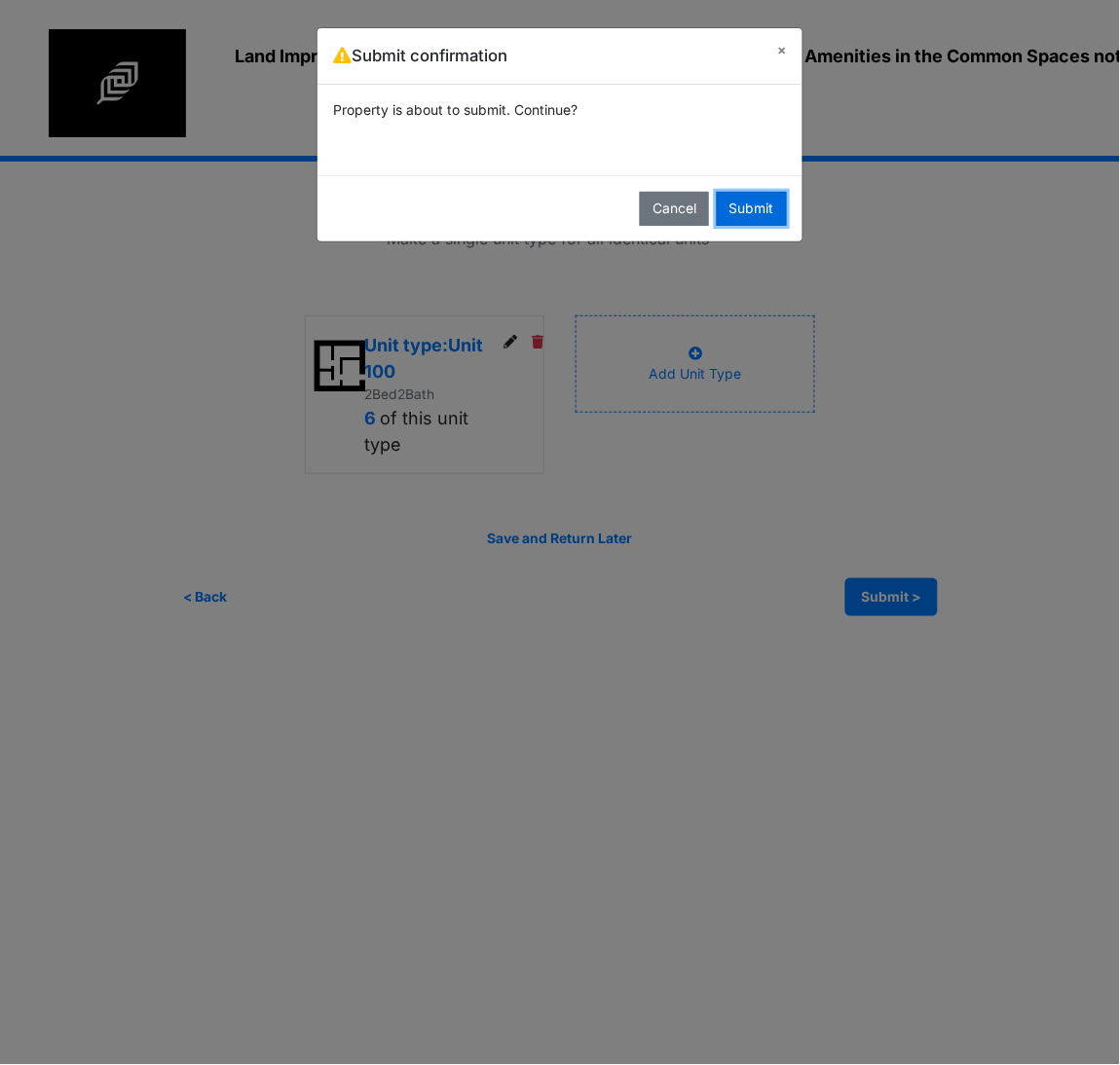 drag, startPoint x: 769, startPoint y: 198, endPoint x: 858, endPoint y: 204, distance: 89.20202 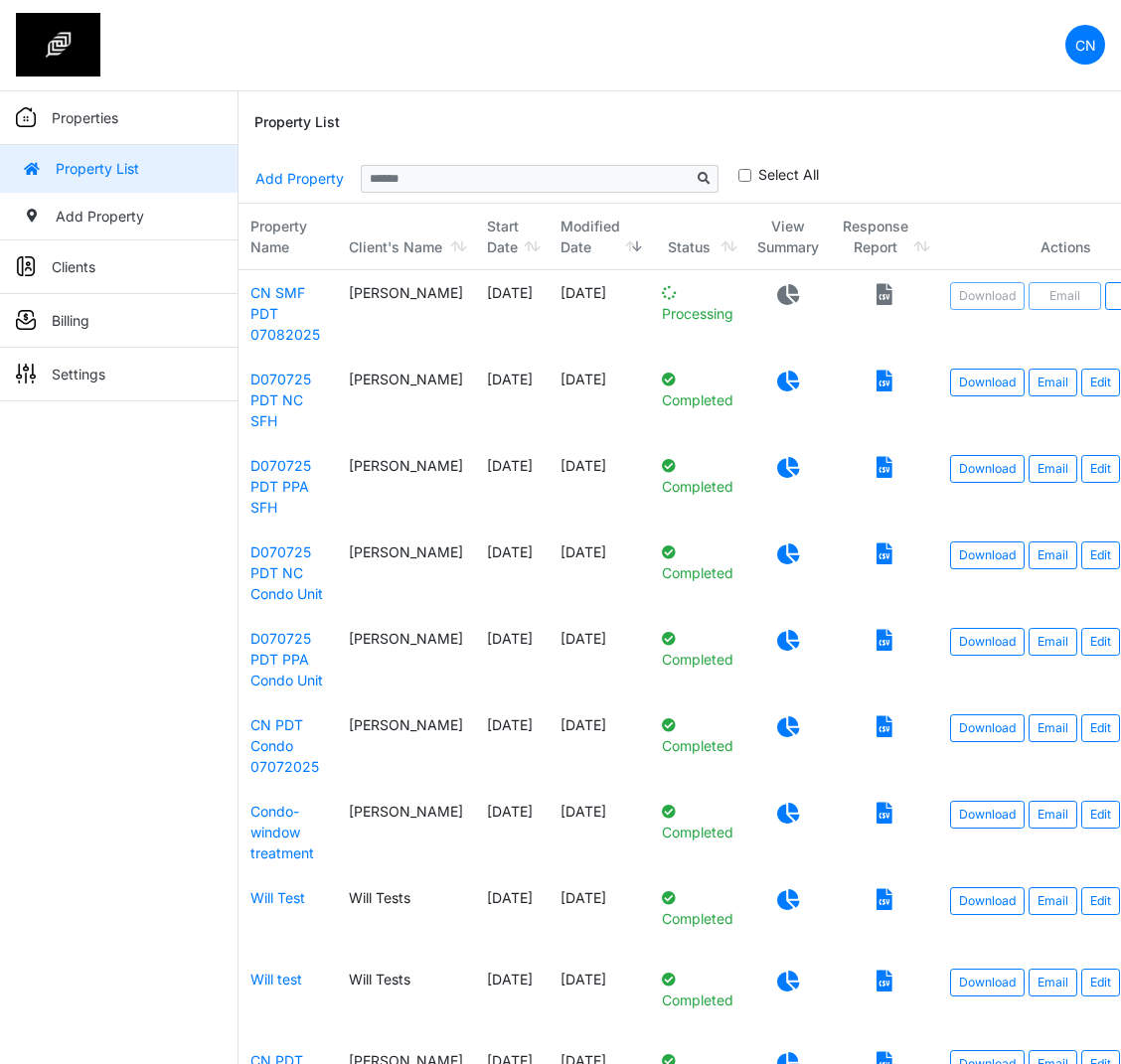 scroll, scrollTop: 0, scrollLeft: 0, axis: both 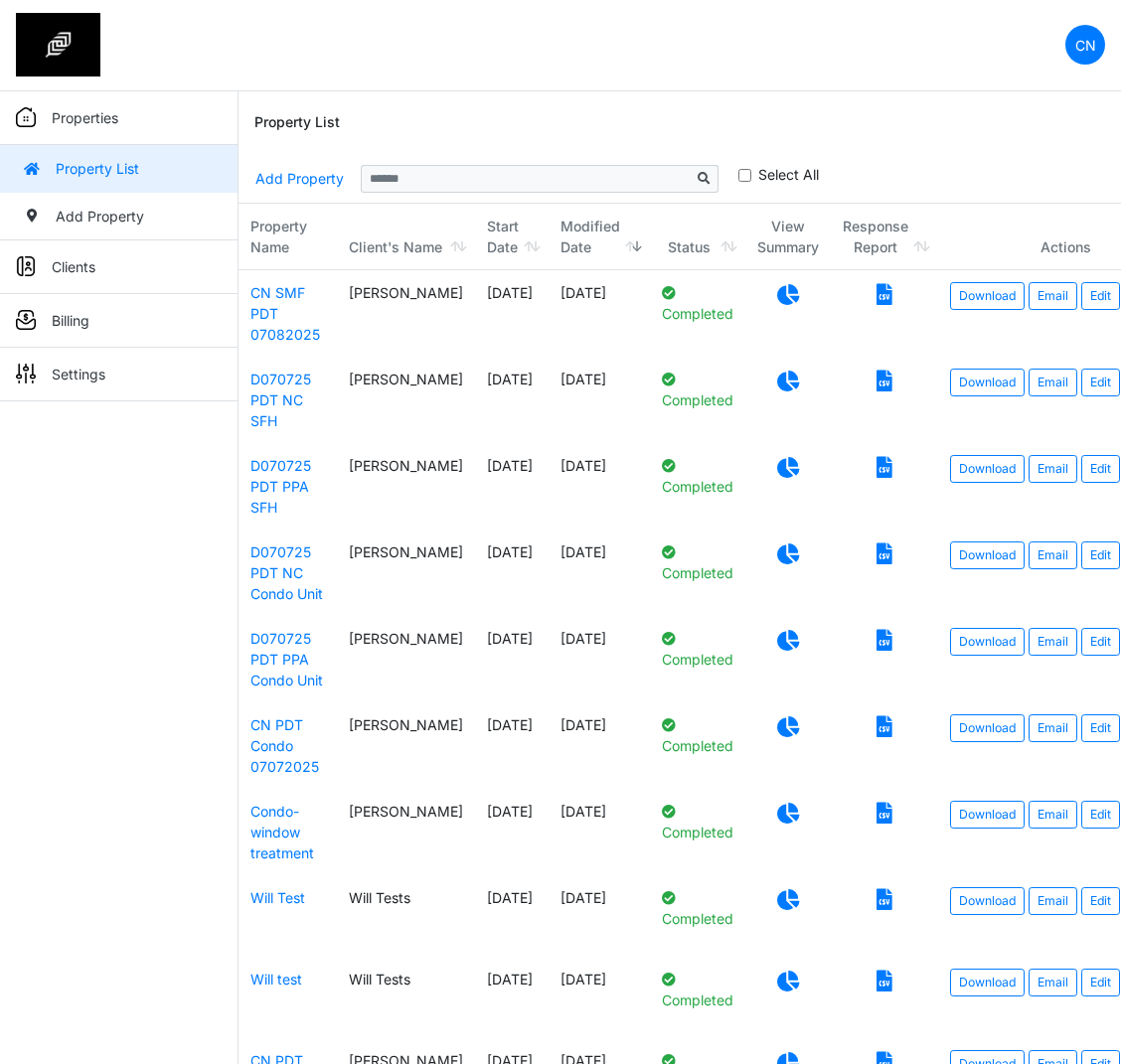 click on "Property List" at bounding box center [769, 123] 